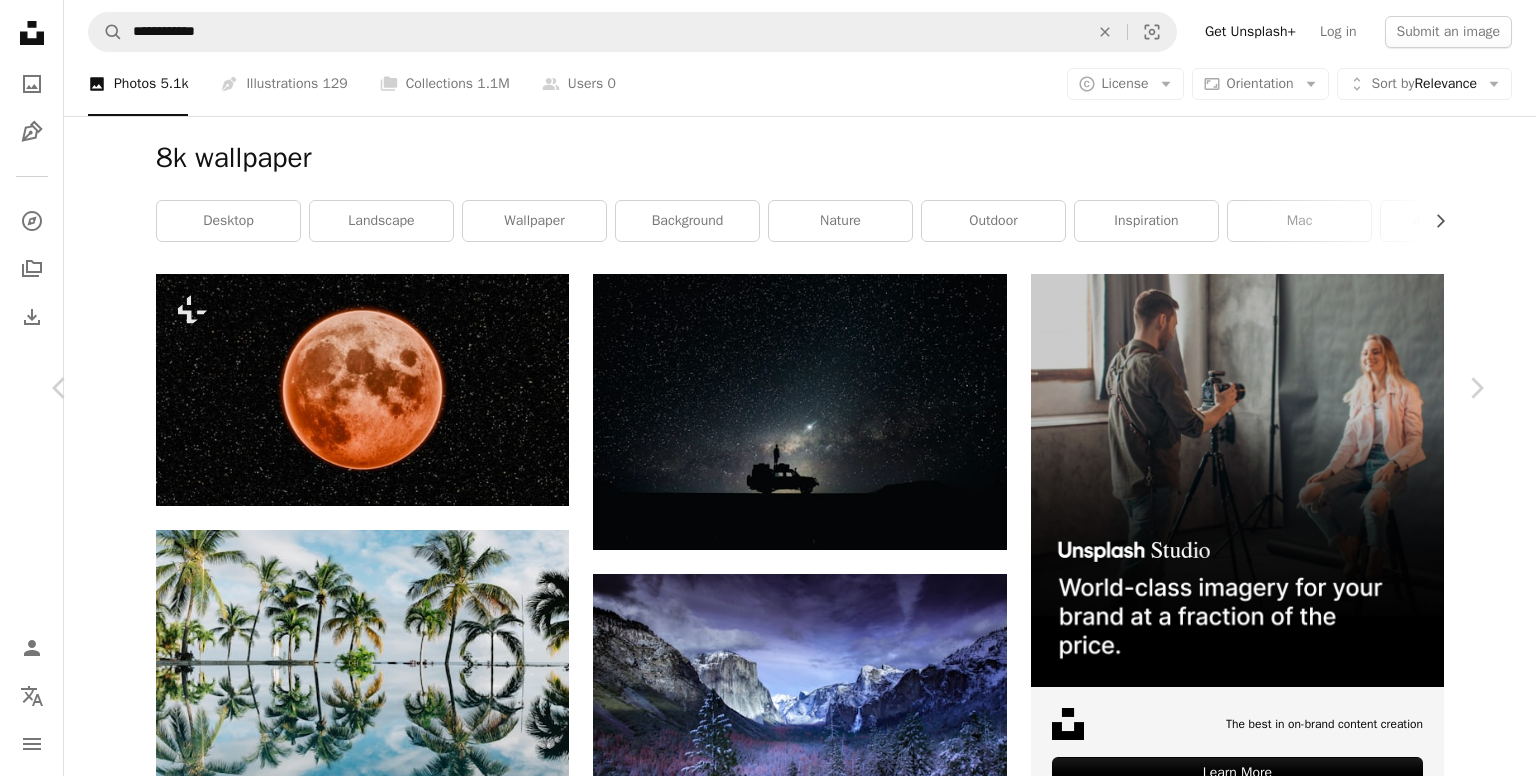 scroll, scrollTop: 16910, scrollLeft: 0, axis: vertical 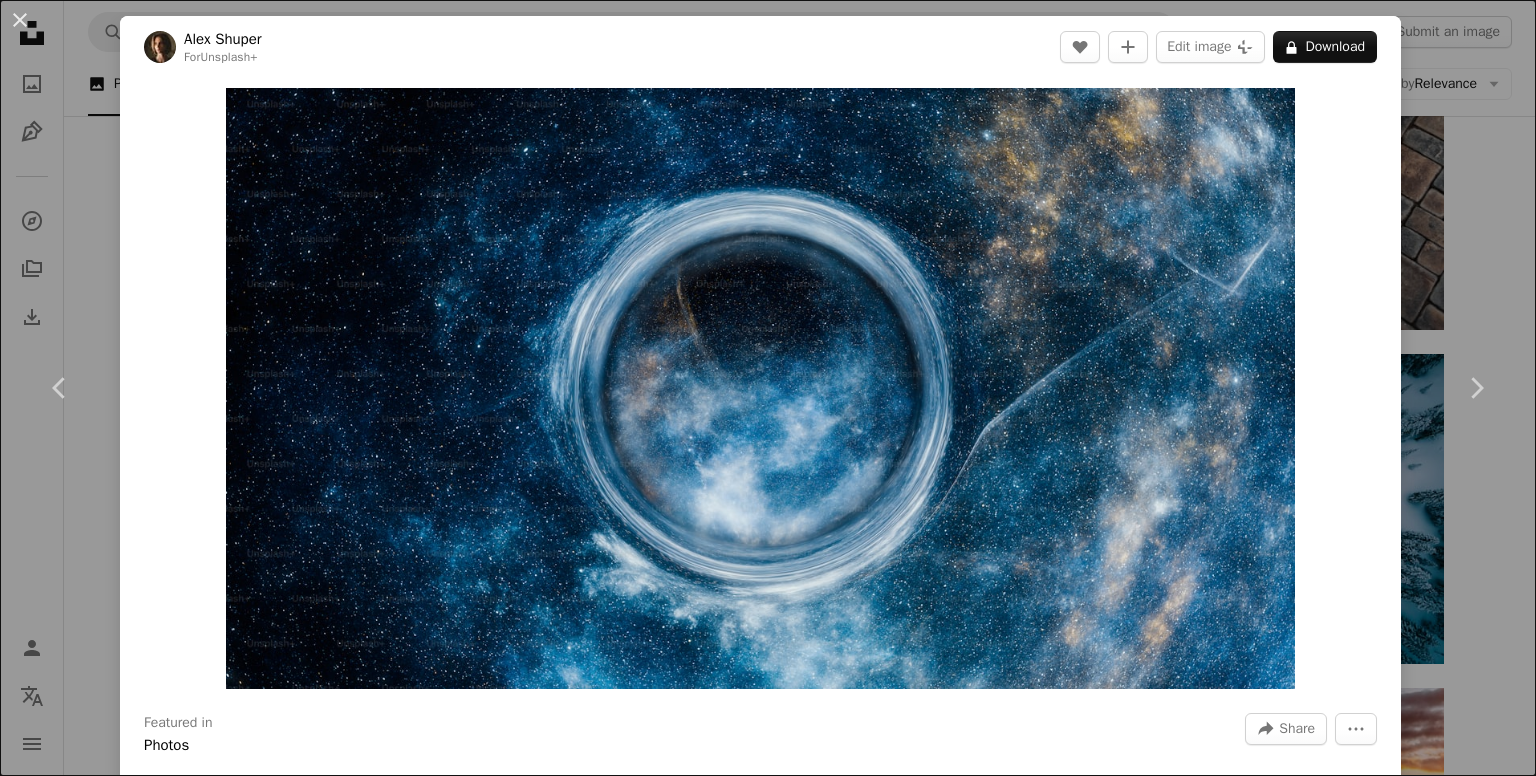 click on "A heart A plus sign [FIRST] [LAST]  For  Unsplash+ A lock   Download A heart A plus sign [FIRST] [LAST] Arrow pointing down A heart A plus sign [FIRST] Available for hire A checkmark inside of a circle Arrow pointing down A heart A plus sign [FIRST] [LAST] Arrow pointing down Plus sign for Unsplash+ A heart A plus sign [FIRST] [LAST] For  Unsplash+ A lock   Download A heart A plus sign" at bounding box center (768, -6643) 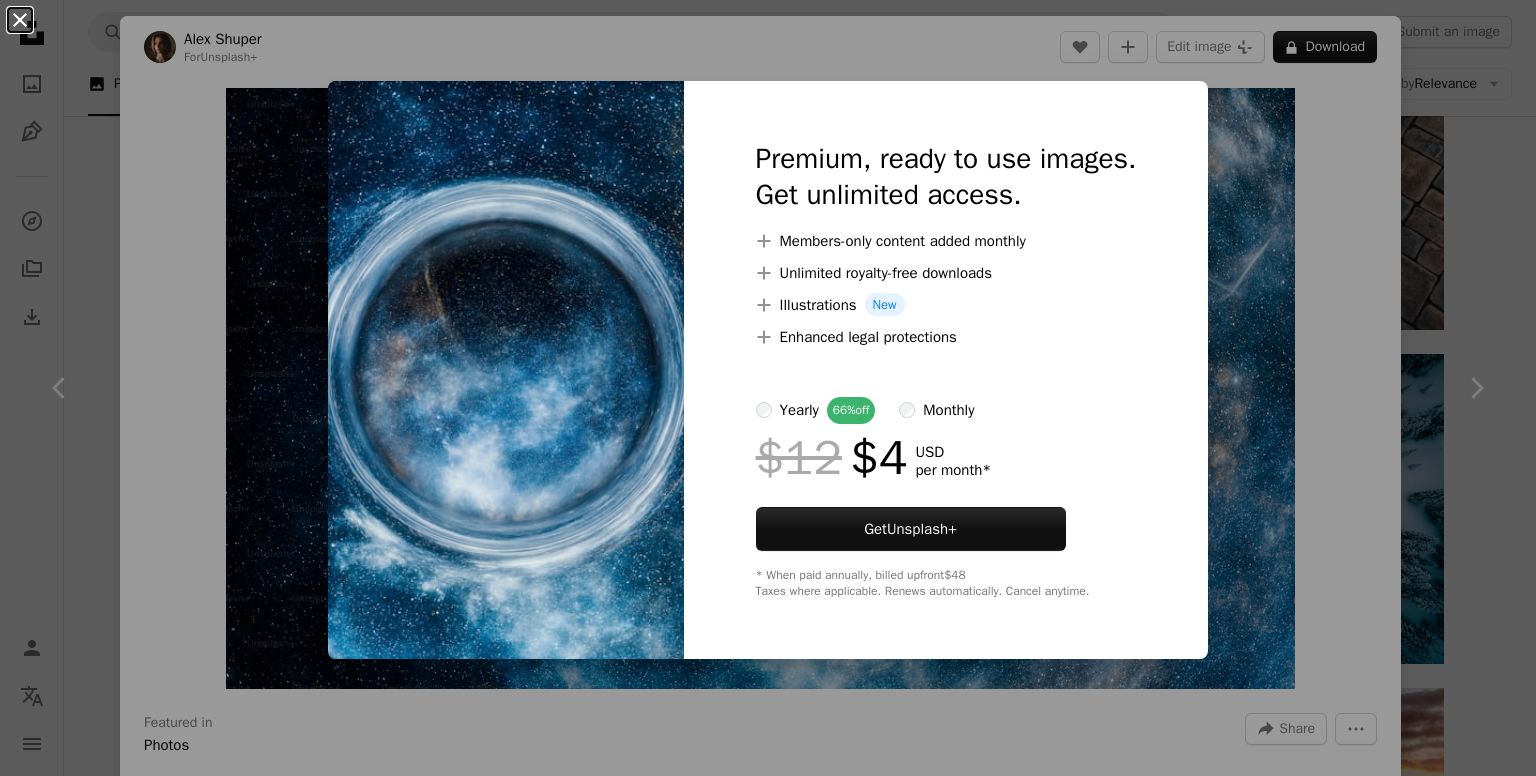 click on "An X shape" at bounding box center (20, 20) 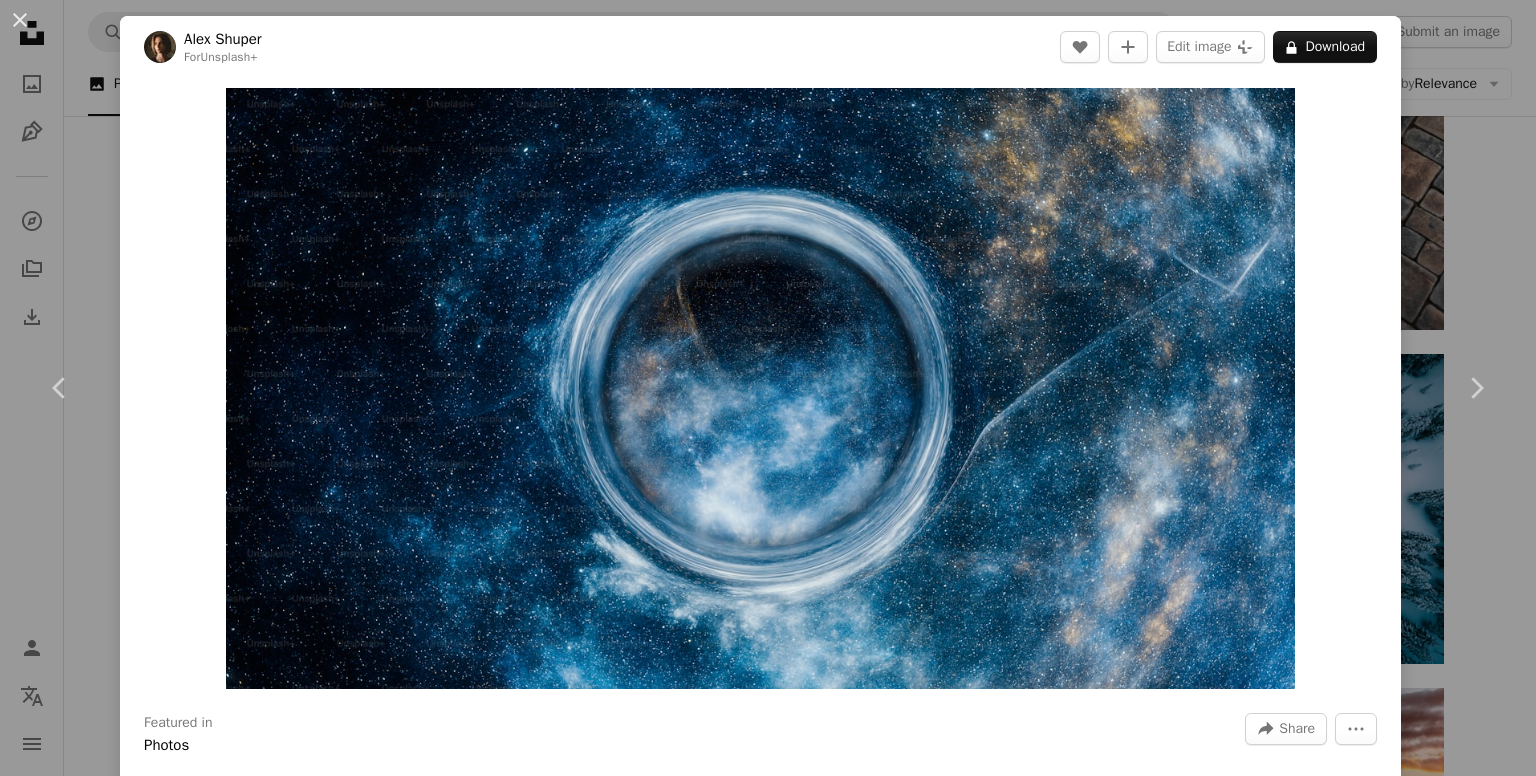click on "An X shape" at bounding box center [20, 20] 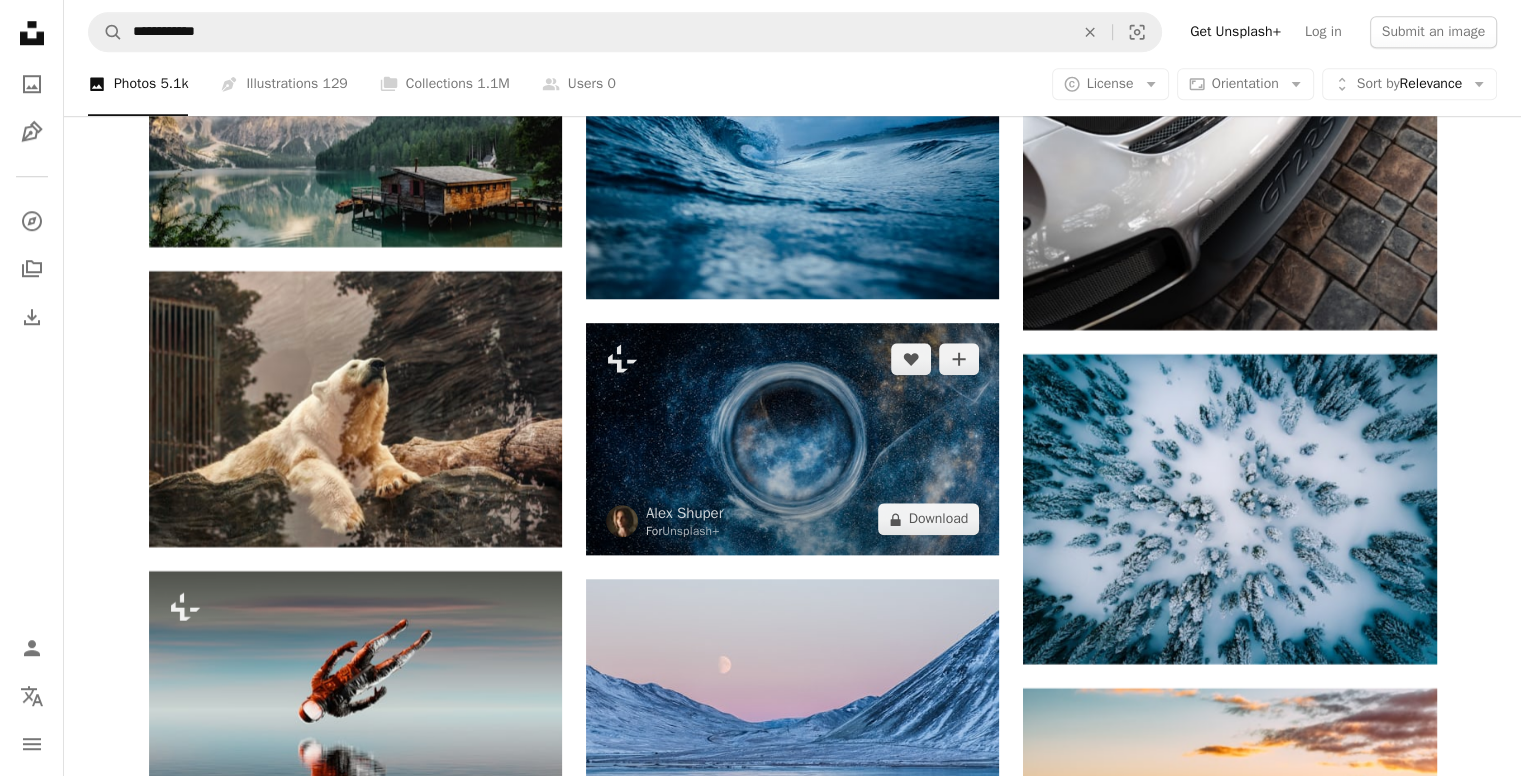 click at bounding box center (792, 439) 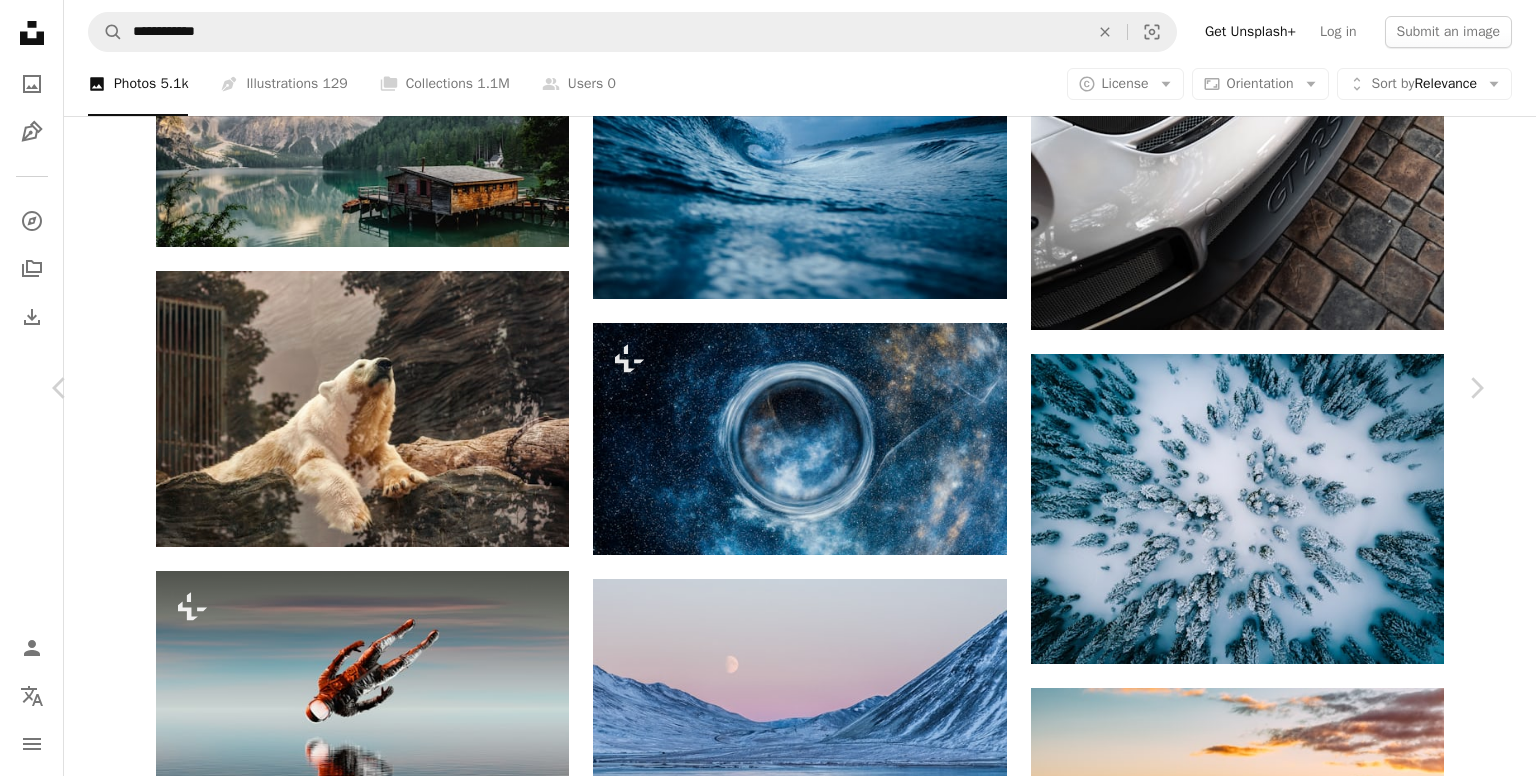 click at bounding box center [760, 4013] 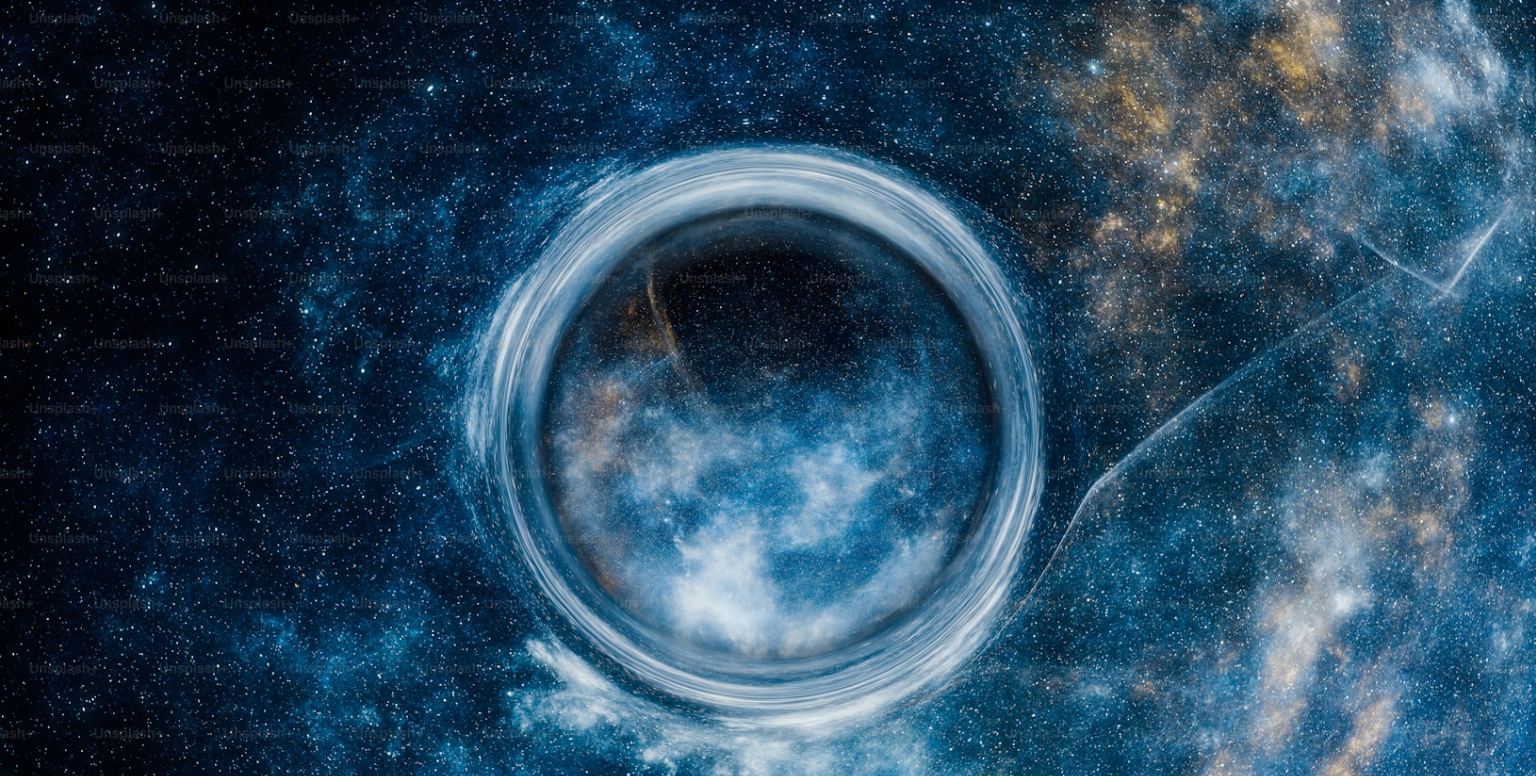 scroll, scrollTop: 36, scrollLeft: 0, axis: vertical 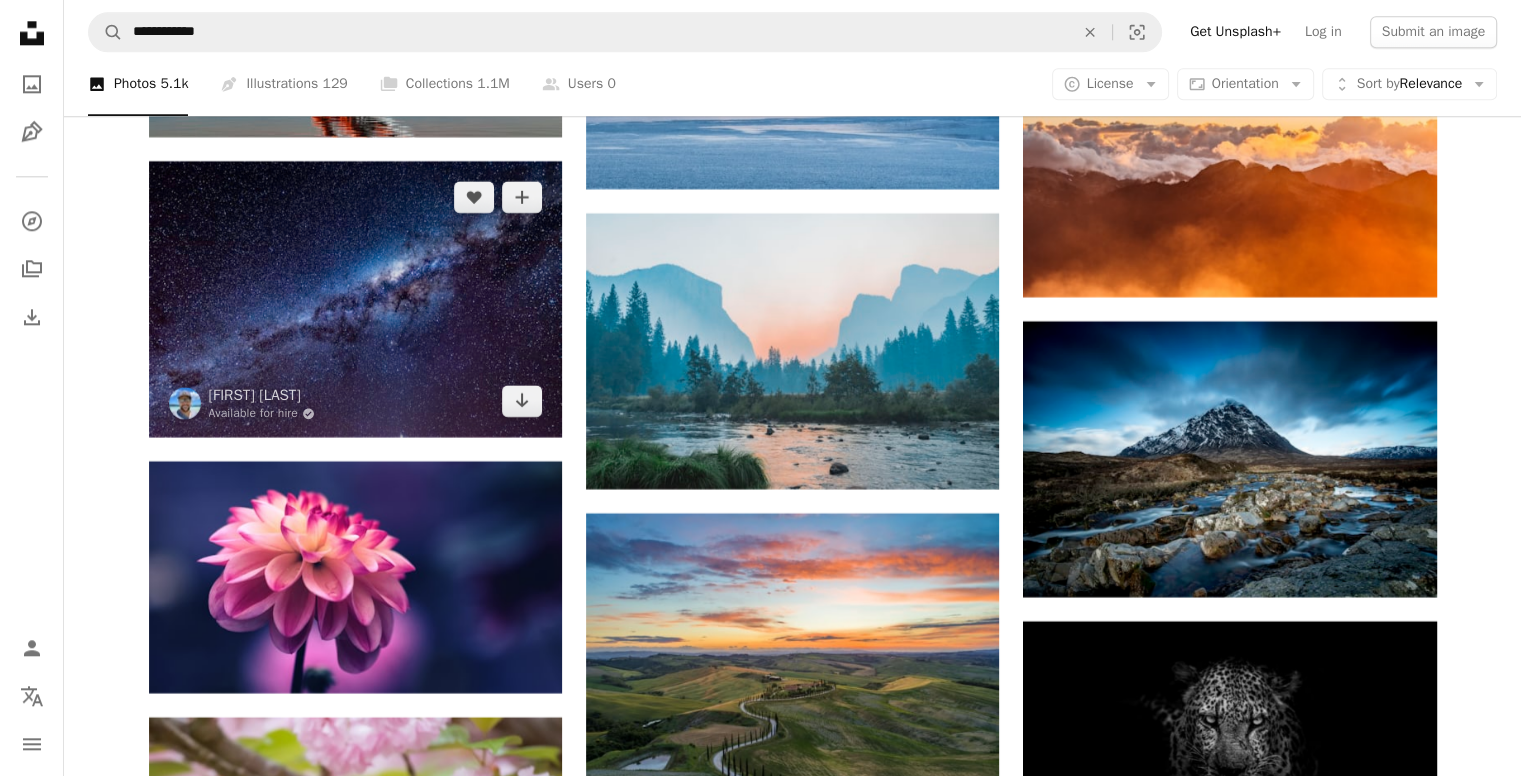 click at bounding box center [355, 299] 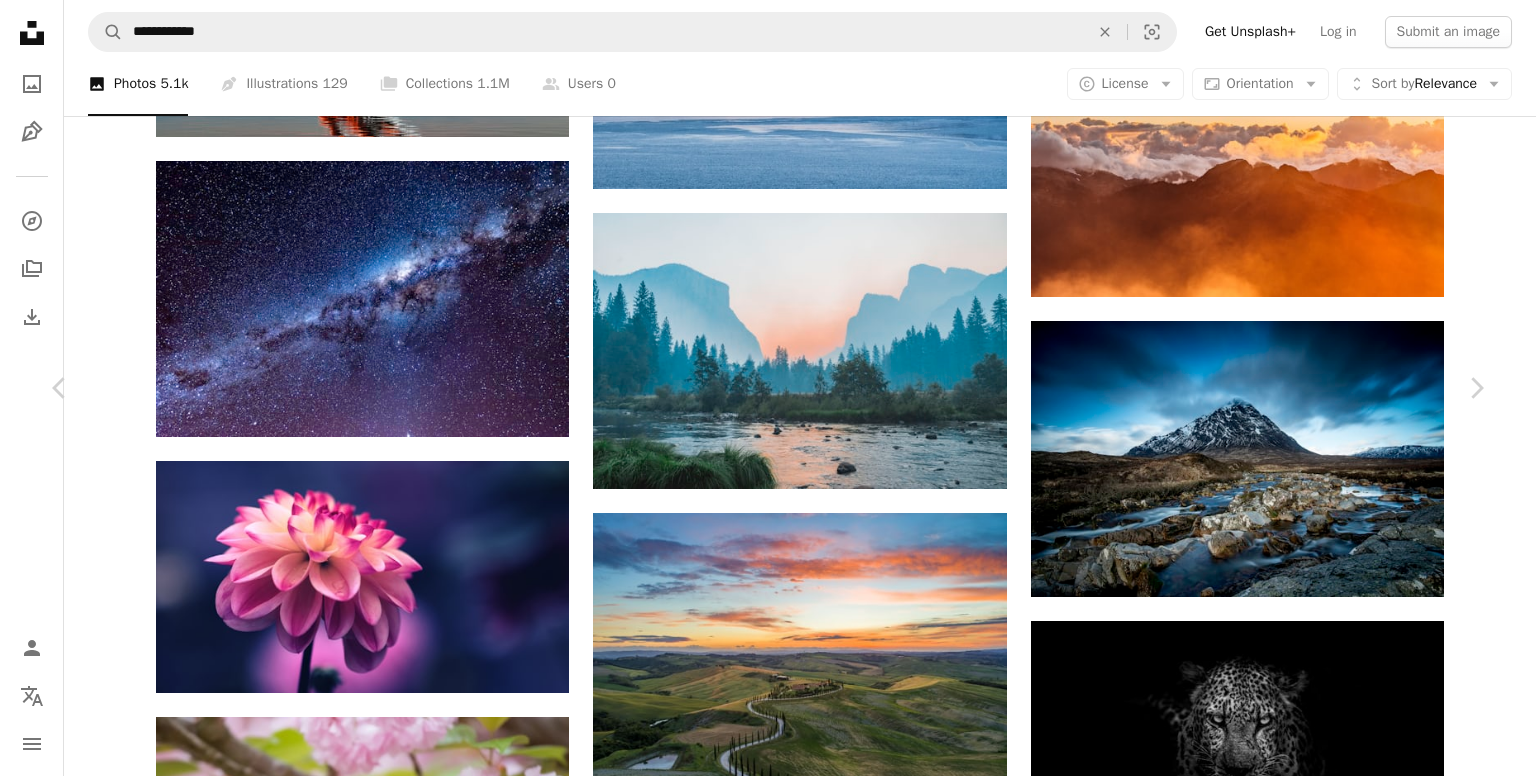 click on "Chevron down" 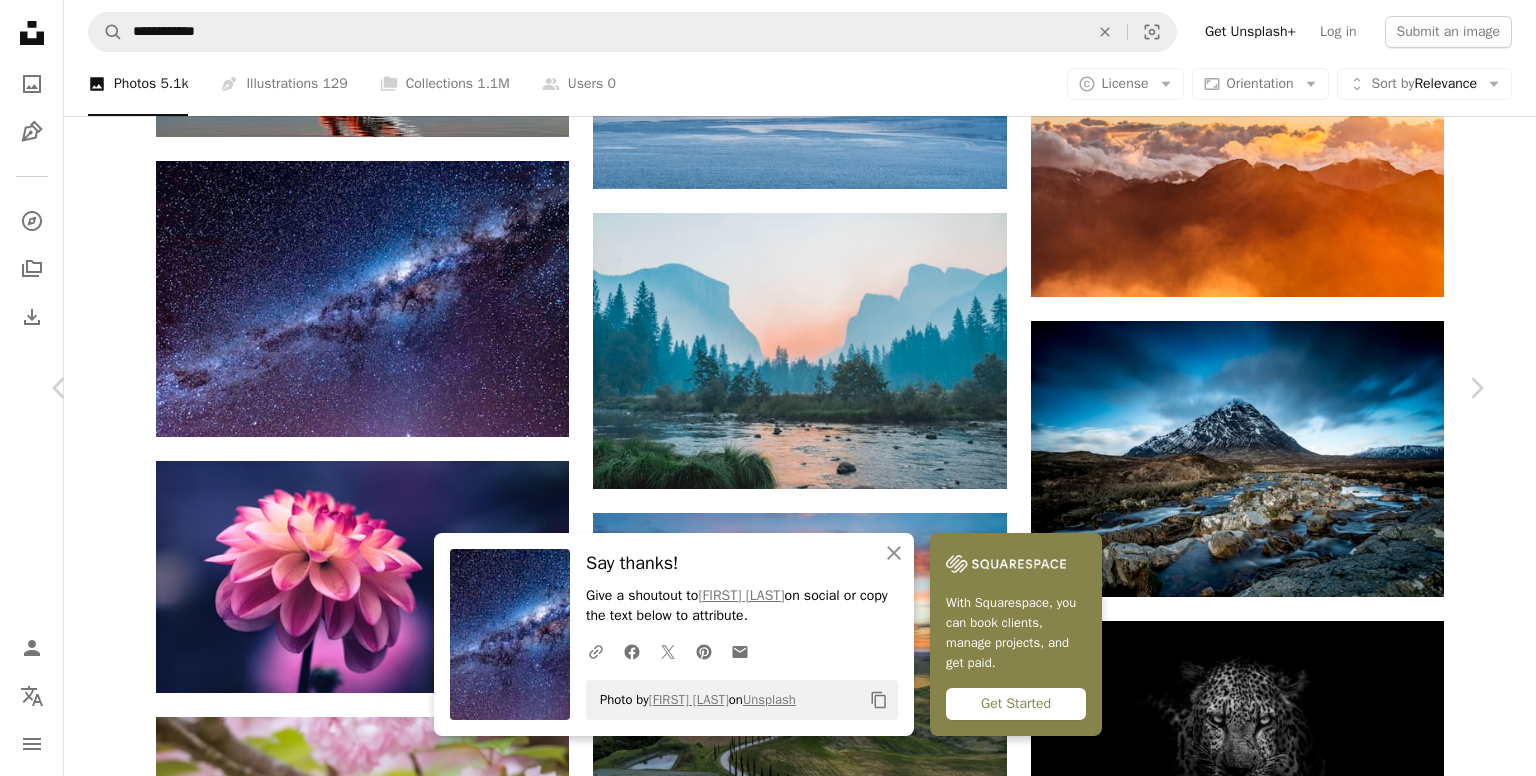 click on "An X shape" at bounding box center [20, 20] 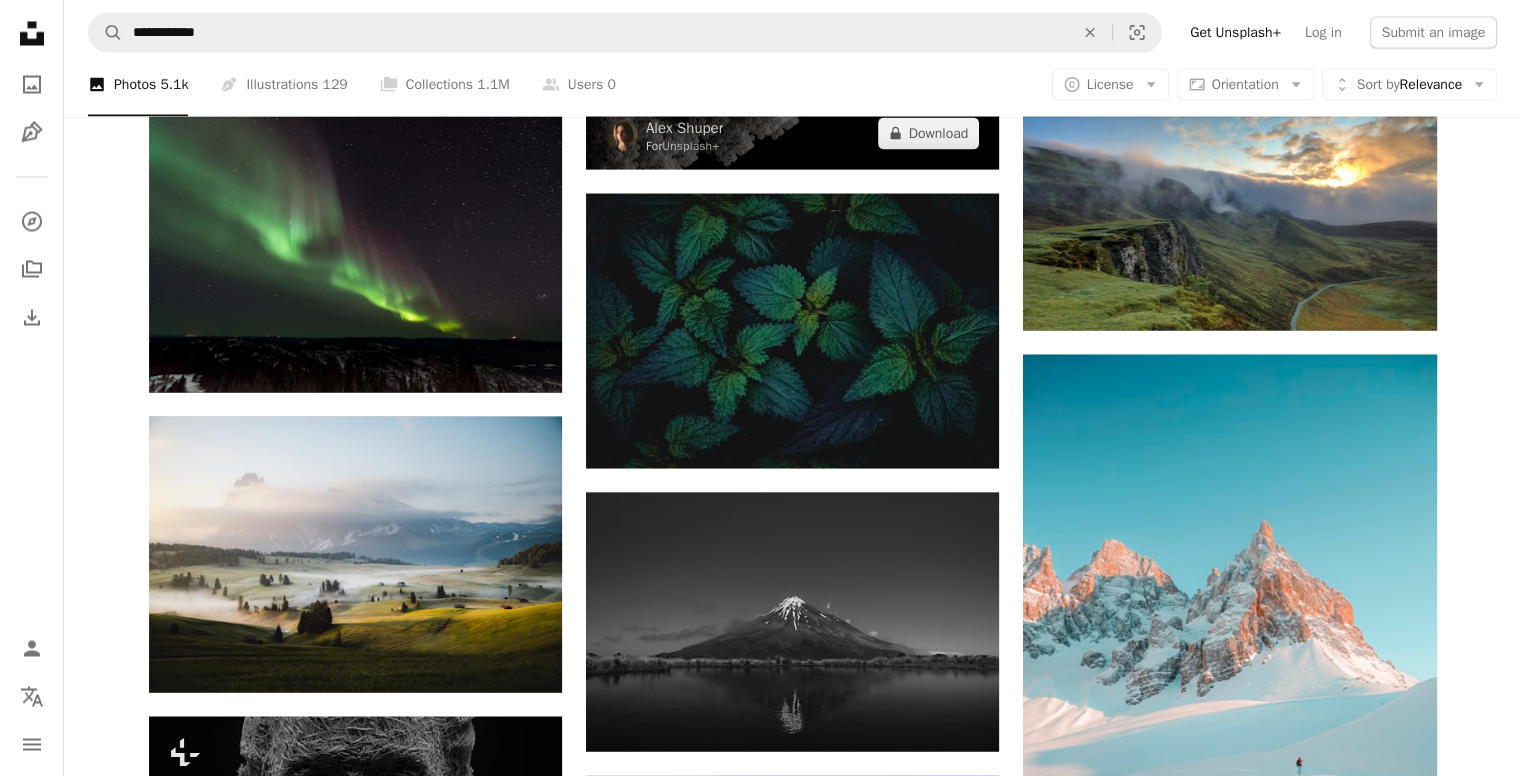 scroll, scrollTop: 18998, scrollLeft: 0, axis: vertical 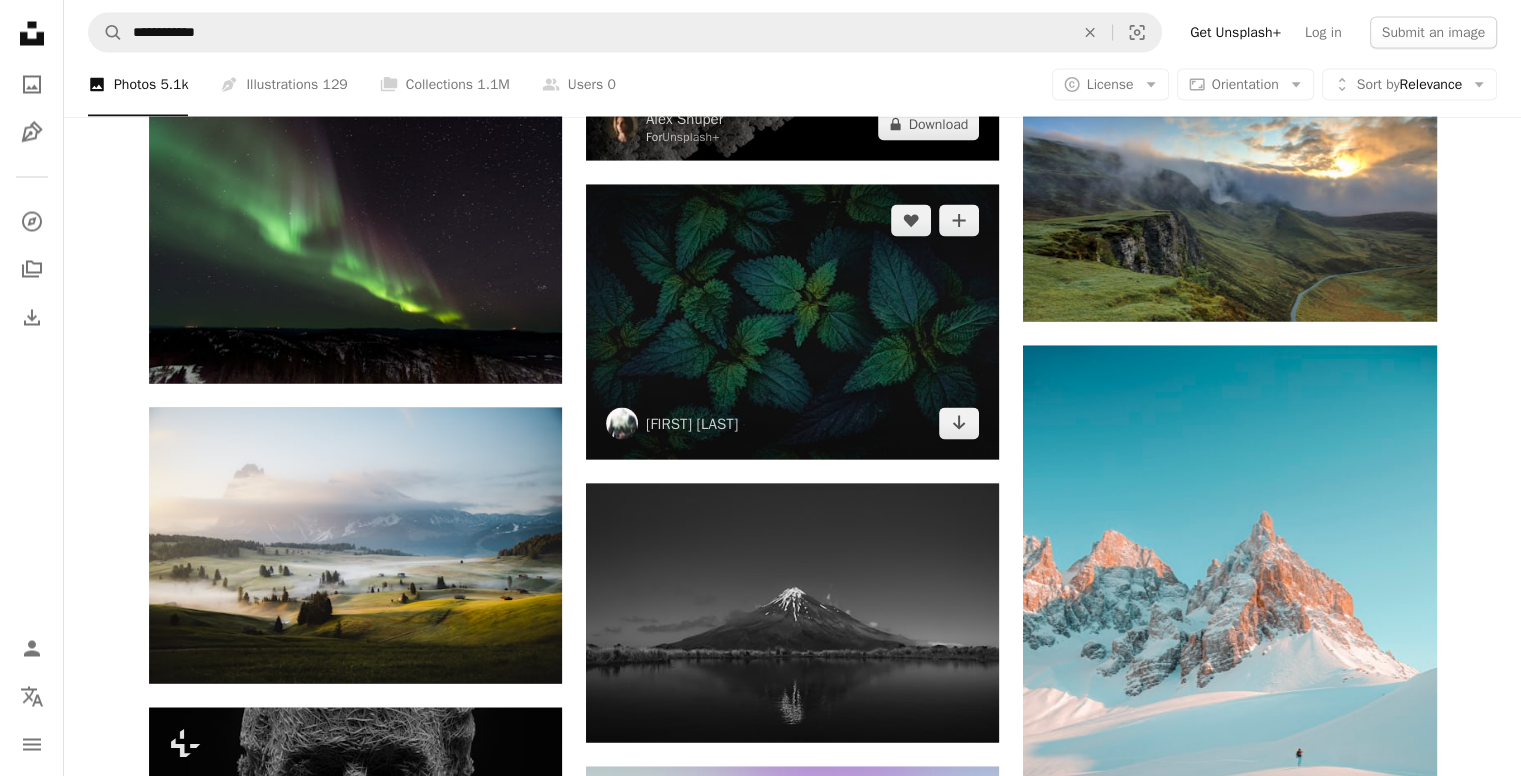click at bounding box center (792, 321) 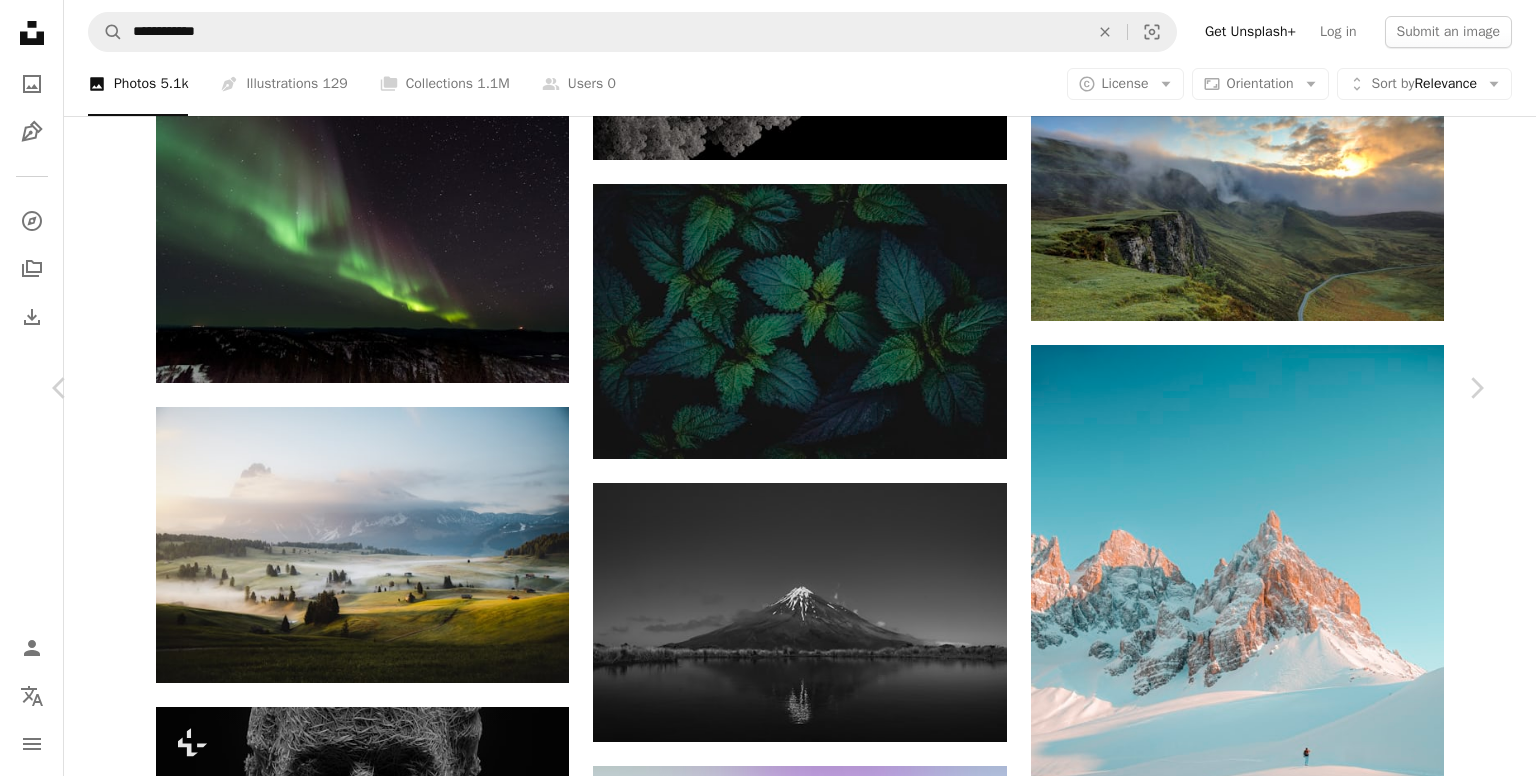 click on "Chevron down" 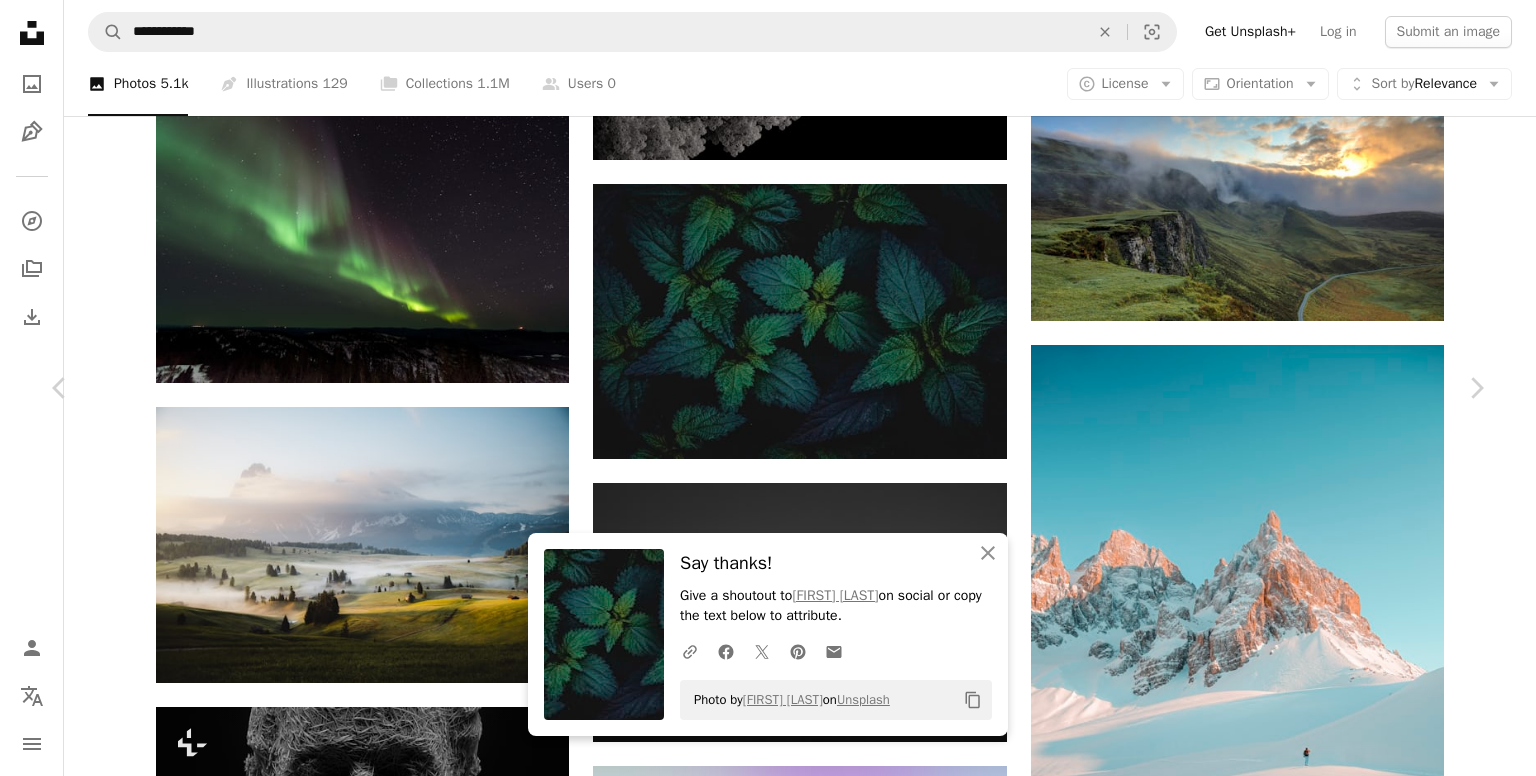click on "An X shape" at bounding box center [20, 20] 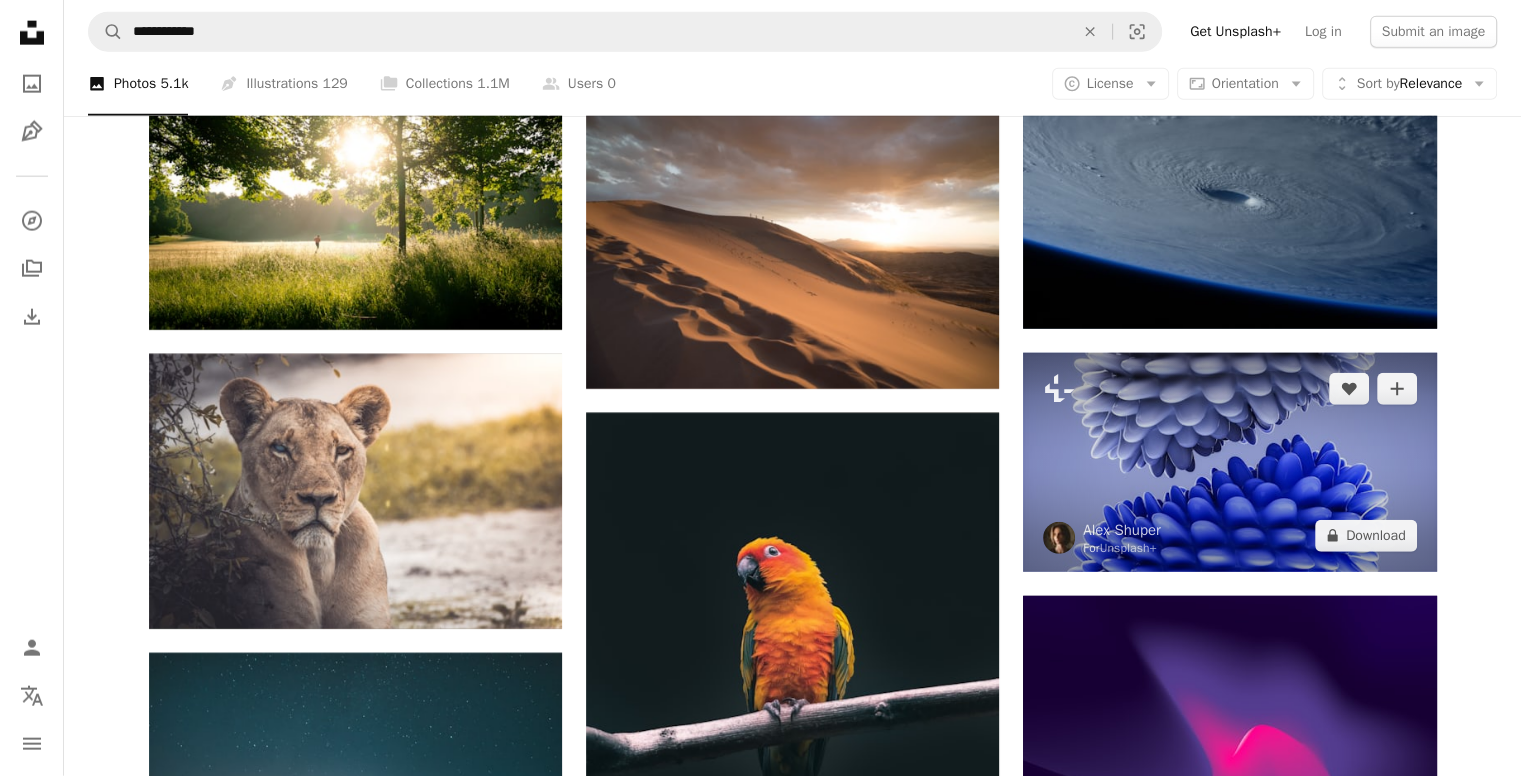 scroll, scrollTop: 20442, scrollLeft: 0, axis: vertical 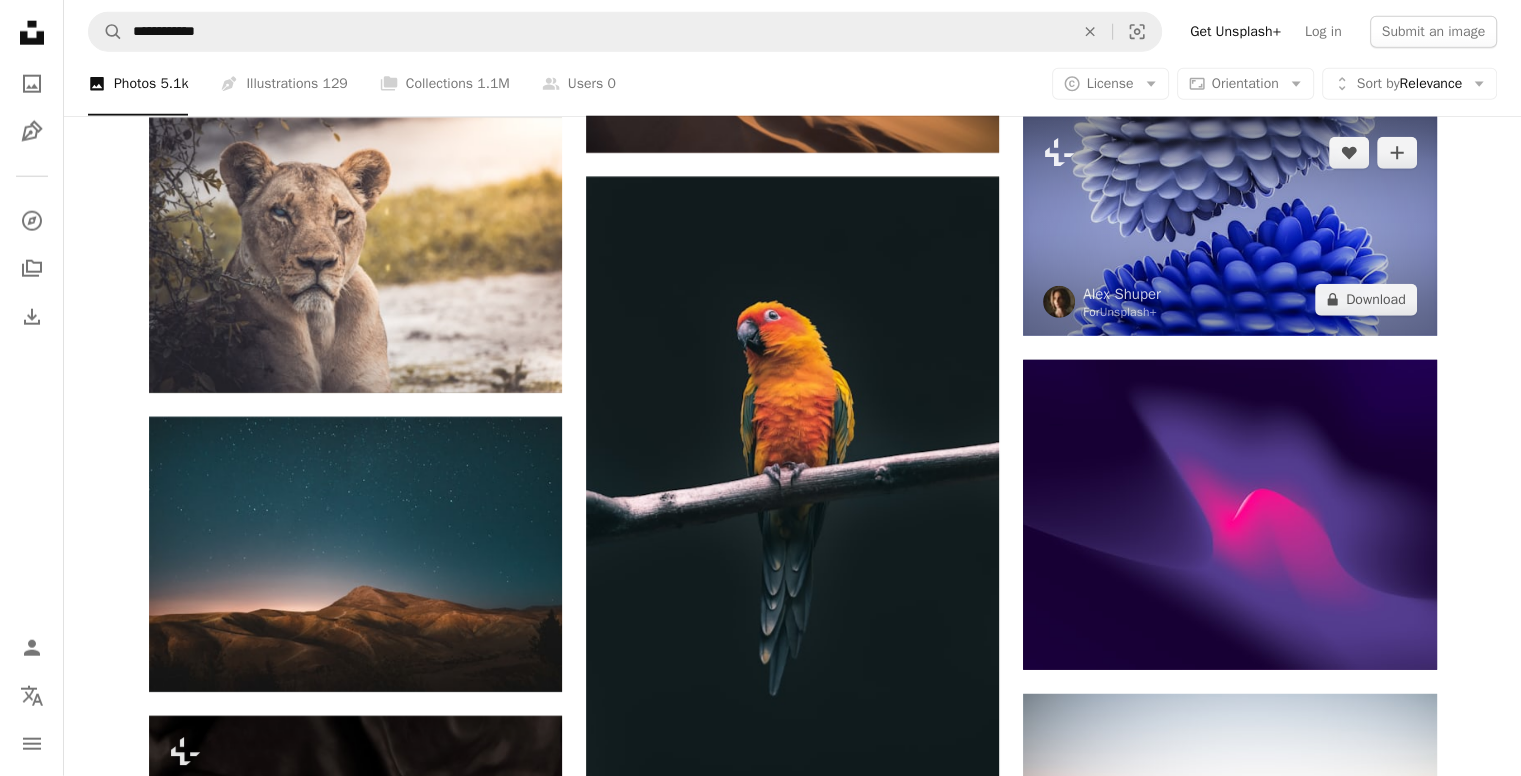 click at bounding box center [1229, 226] 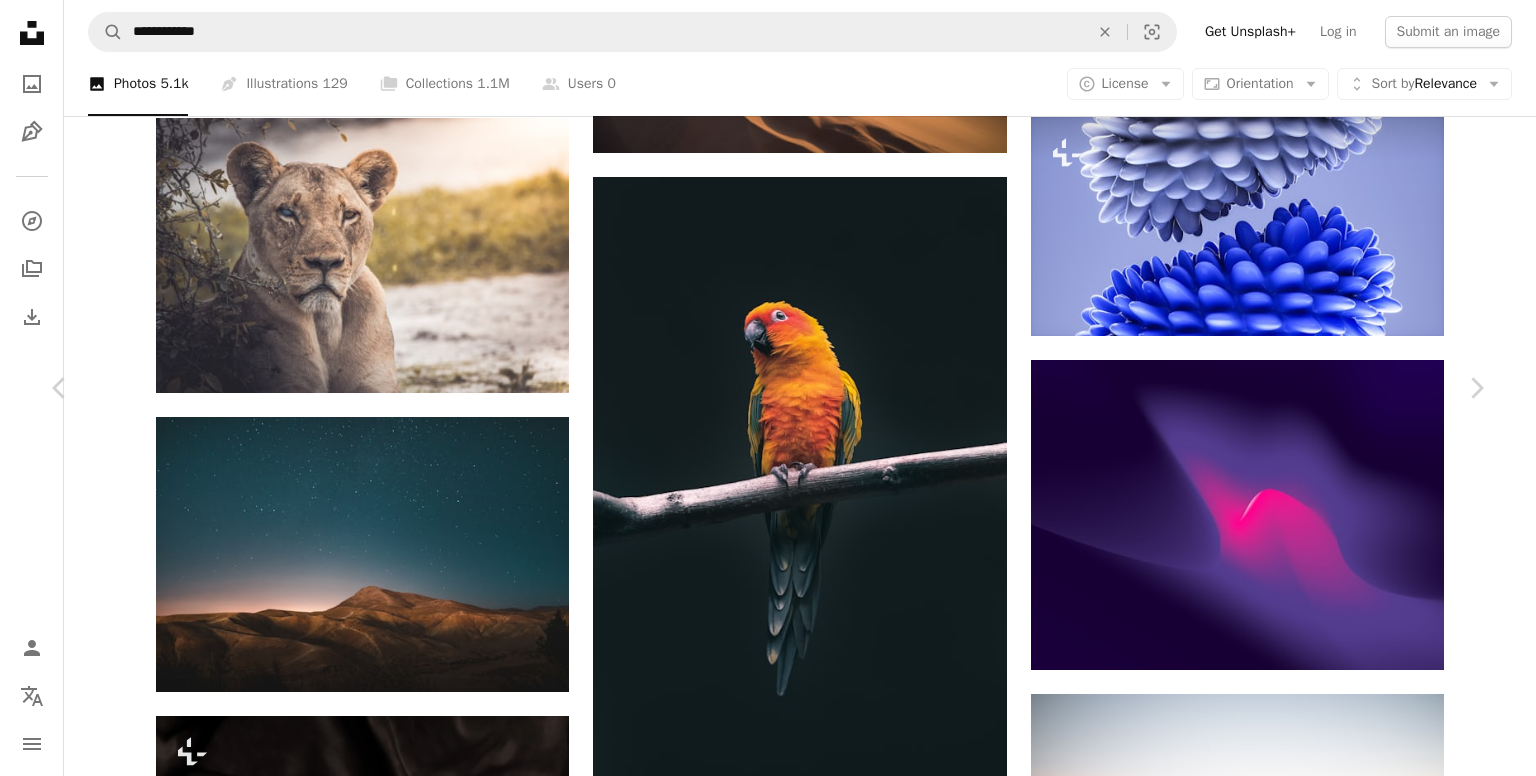 click on "An X shape" at bounding box center [20, 20] 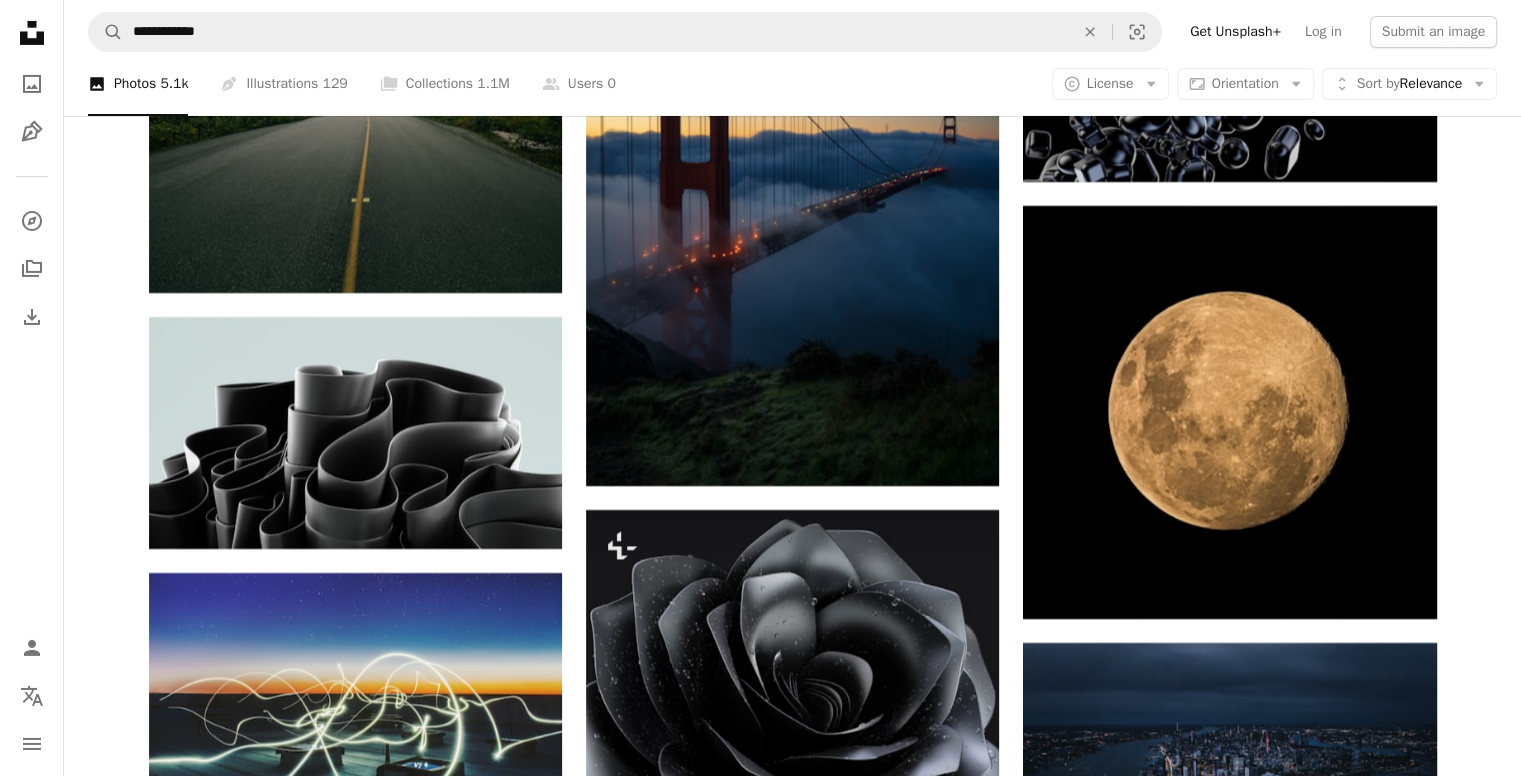 scroll, scrollTop: 22052, scrollLeft: 0, axis: vertical 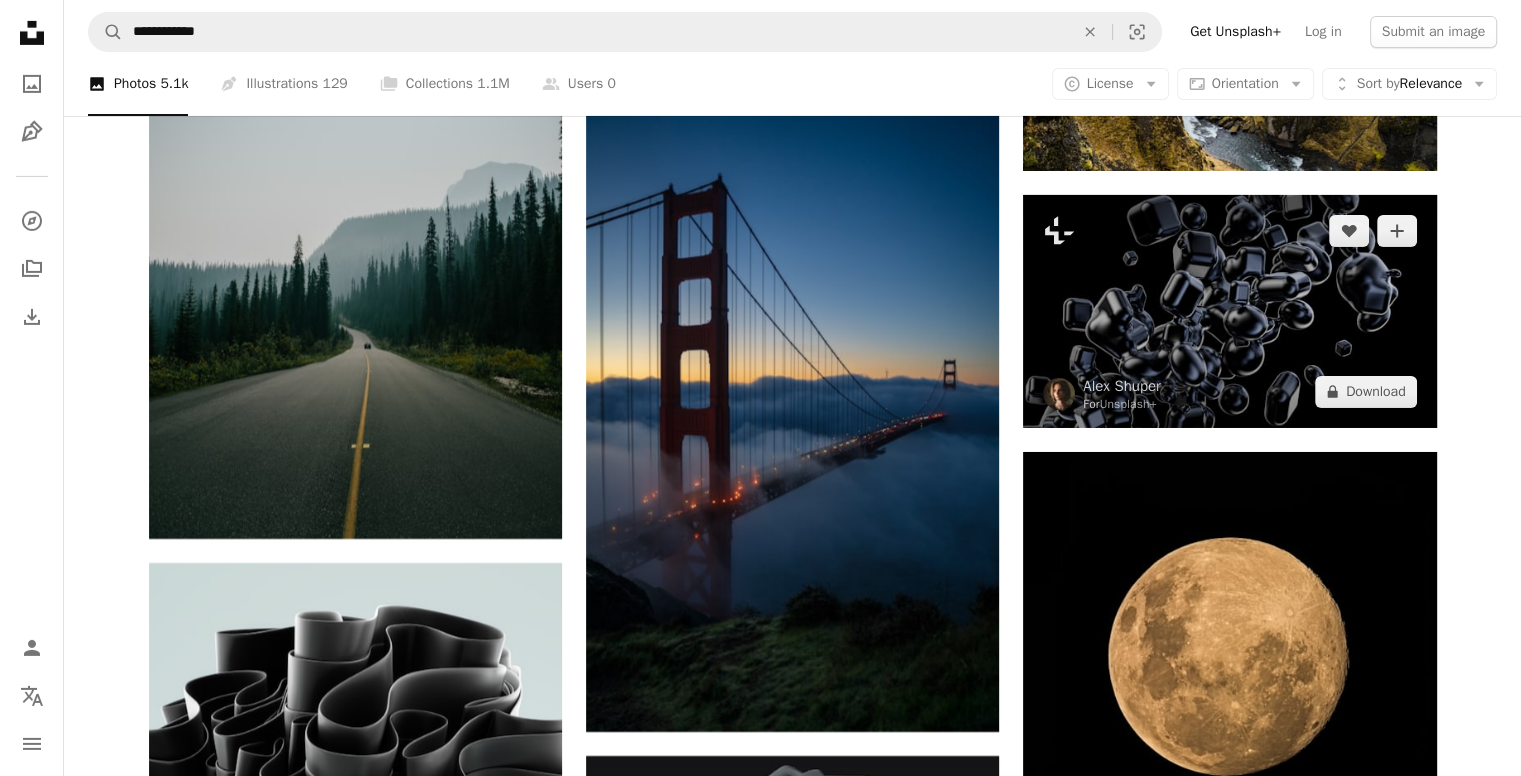 click at bounding box center (1229, 311) 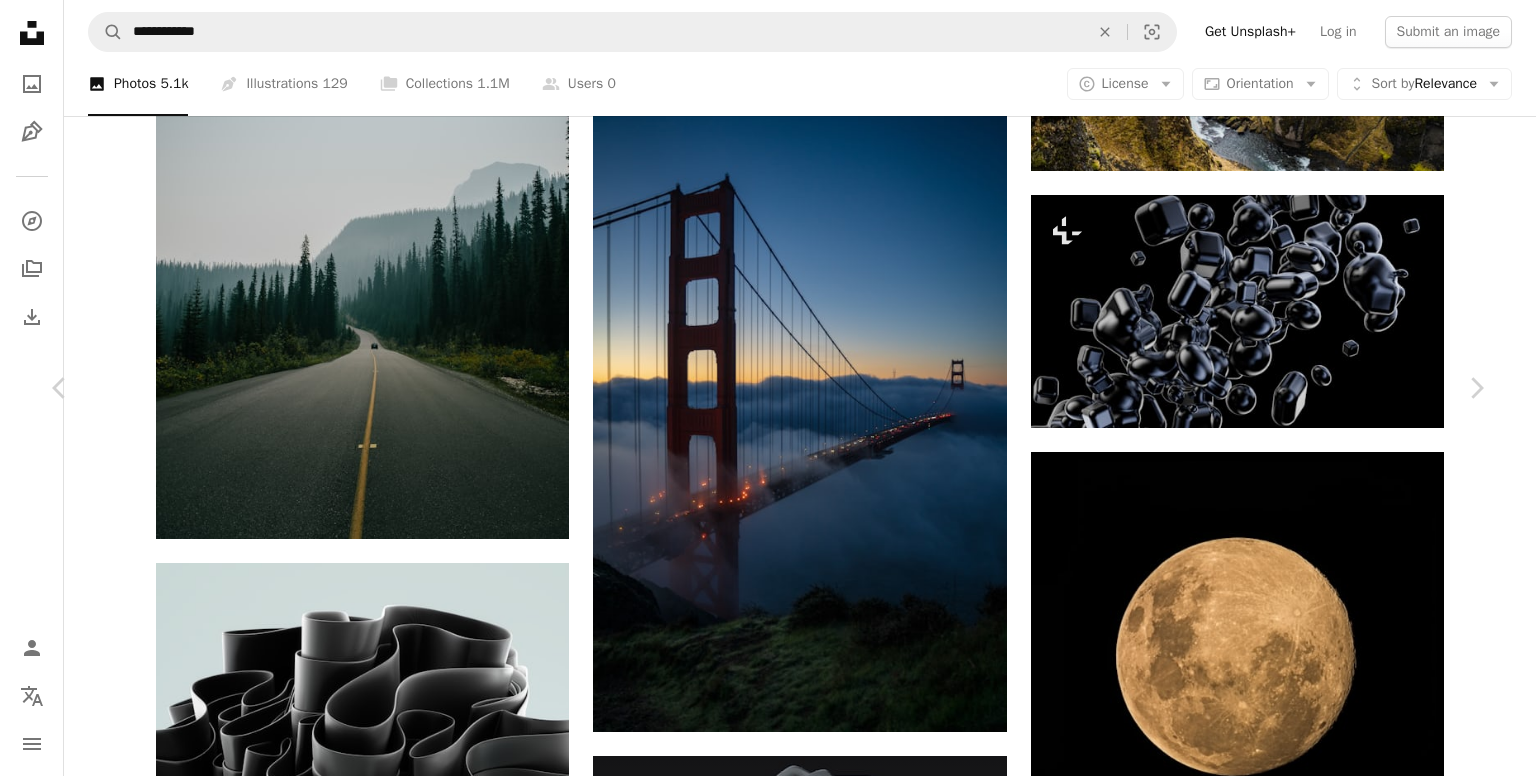 click on "An X shape" at bounding box center [20, 20] 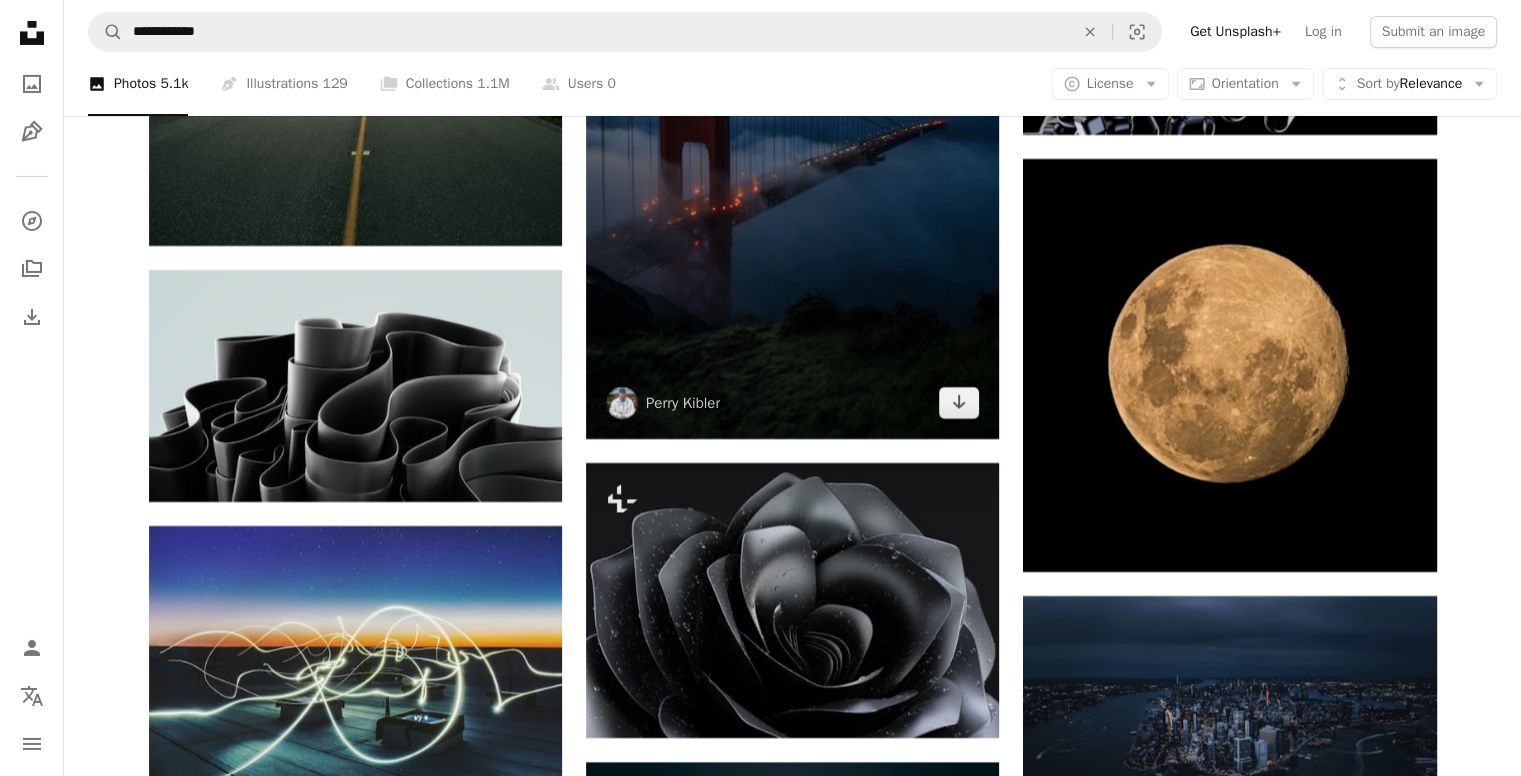 scroll, scrollTop: 22346, scrollLeft: 0, axis: vertical 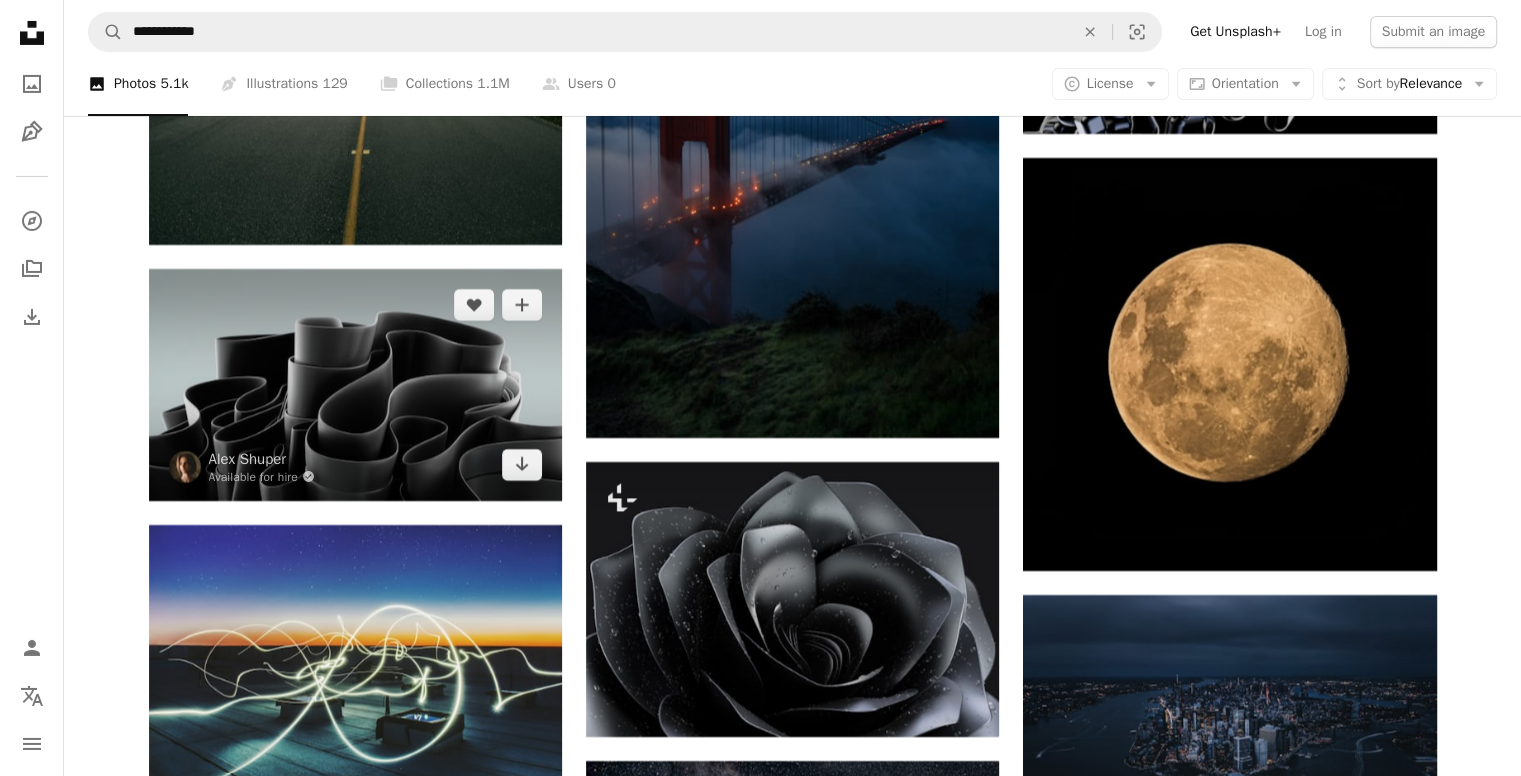 click at bounding box center (355, 385) 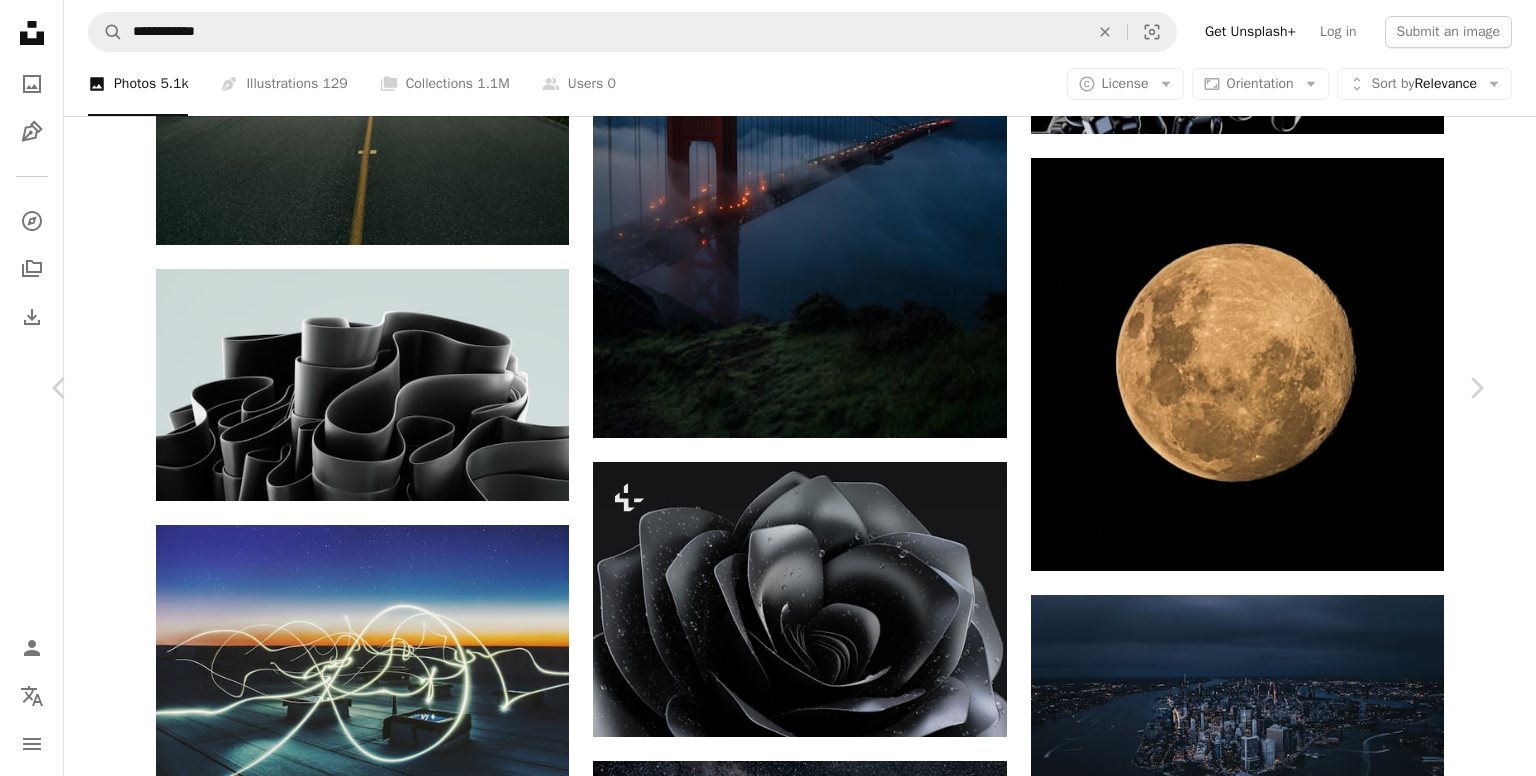 click on "Chevron down" 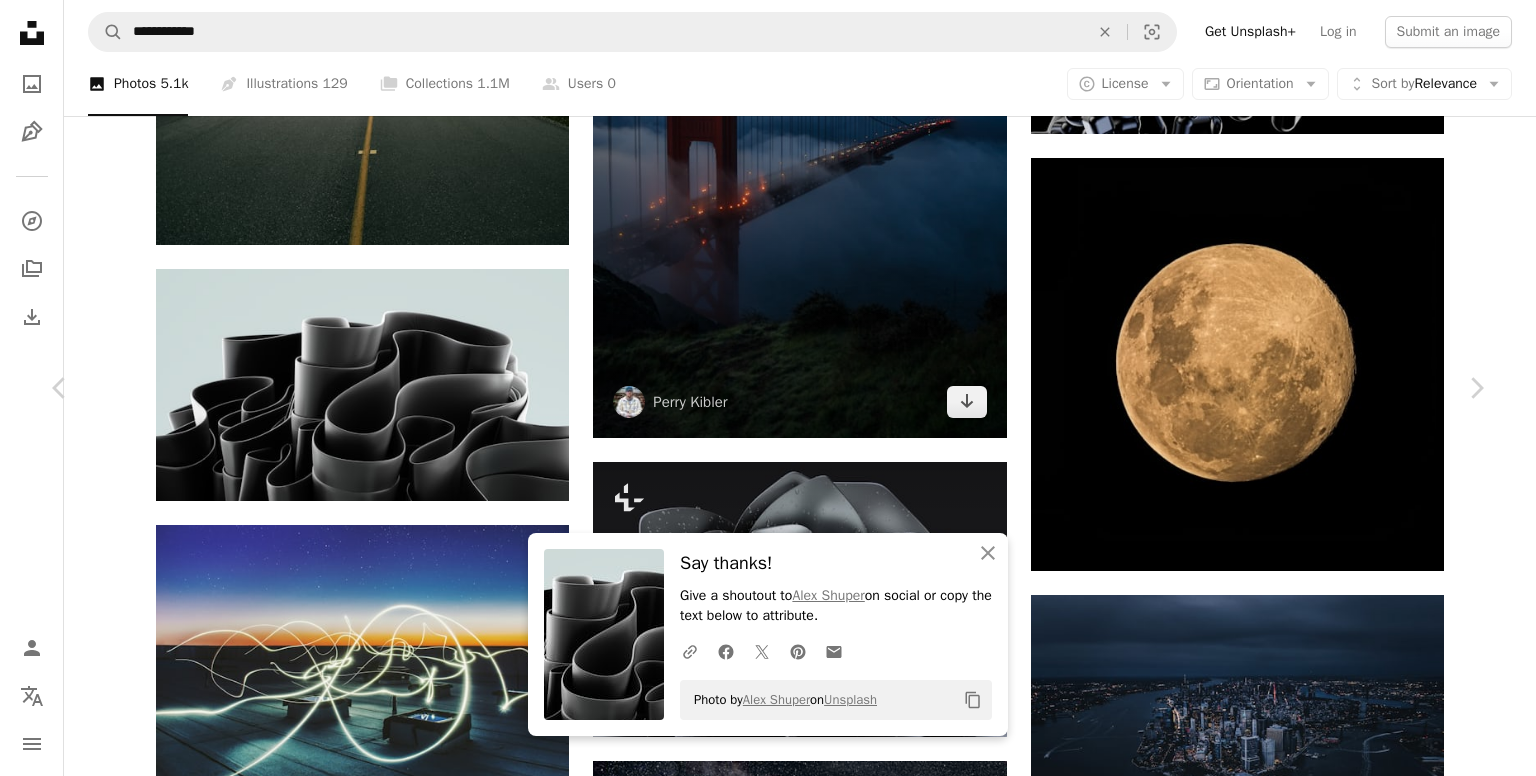 drag, startPoint x: 19, startPoint y: 23, endPoint x: 585, endPoint y: 351, distance: 654.1712 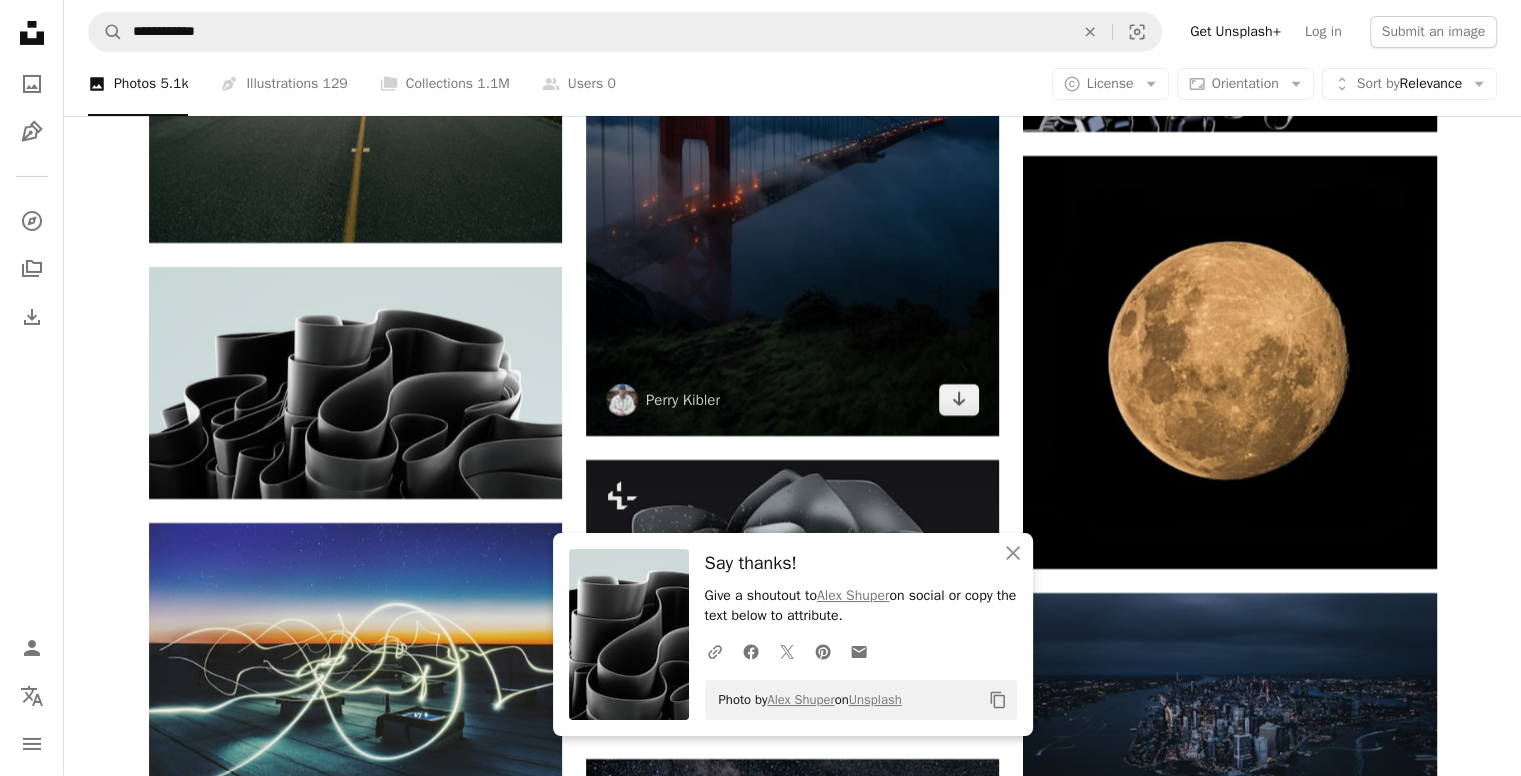 scroll, scrollTop: 22462, scrollLeft: 0, axis: vertical 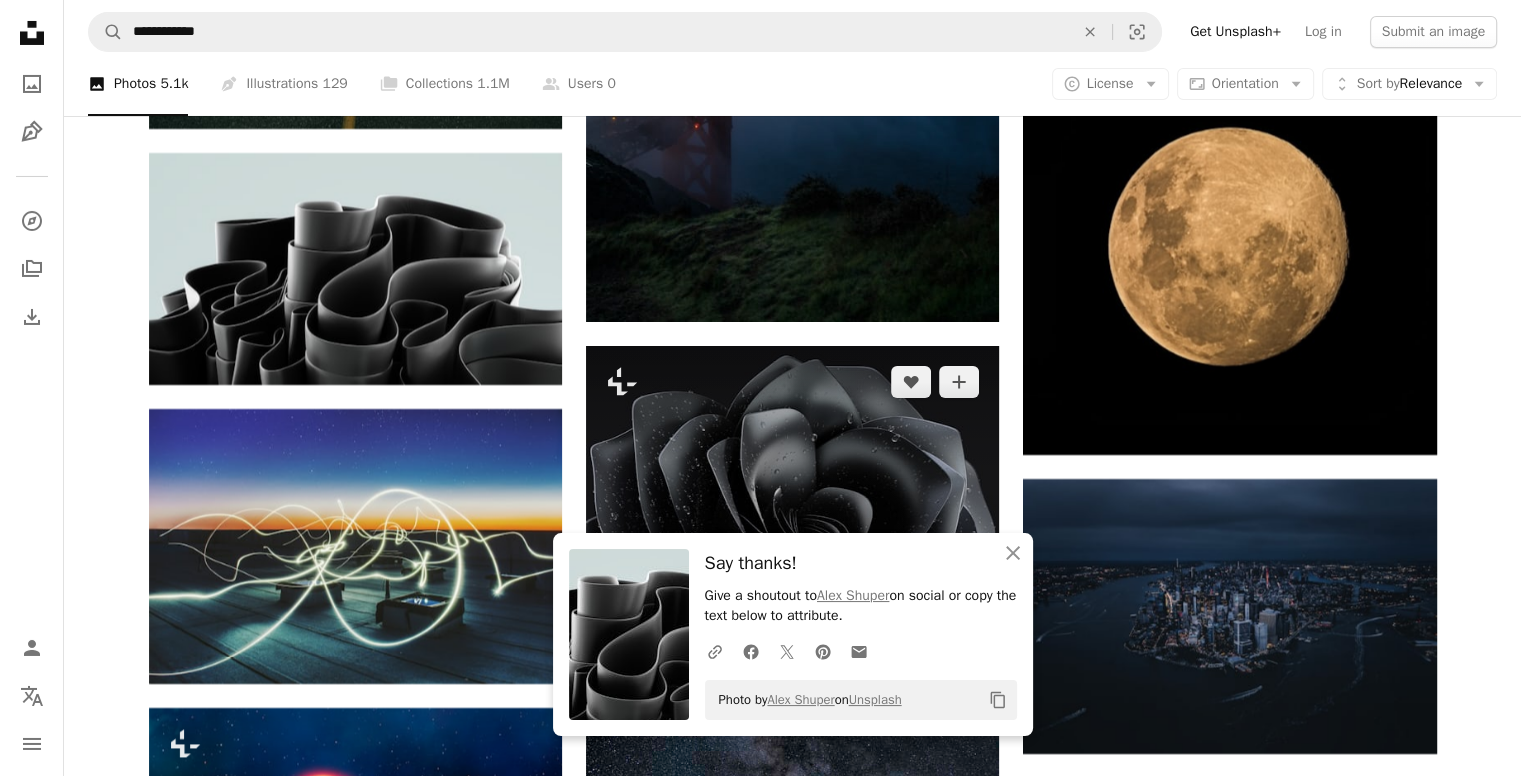 click at bounding box center (792, 483) 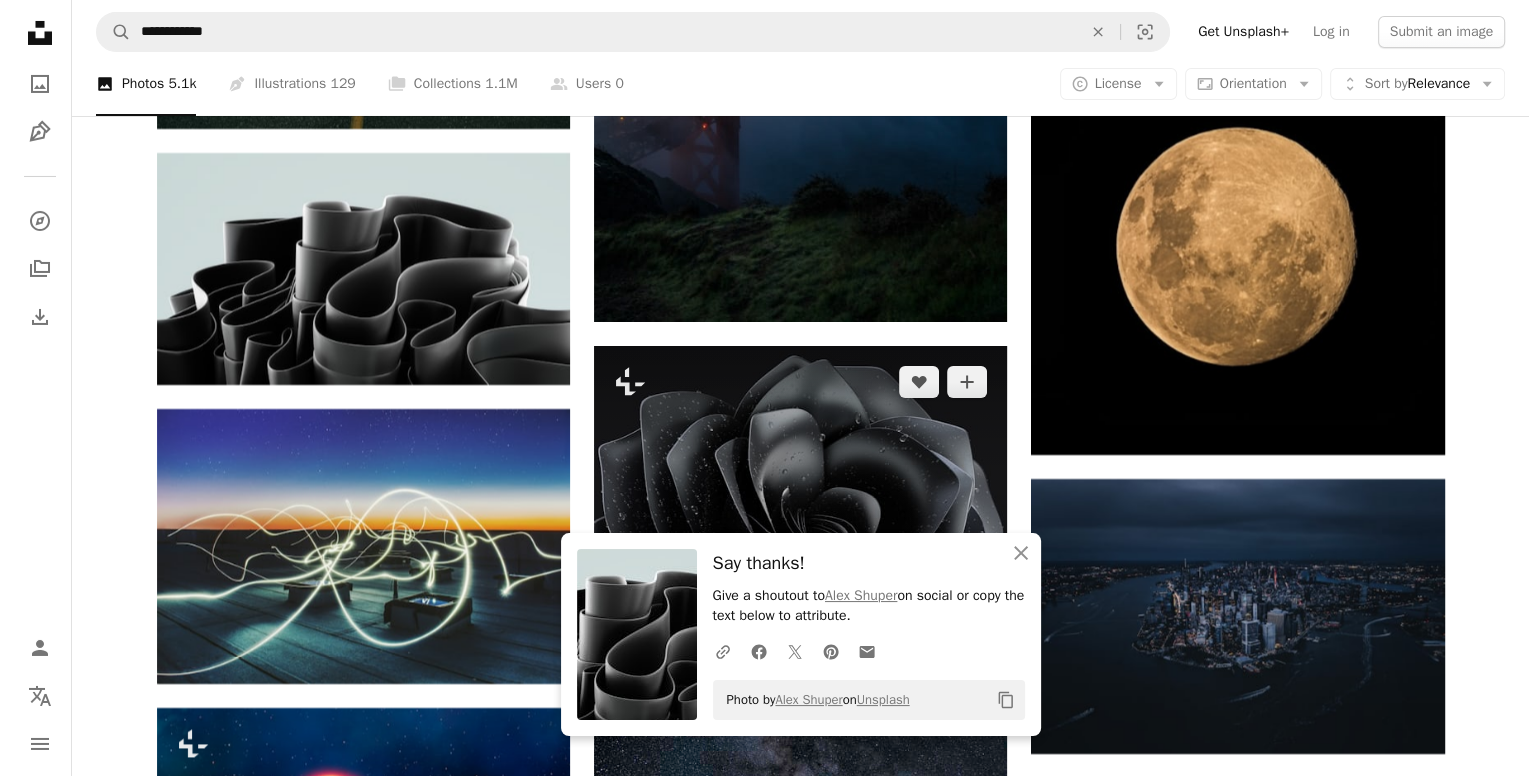 scroll, scrollTop: 22490, scrollLeft: 0, axis: vertical 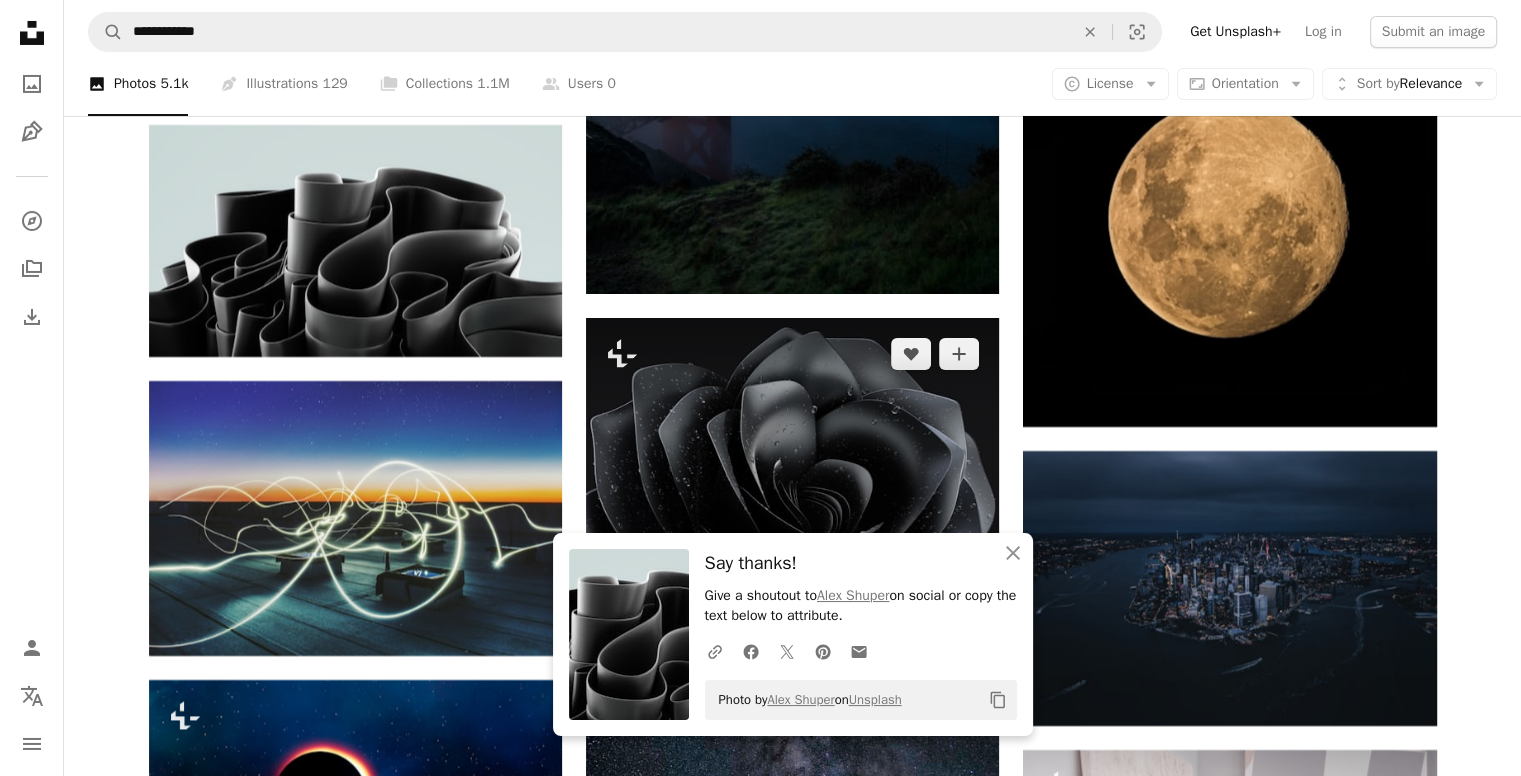 click at bounding box center [792, 455] 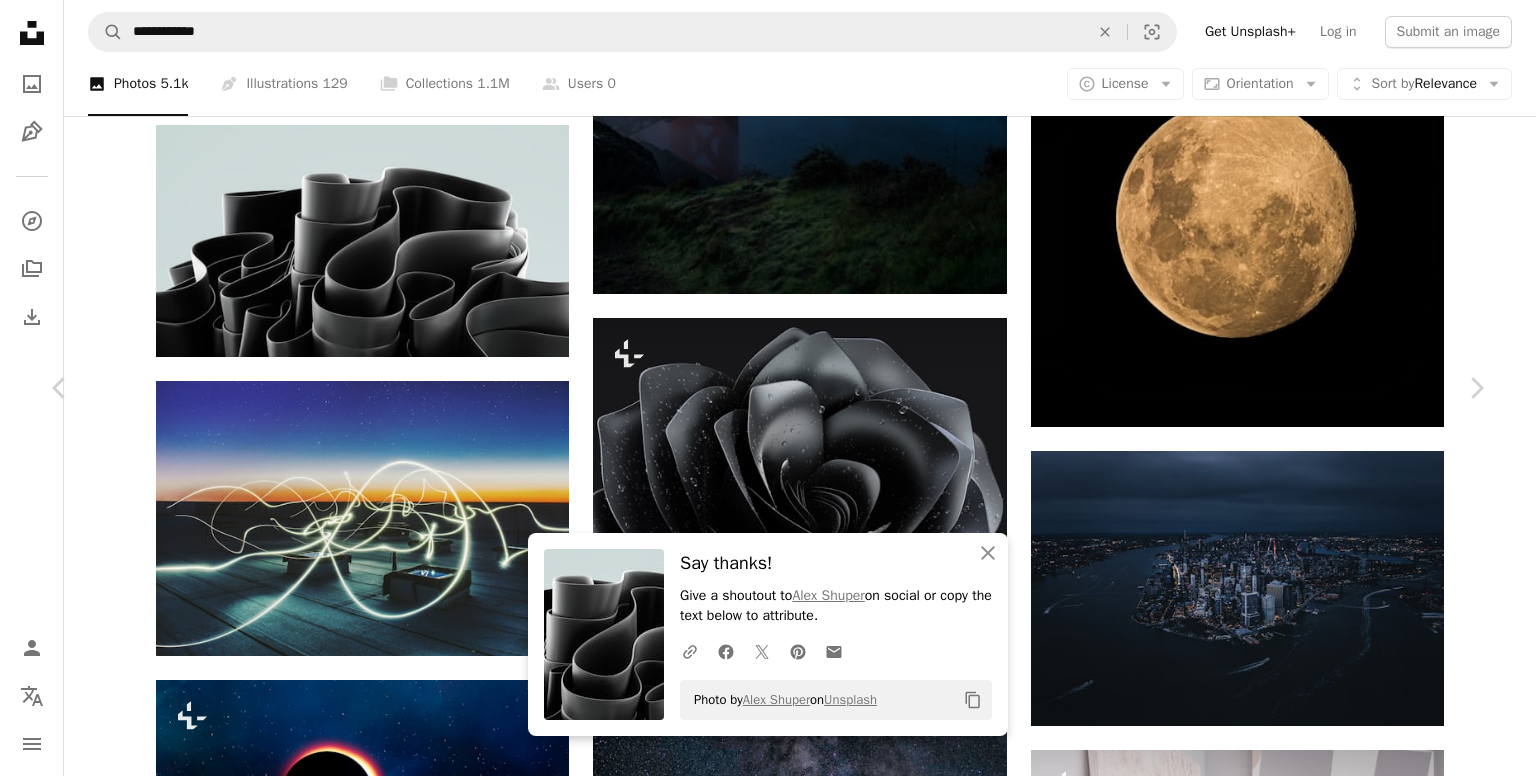 scroll, scrollTop: 994, scrollLeft: 0, axis: vertical 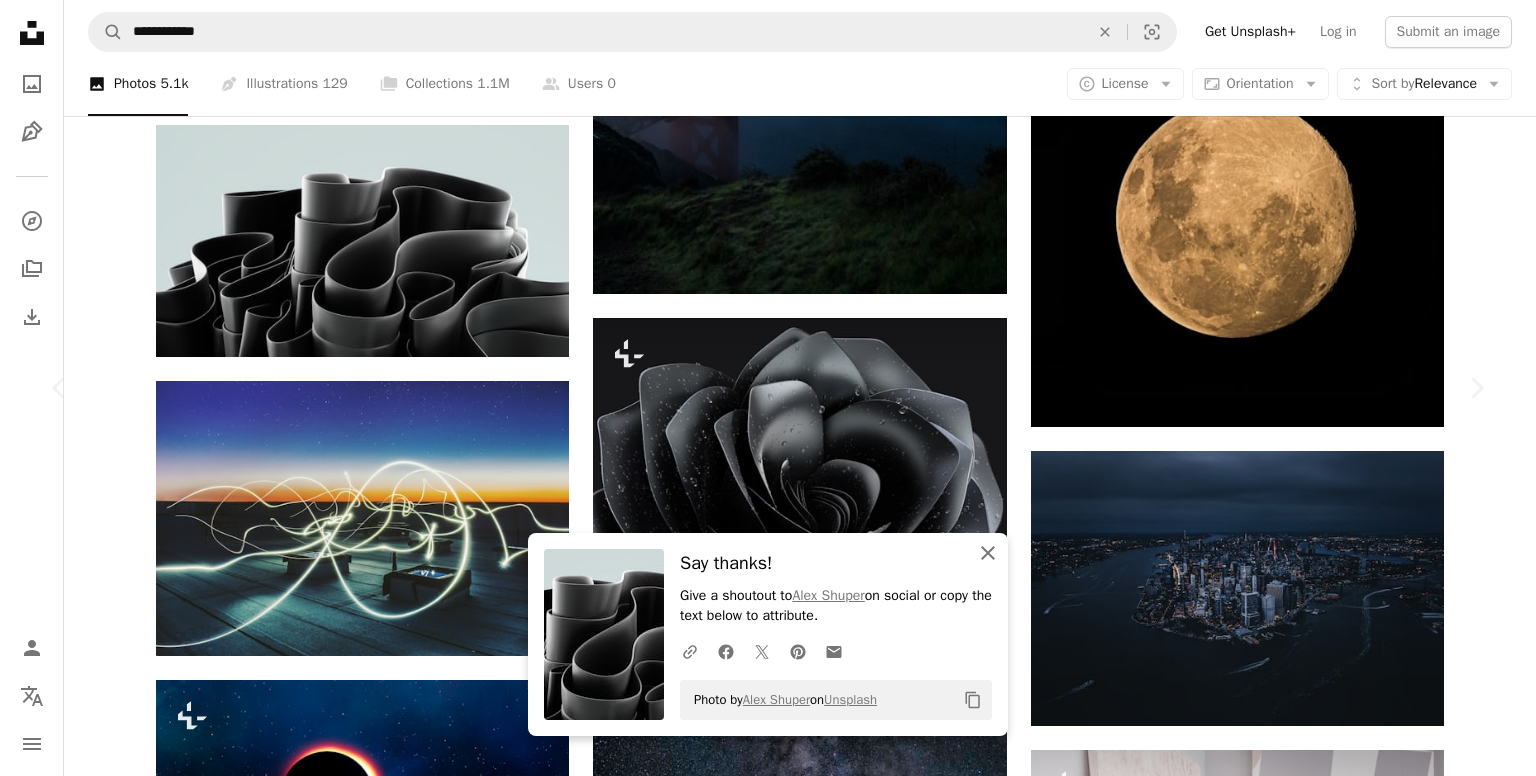 click 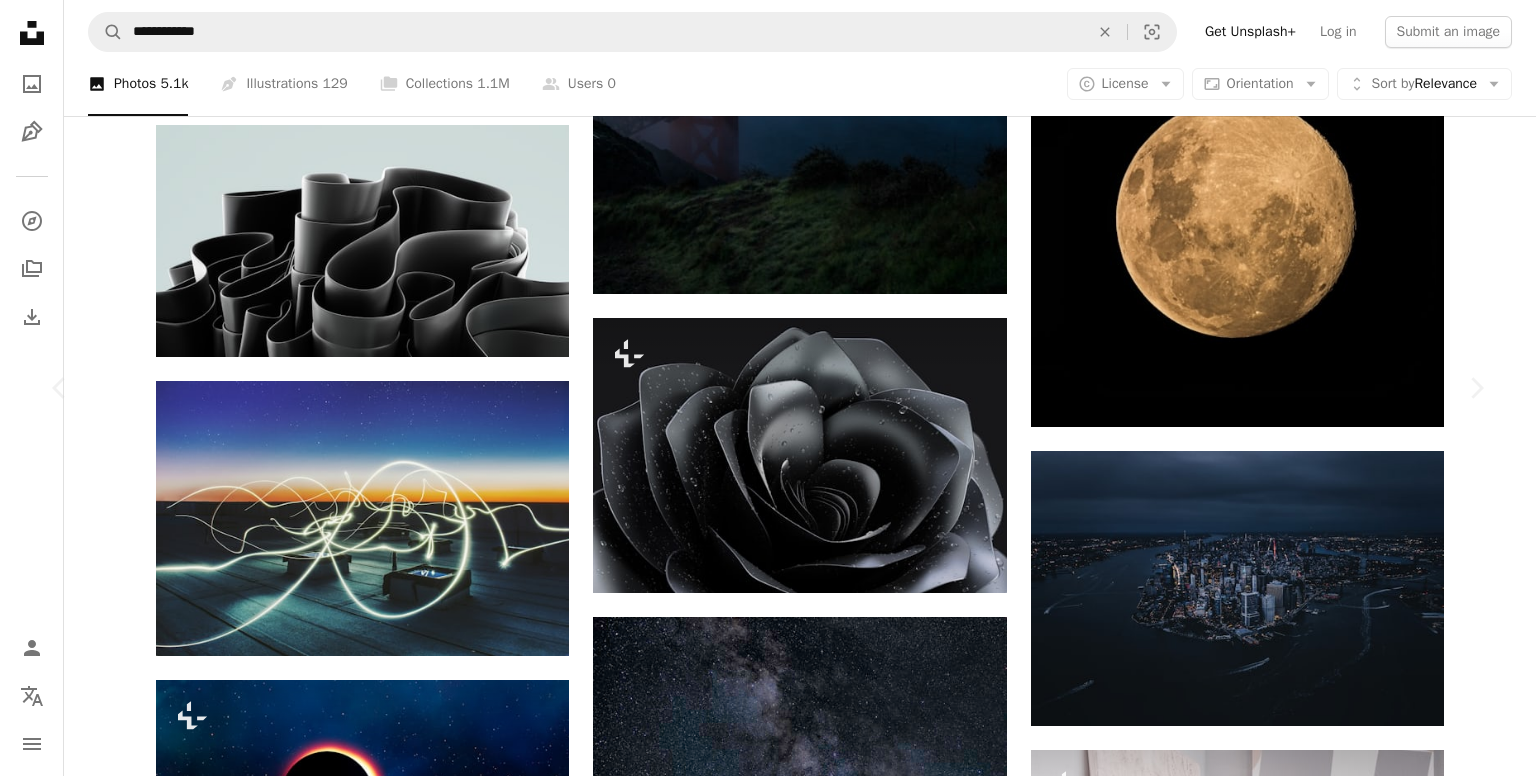 scroll, scrollTop: 4358, scrollLeft: 0, axis: vertical 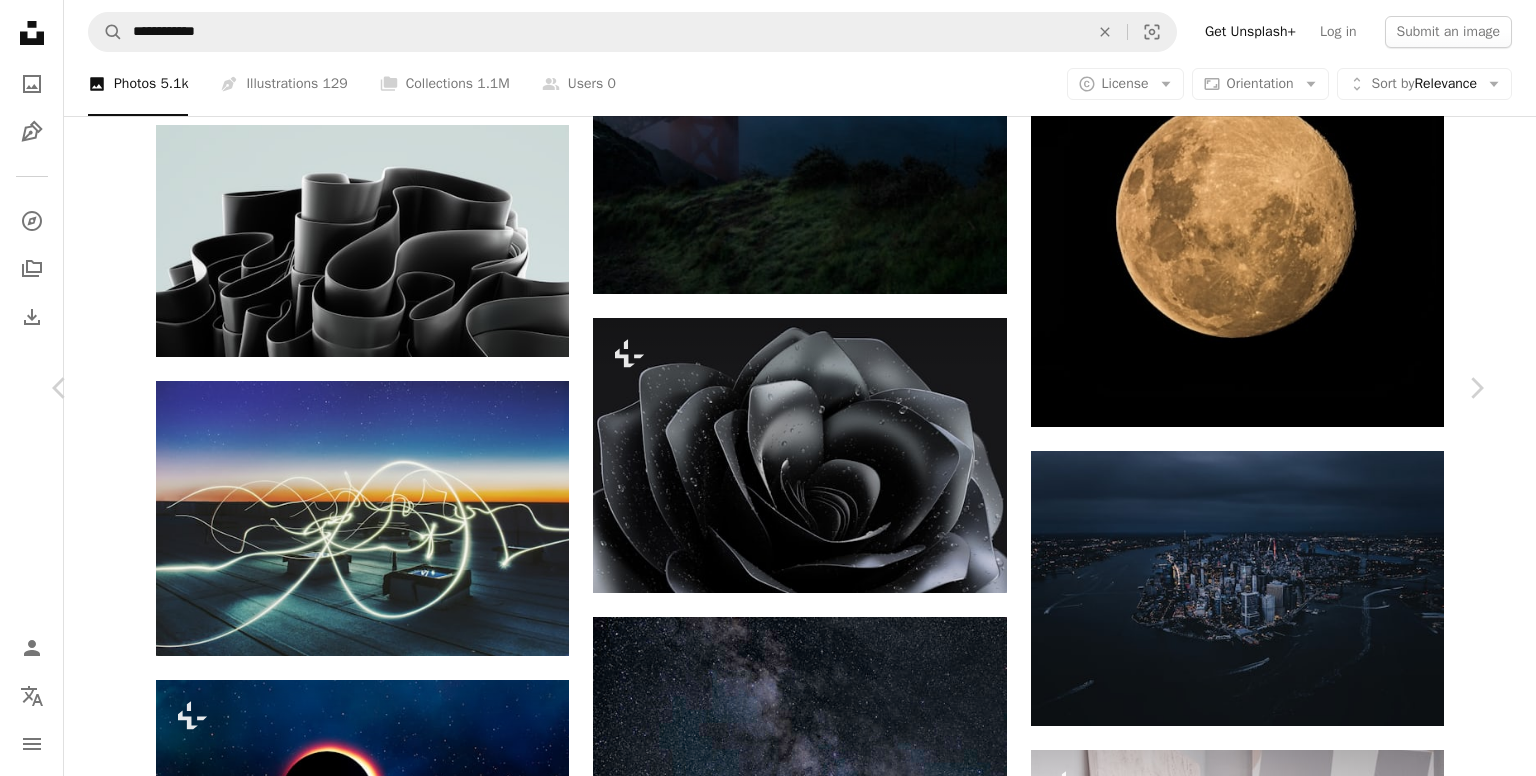 click on "An X shape" at bounding box center (20, 20) 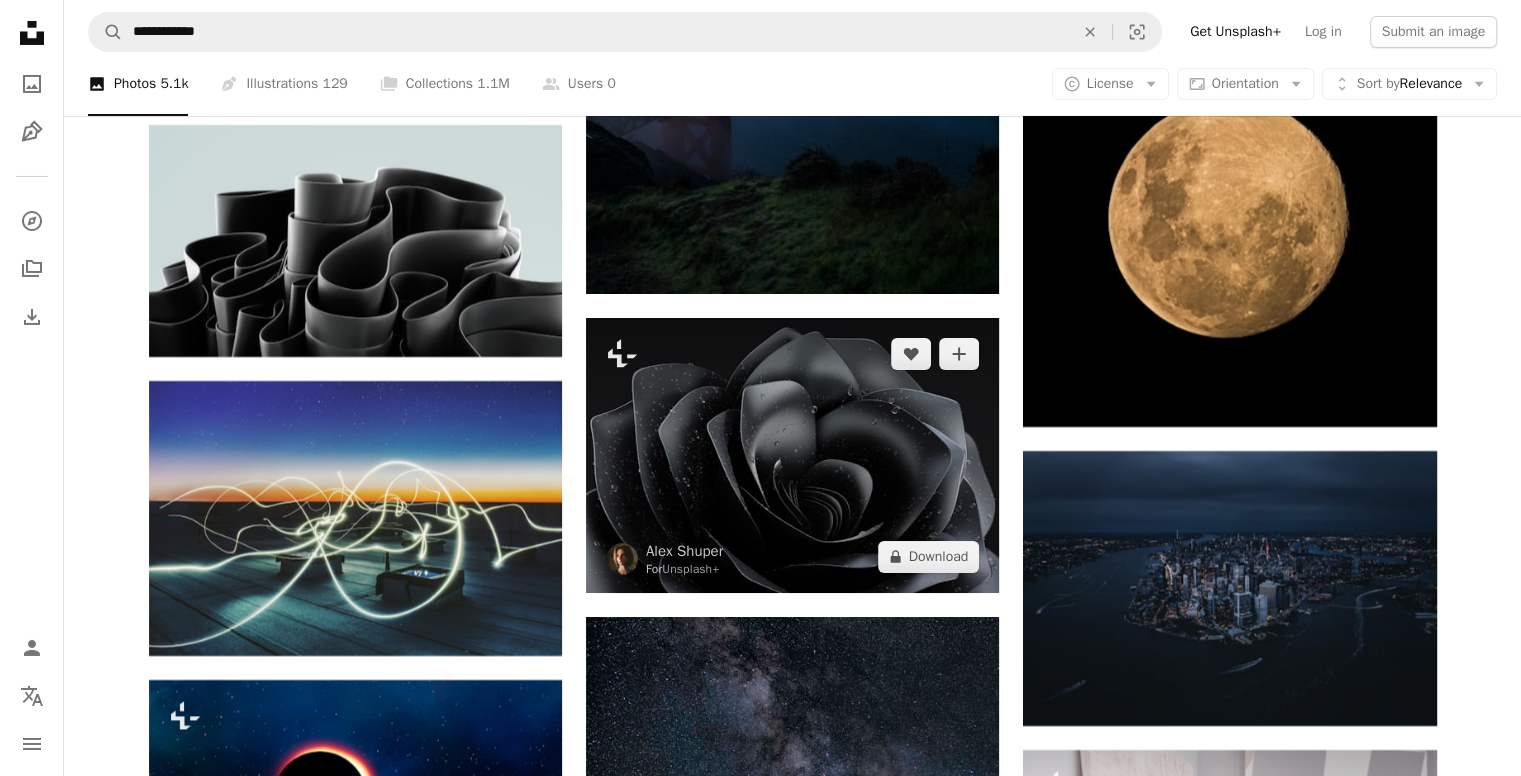 click at bounding box center [792, 455] 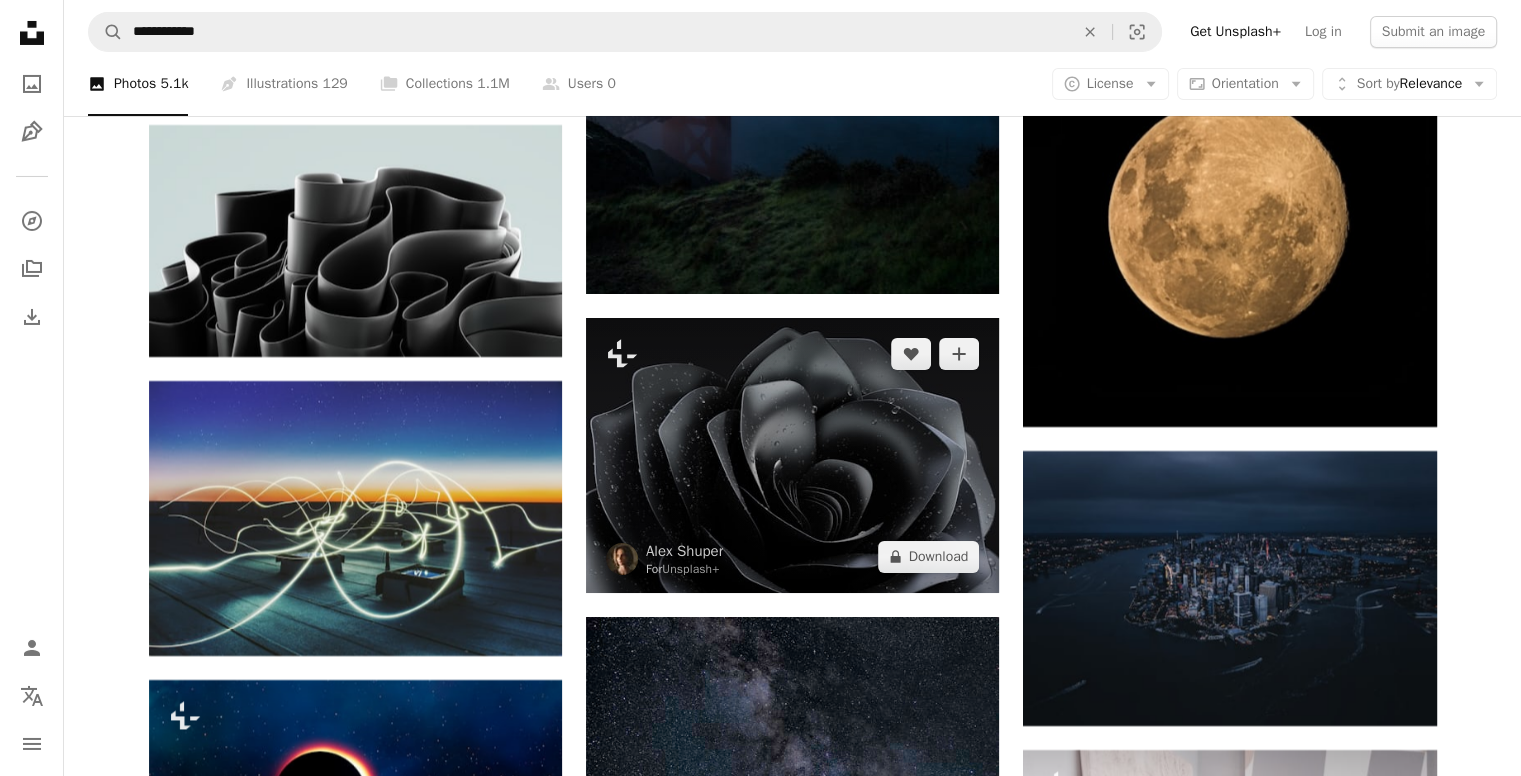 click at bounding box center (792, 455) 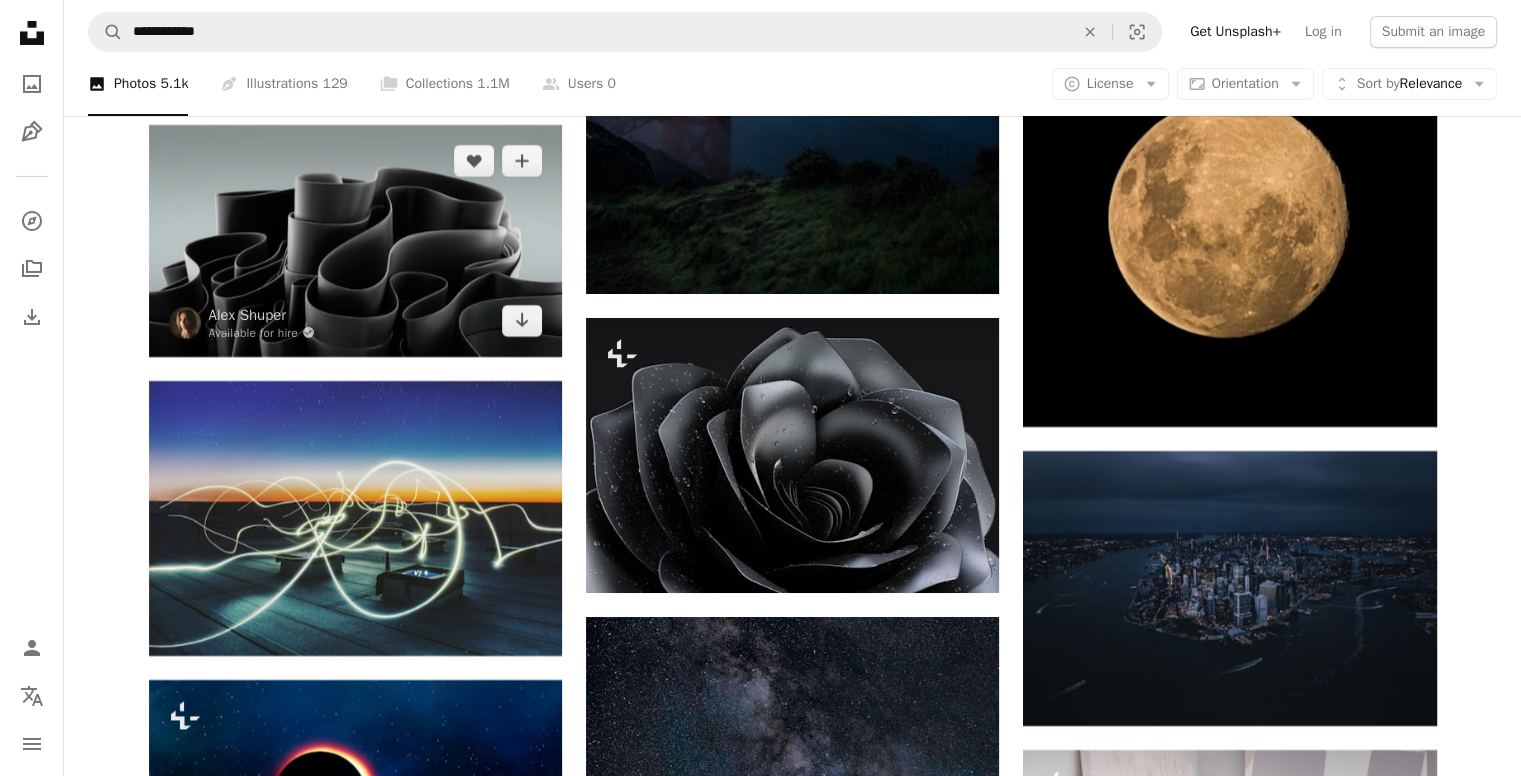 click at bounding box center [355, 241] 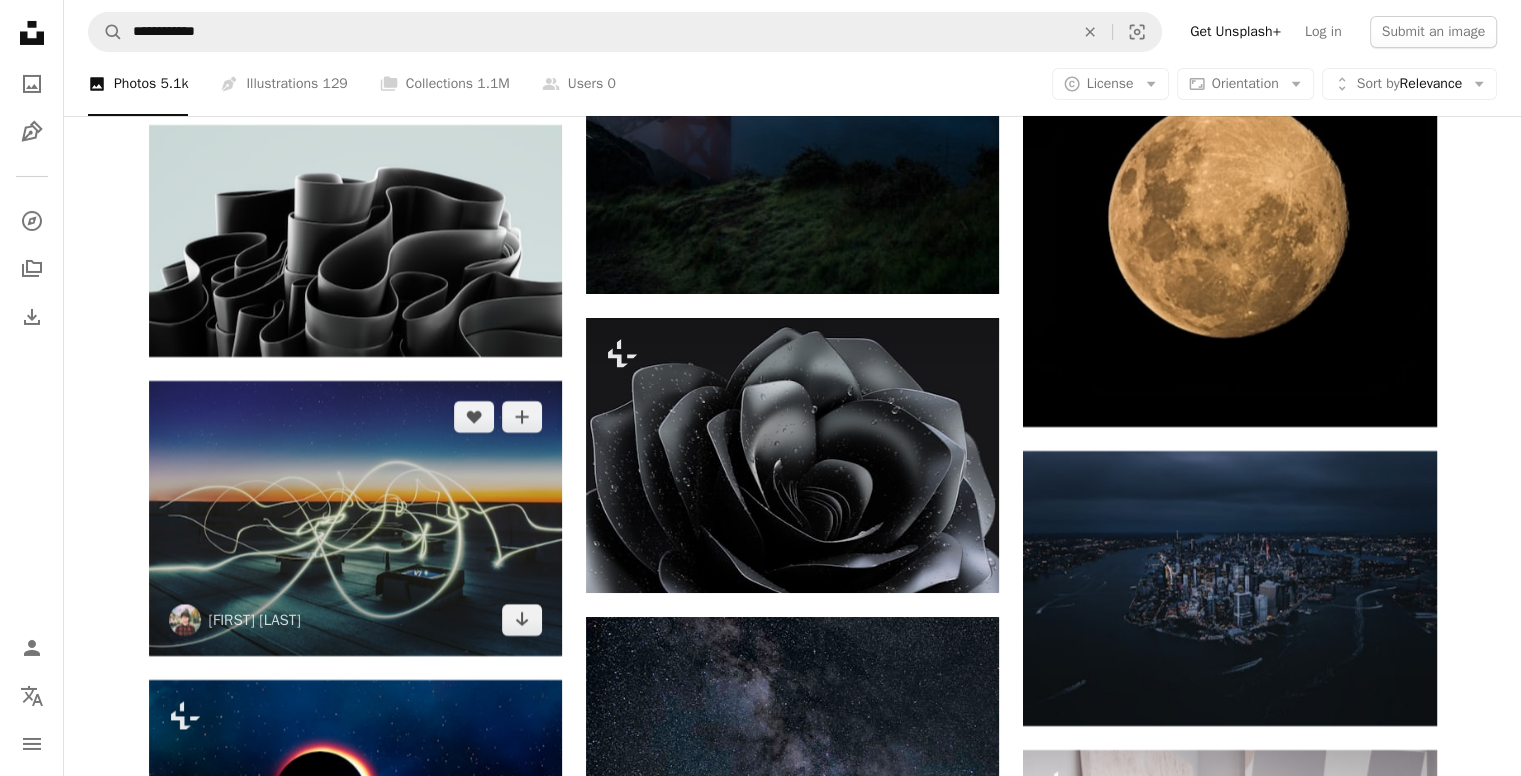 click at bounding box center [355, 518] 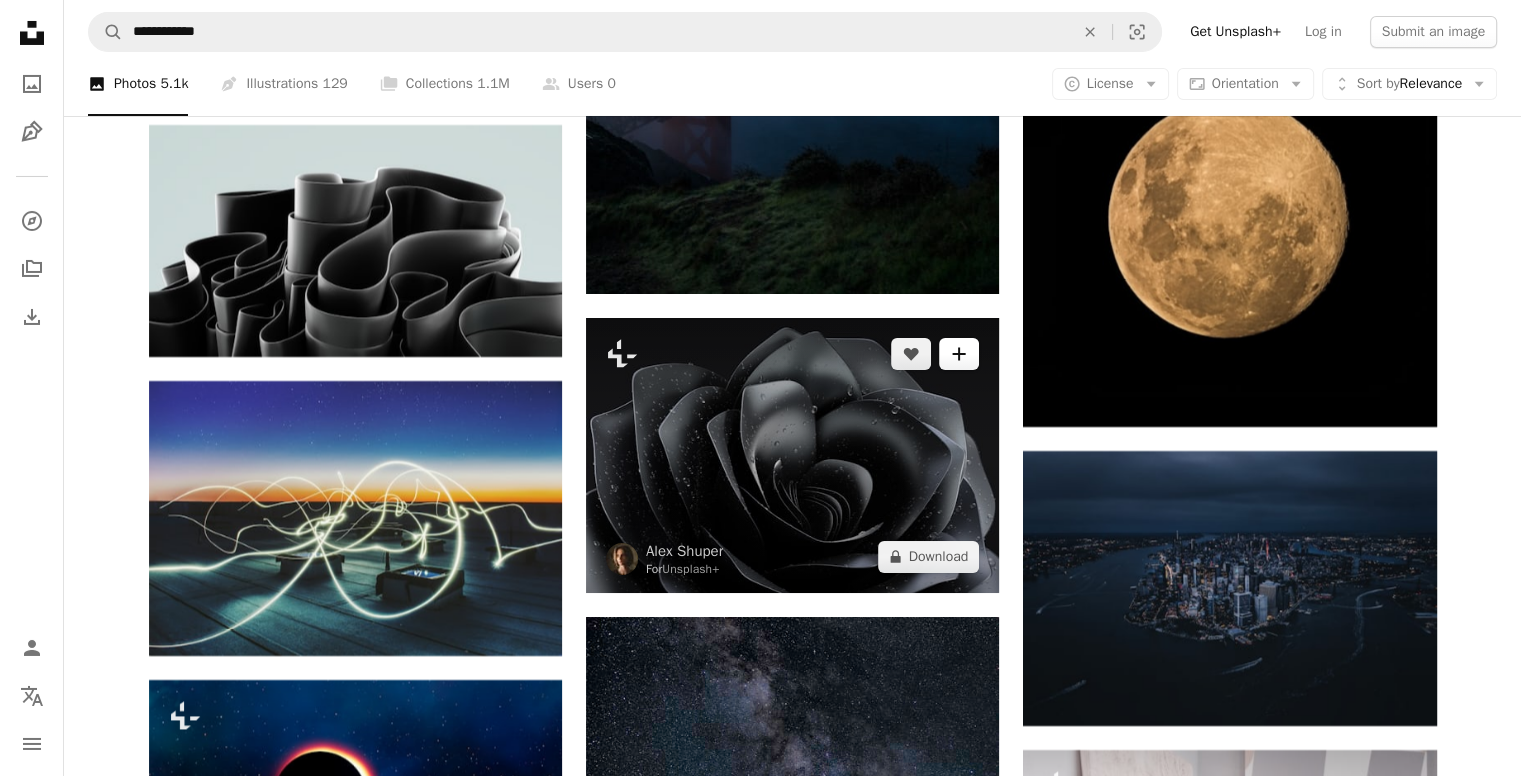 click at bounding box center (792, 455) 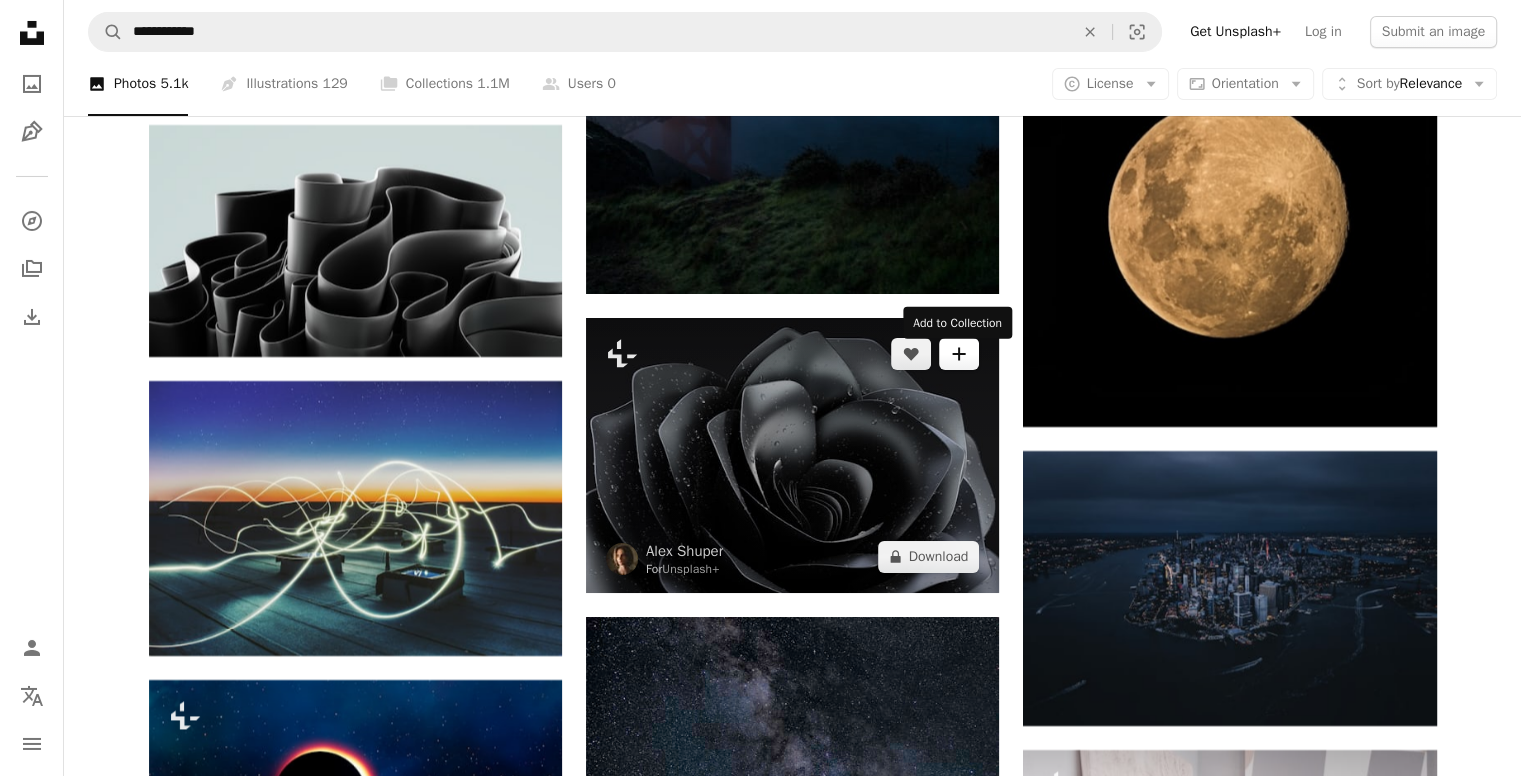 click 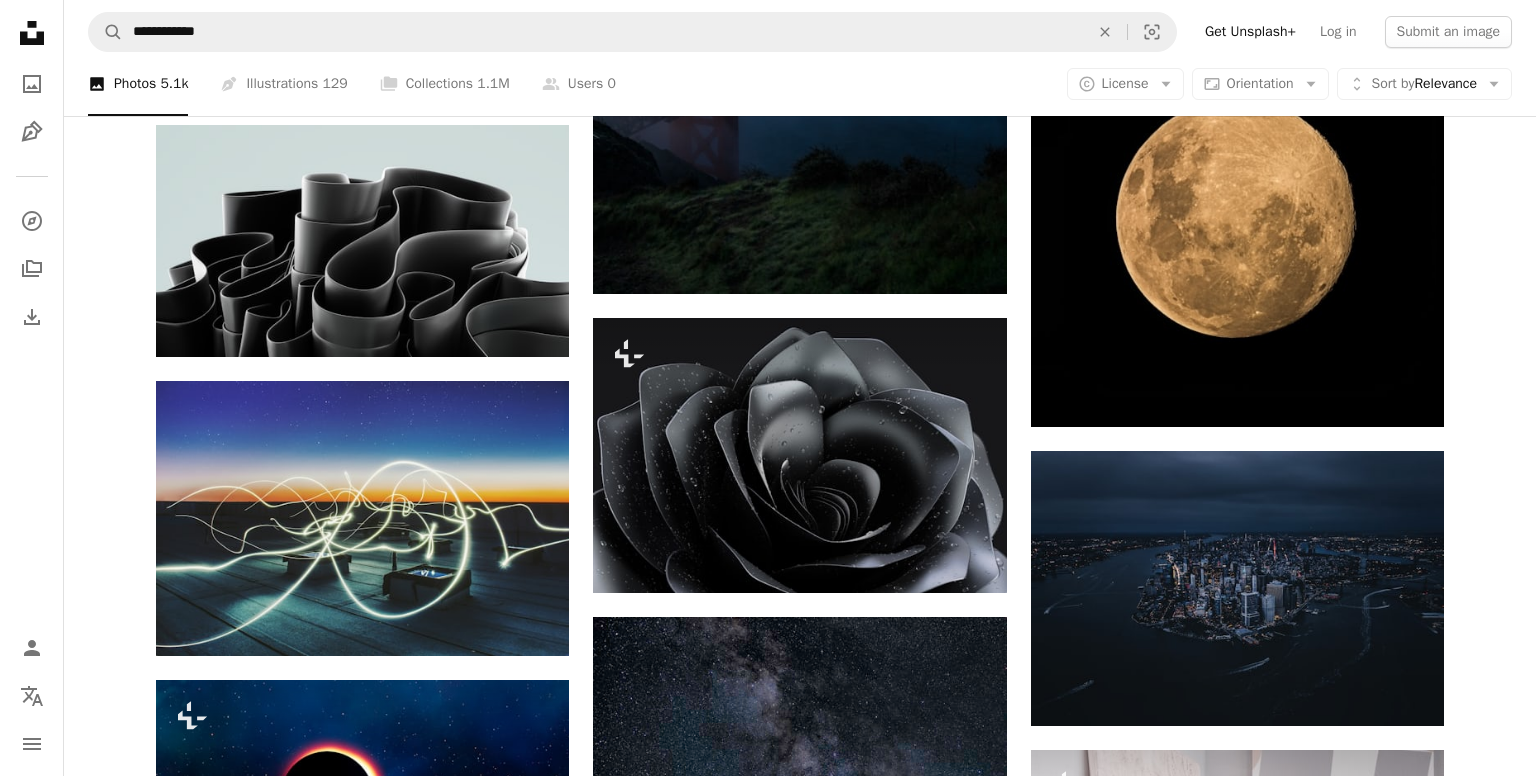 click on "An X shape Join Unsplash Already have an account?  Login First name Last name Email Username  (only letters, numbers and underscores) Password  (min. 8 char) Join By joining, you agree to the  Terms  and  Privacy Policy ." at bounding box center (768, 5488) 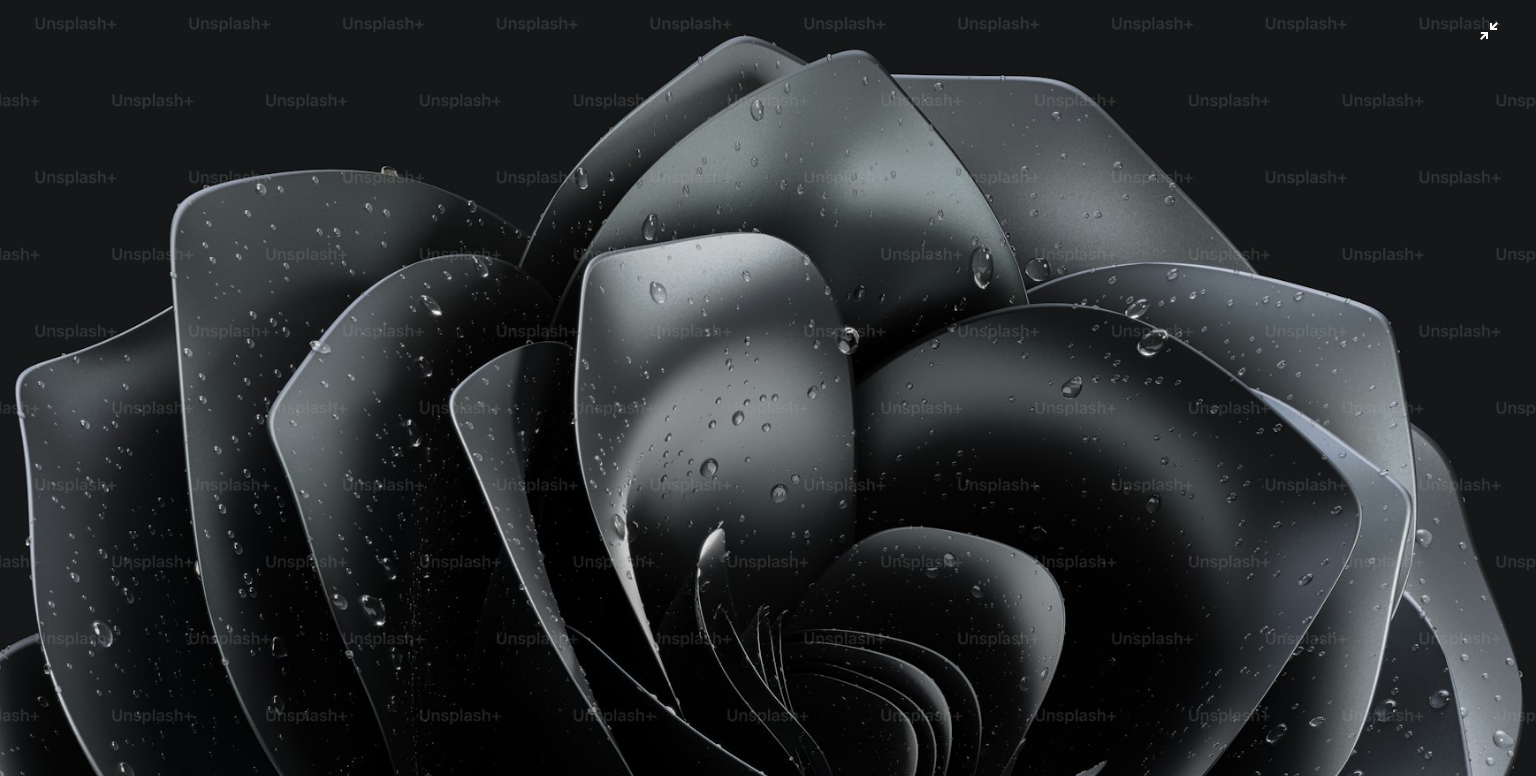 click at bounding box center (768, 511) 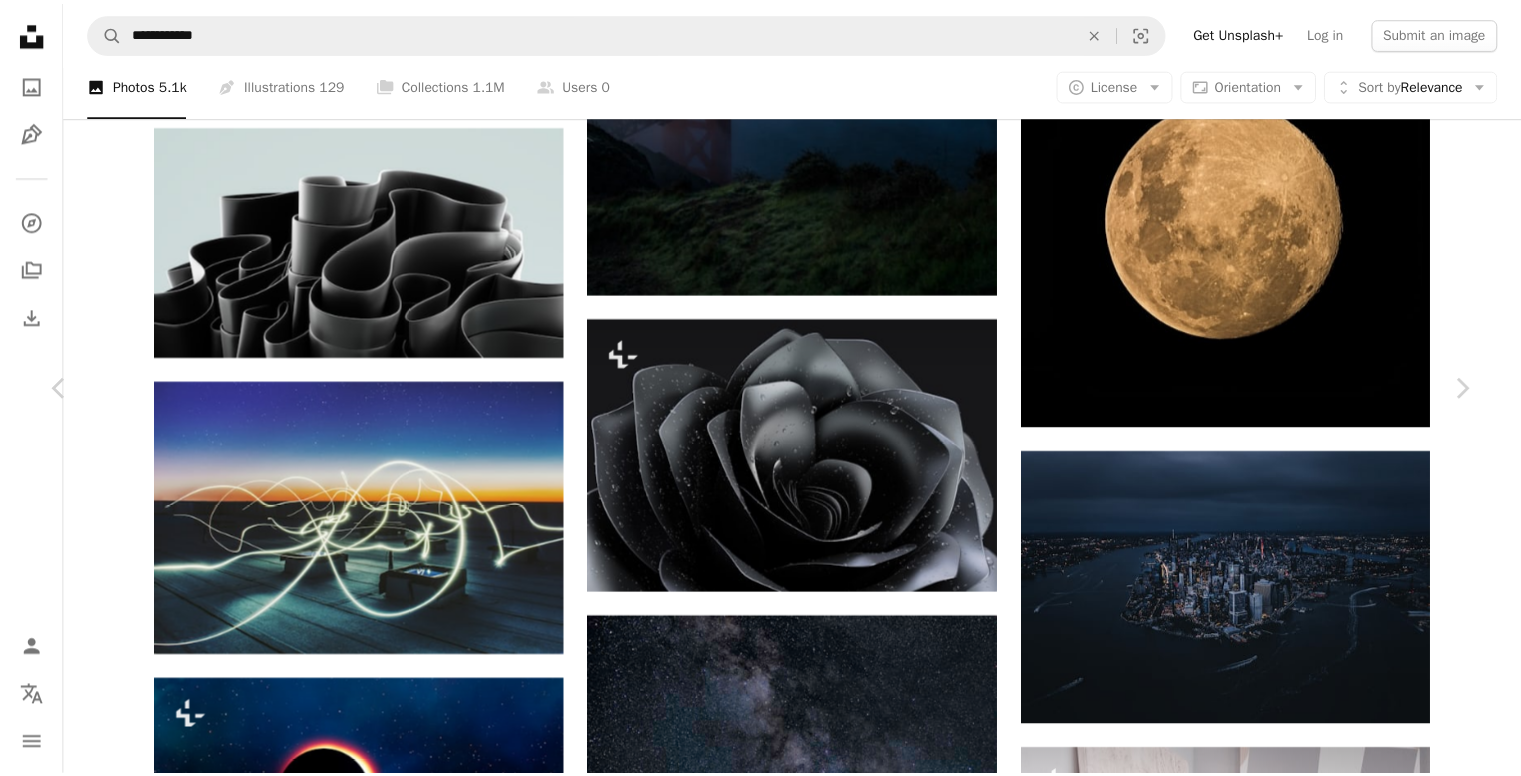 scroll, scrollTop: 13671, scrollLeft: 0, axis: vertical 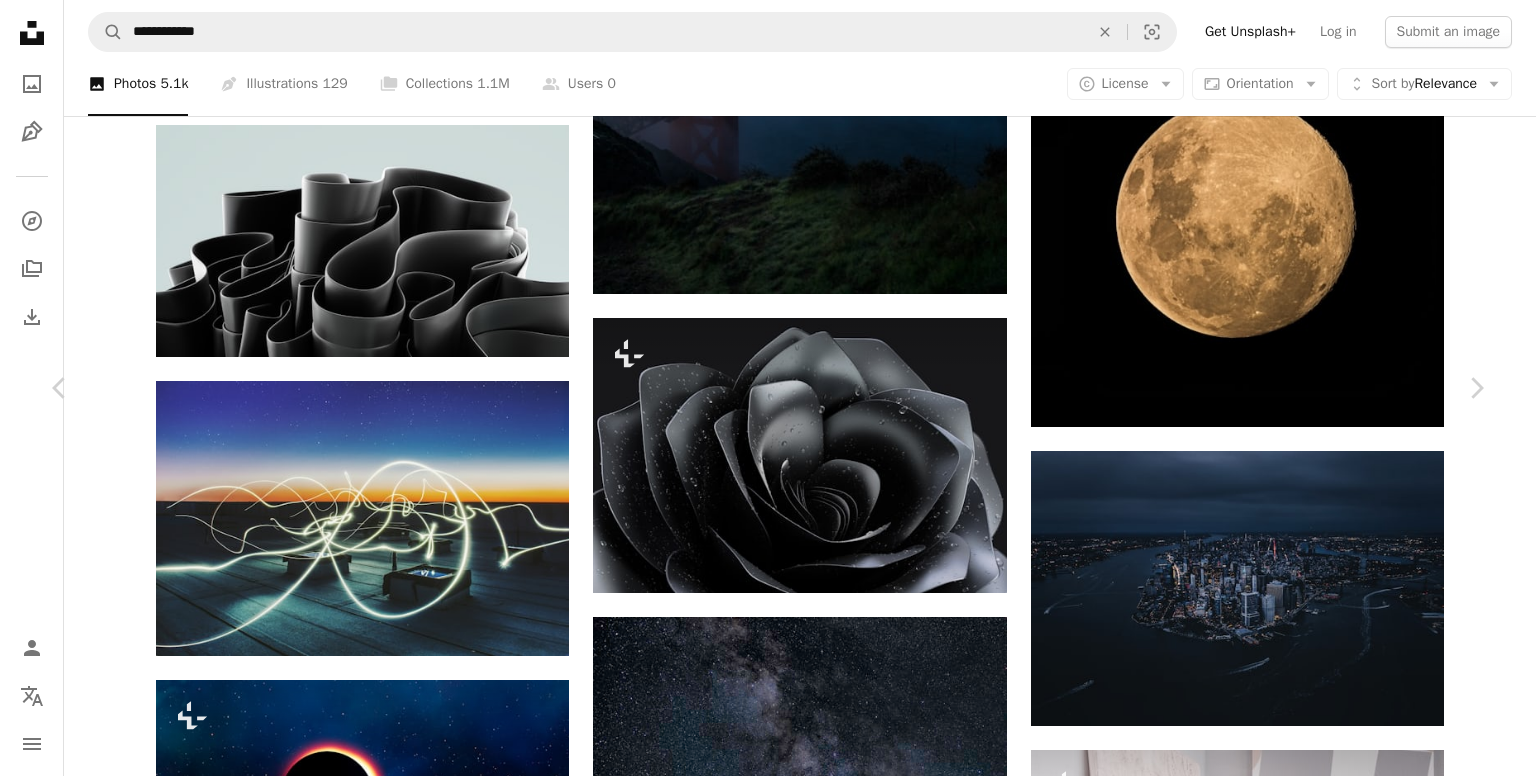 click on "An X shape" at bounding box center (20, 20) 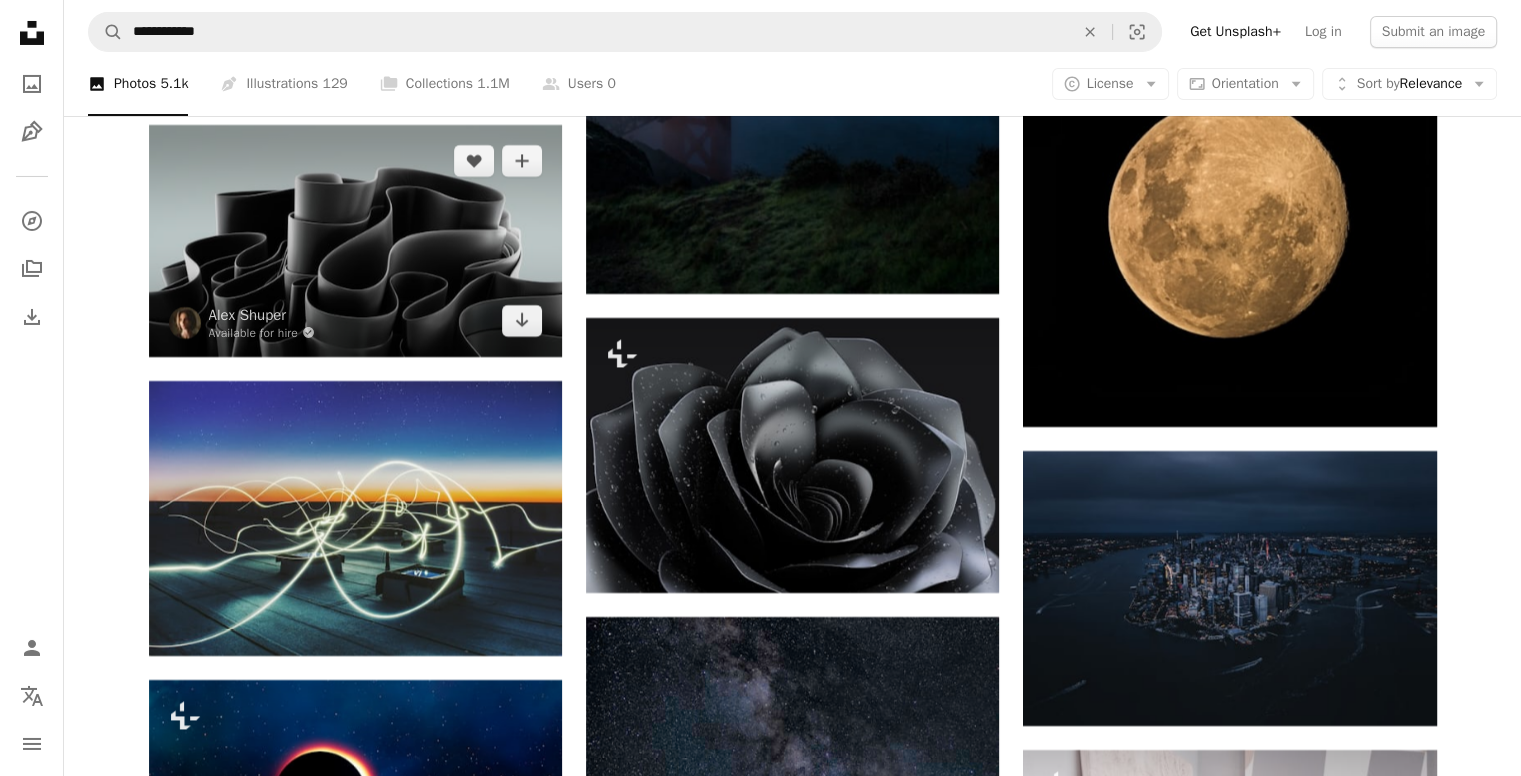 click at bounding box center [355, 241] 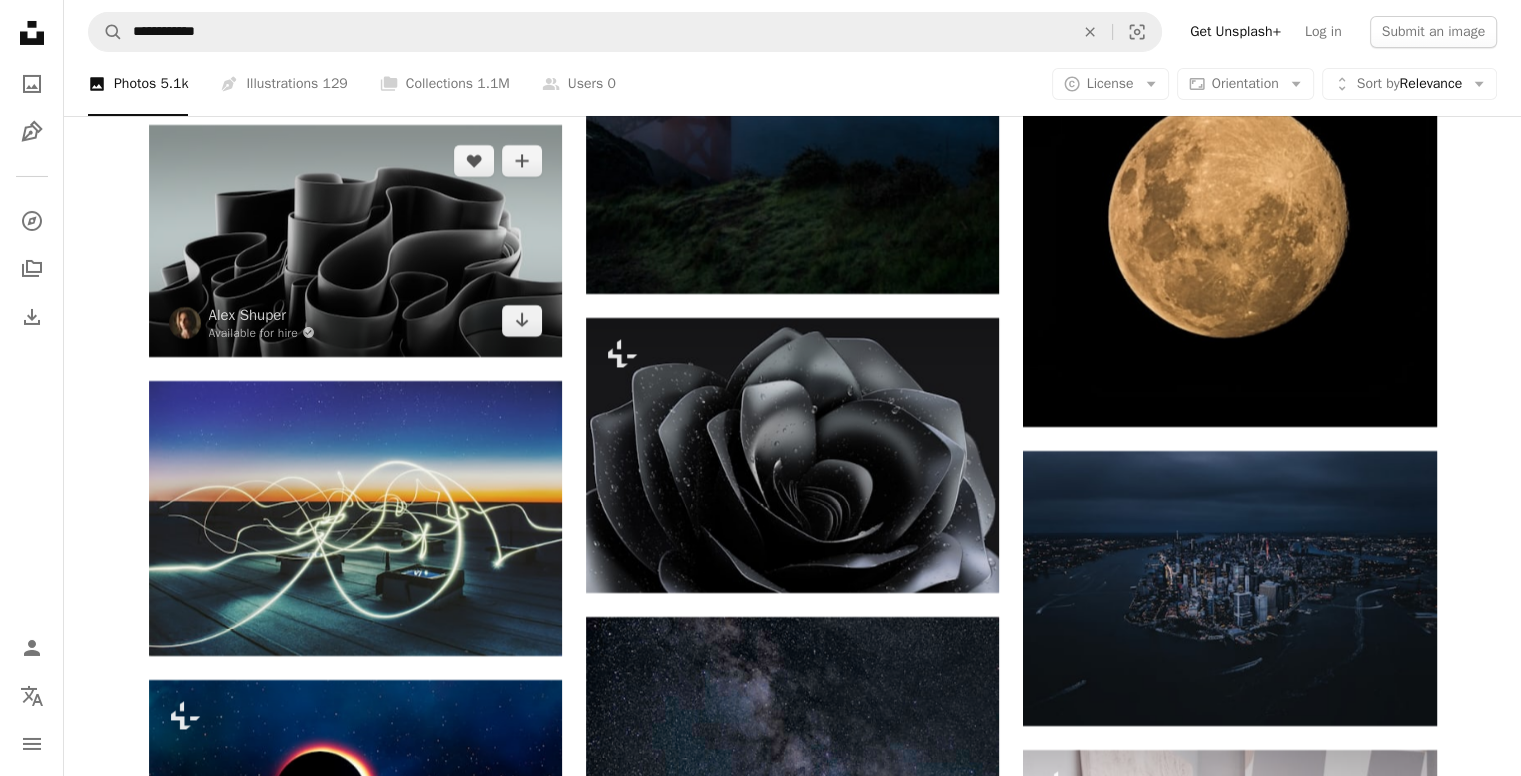 click at bounding box center [355, 241] 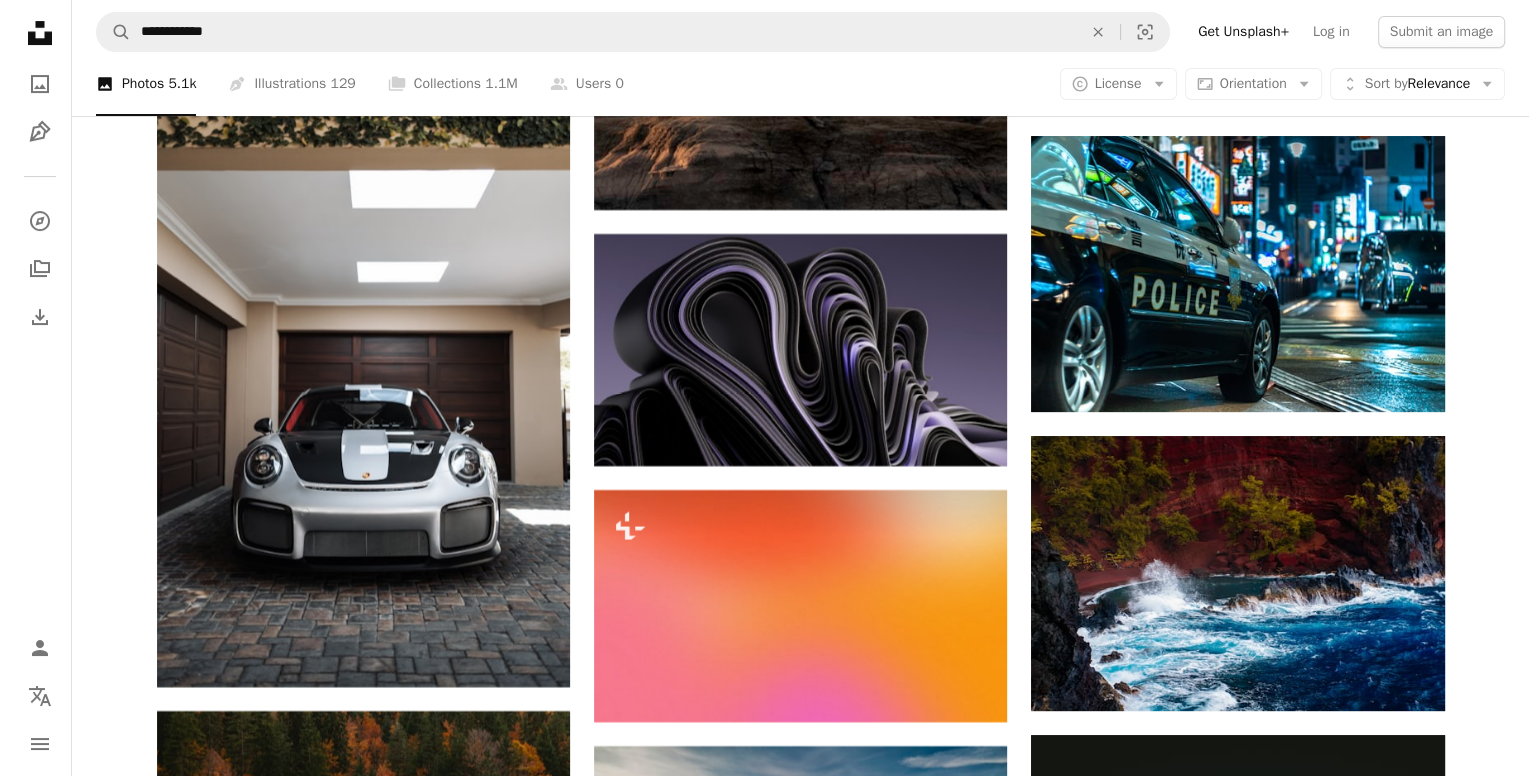 scroll, scrollTop: 23381, scrollLeft: 0, axis: vertical 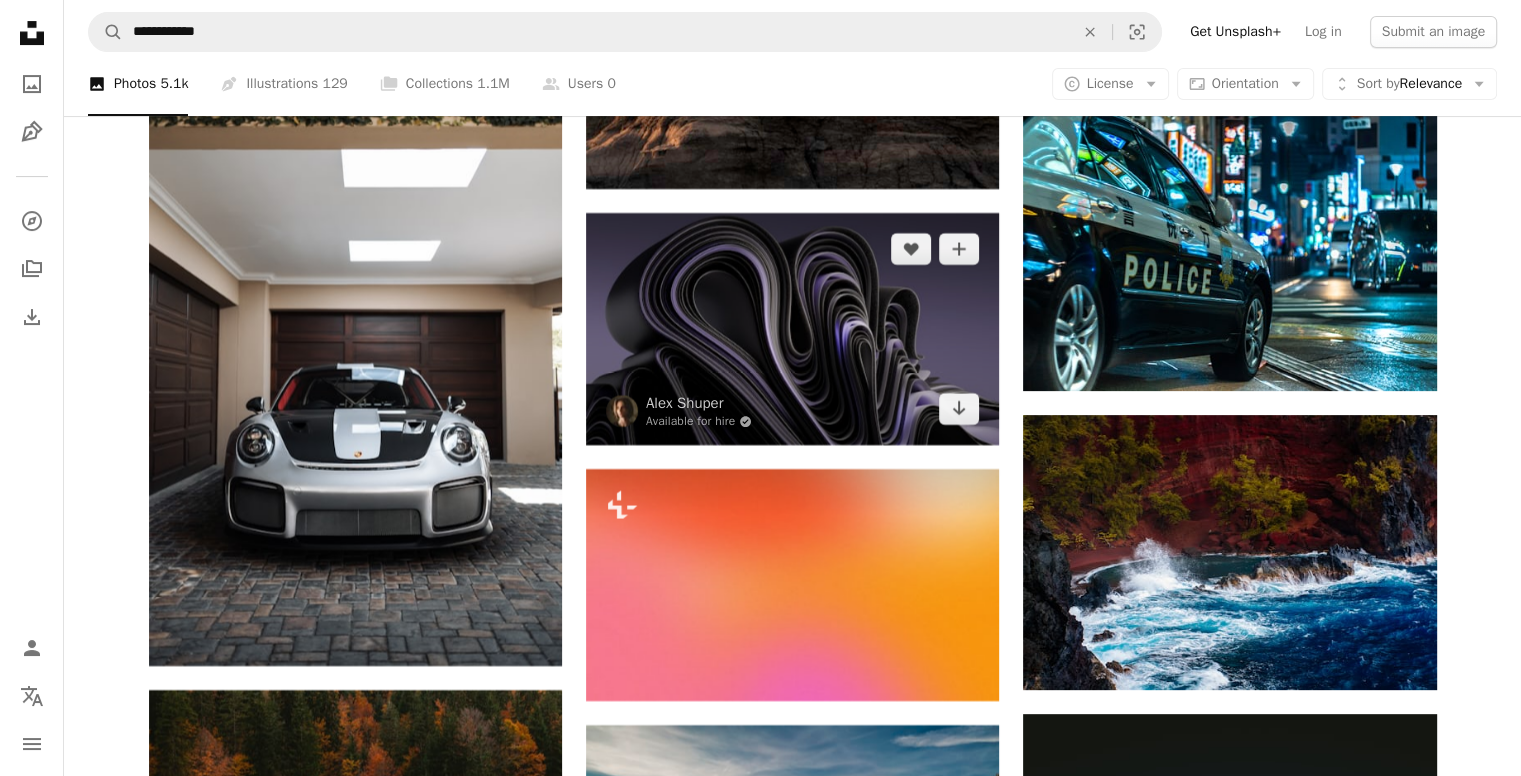 click at bounding box center (792, 329) 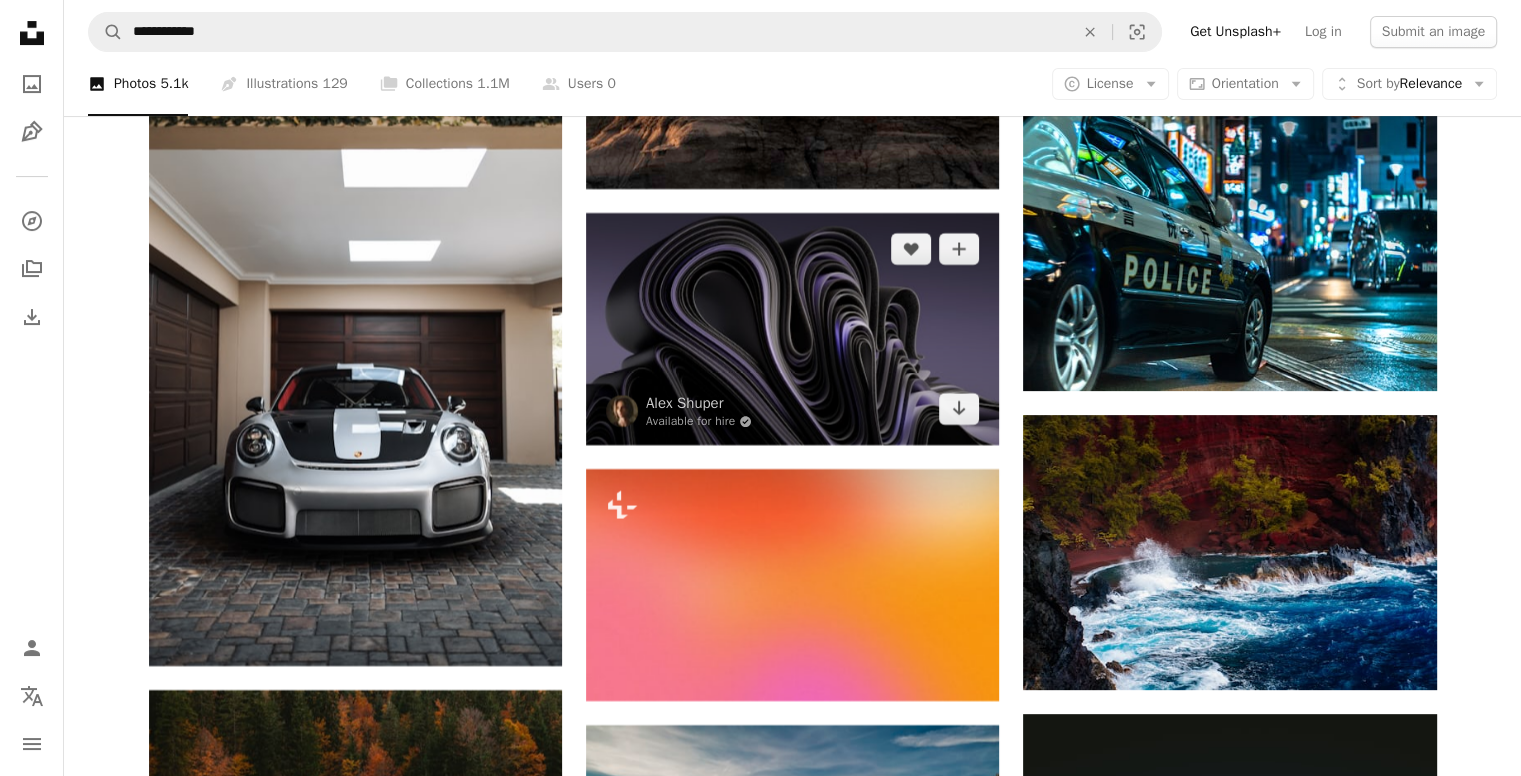 click at bounding box center (792, 329) 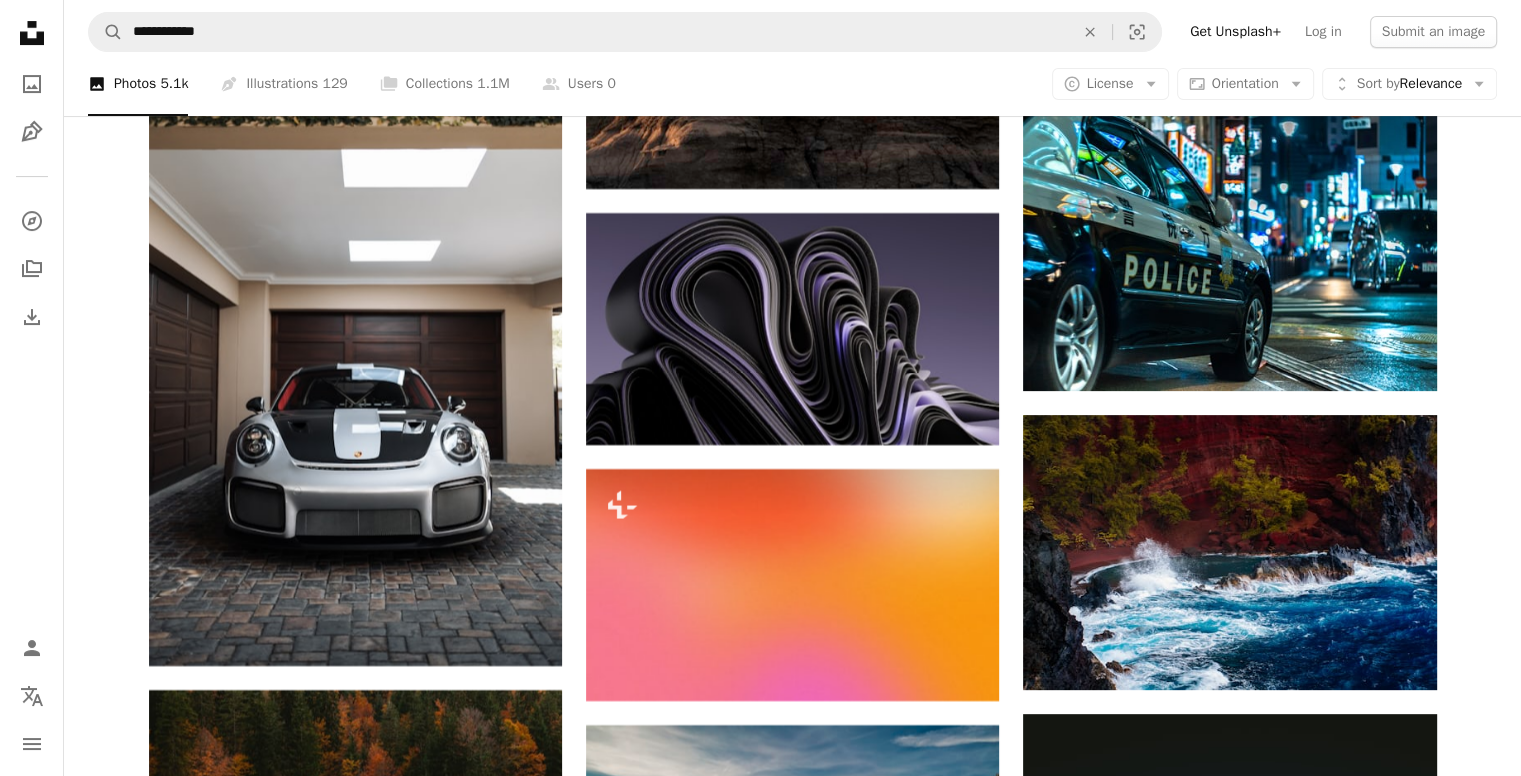click on "A heart A plus sign [FIRST] [LAST]  For  Unsplash+ A lock   Download A heart A plus sign [FIRST] [LAST] Arrow pointing down A heart A plus sign [FIRST] Available for hire A checkmark inside of a circle Arrow pointing down A heart A plus sign [FIRST] [LAST] Arrow pointing down Plus sign for Unsplash+ A heart A plus sign [FIRST] [LAST] For  Unsplash+ A lock   Download A heart A plus sign [FIRST] [LAST] Available for hire A checkmark inside of a circle Arrow pointing down A heart A plus sign [FIRST] [LAST] Available for hire A checkmark inside of a circle Arrow pointing down Plus sign for Unsplash+ A heart A plus sign [FIRST] [LAST] For  Unsplash+ A lock   Download A heart A plus sign" at bounding box center [792, -9449] 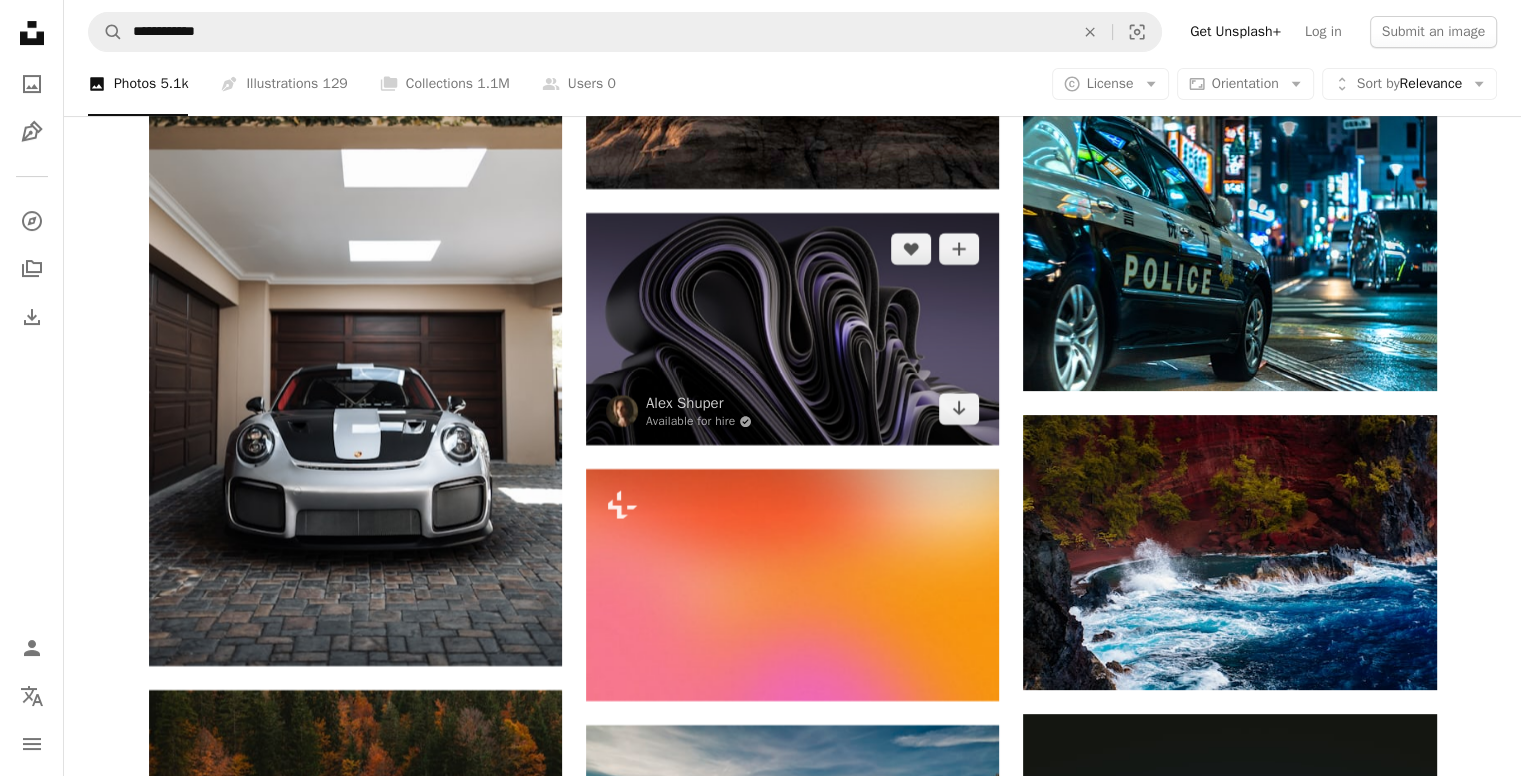 click at bounding box center (792, 329) 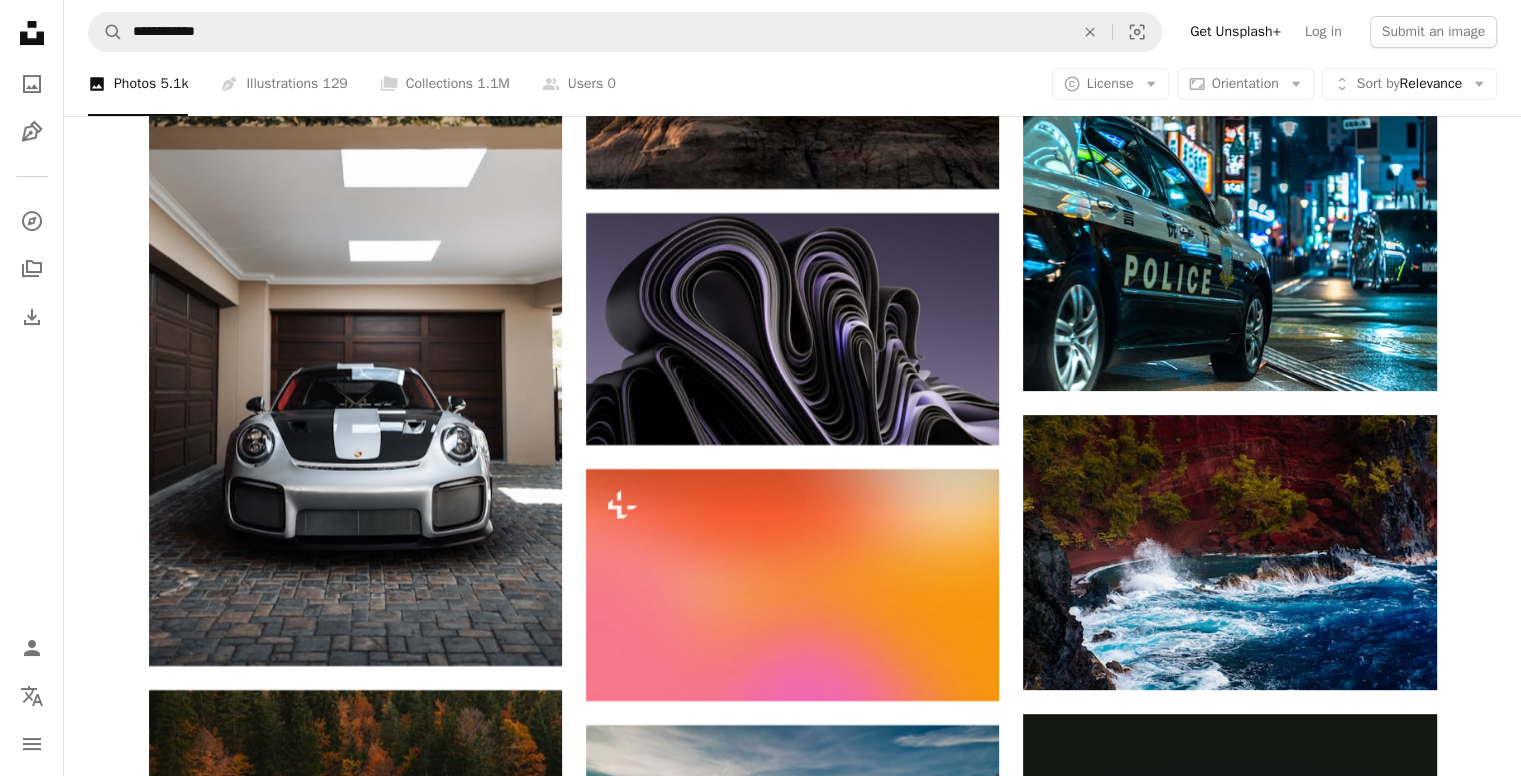 click on "Unsplash logo Unsplash Home A photo Pen Tool A compass A stack of folders Download Person Localization icon navigation menu" at bounding box center (32, 388) 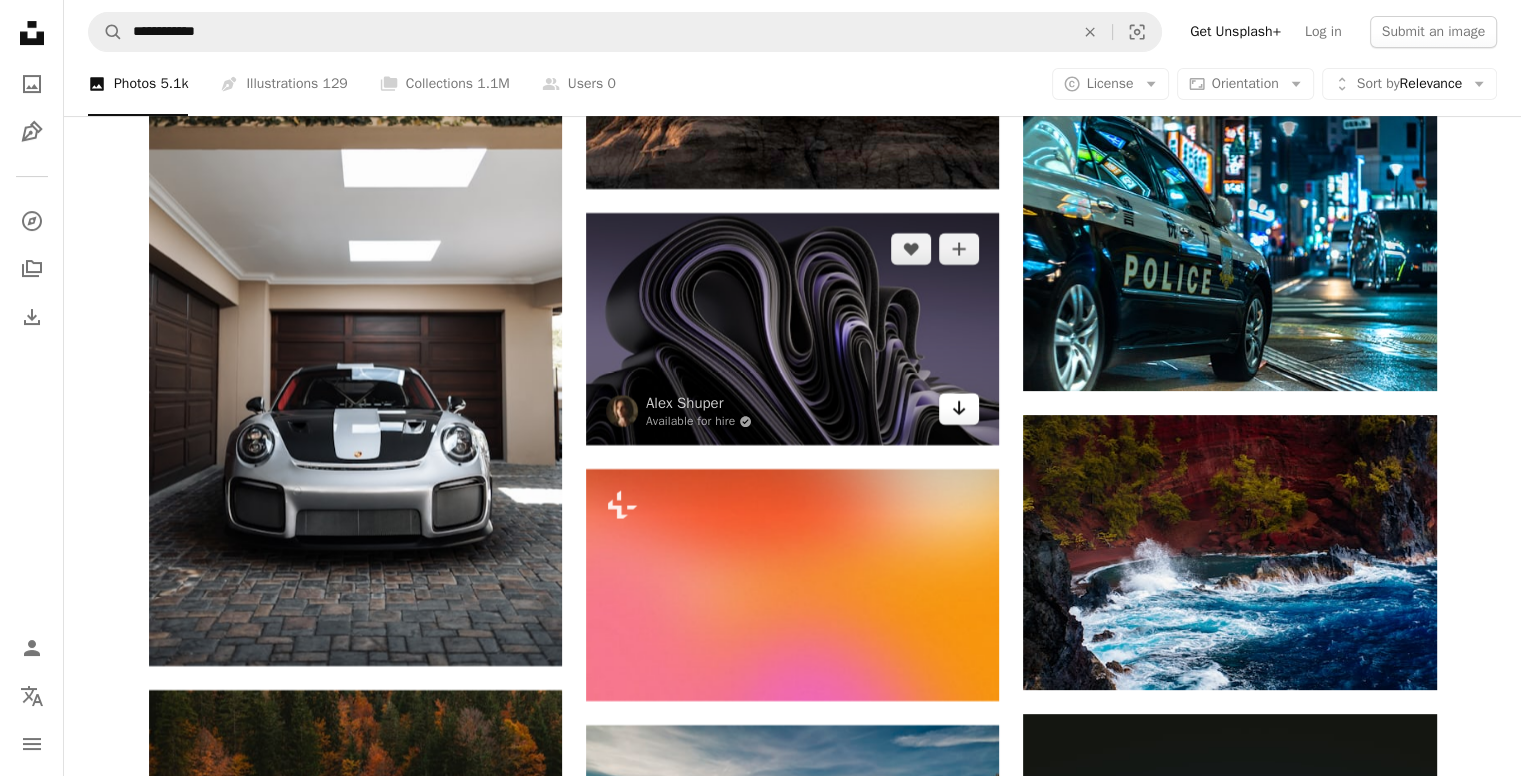 click on "Arrow pointing down" 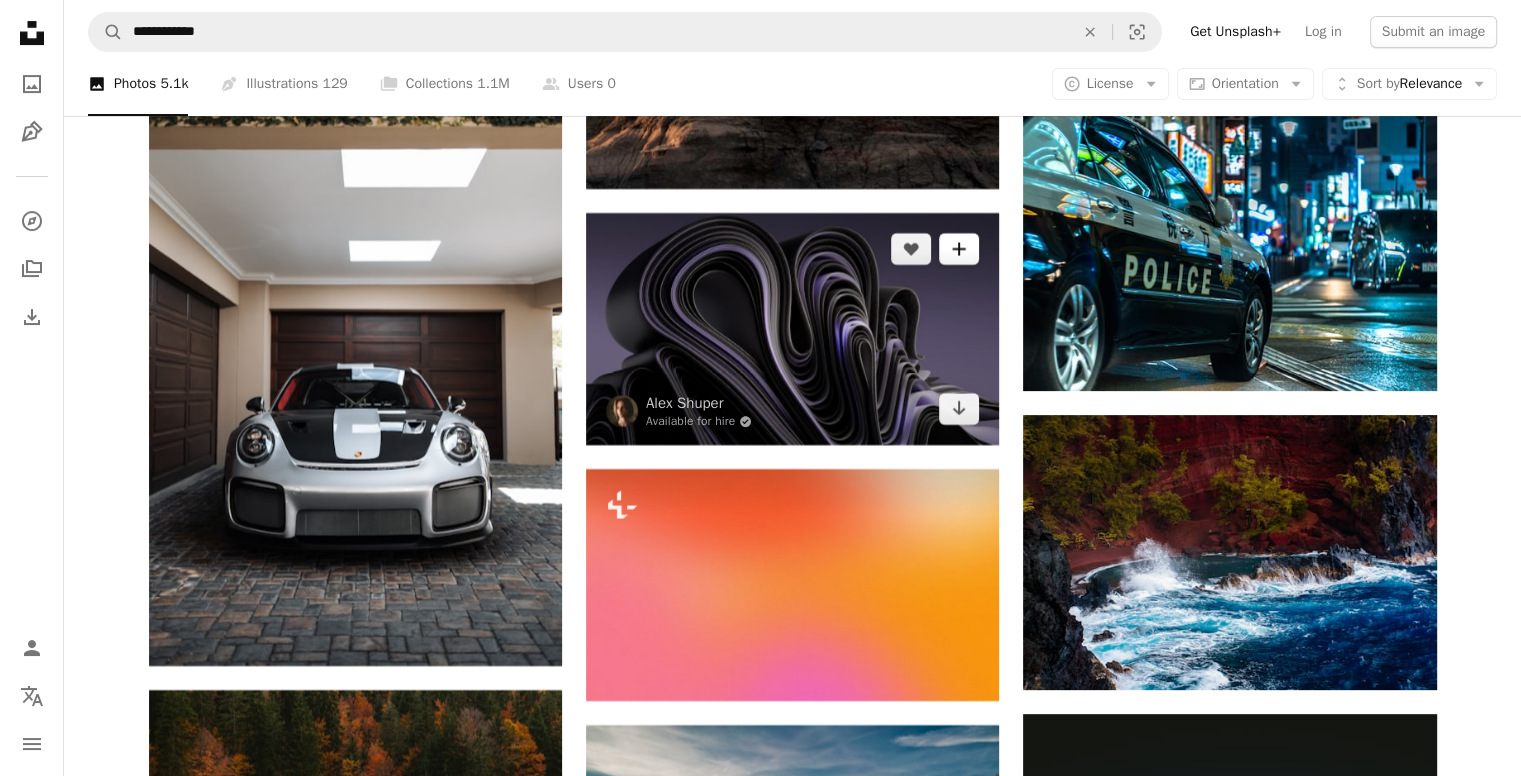click on "A plus sign" at bounding box center [959, 249] 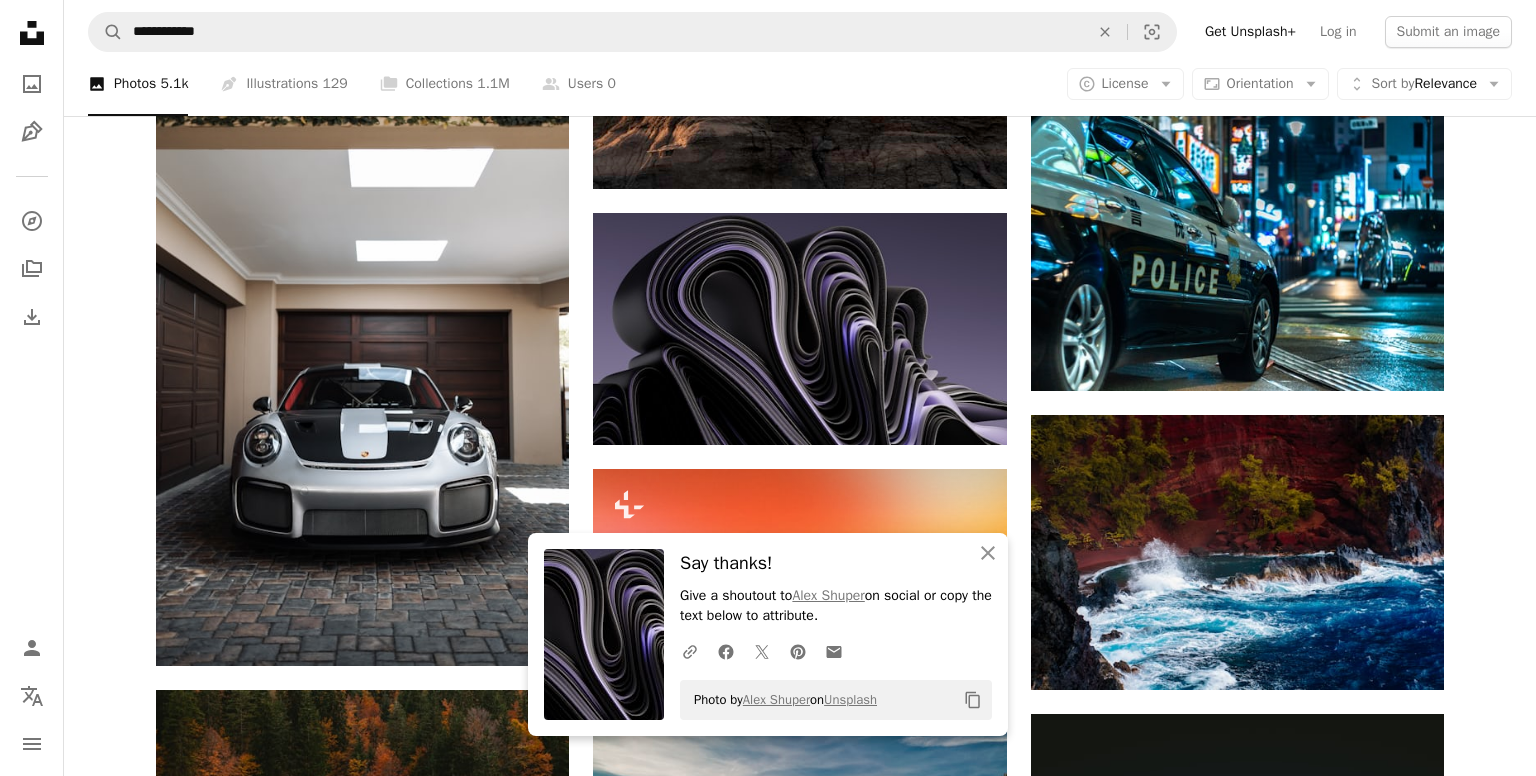click on "Say thanks! Give a shoutout to  [FIRST] [LAST]  on social or copy the text below to attribute. Photo by  [FIRST] [LAST]  on  Unsplash
Copy content Join Unsplash Already have an account?  Login First name Last name Email Username  (only letters, numbers and underscores) Password  (min. 8 char) Join By joining, you agree to the  Terms  and  Privacy Policy ." at bounding box center [768, 4597] 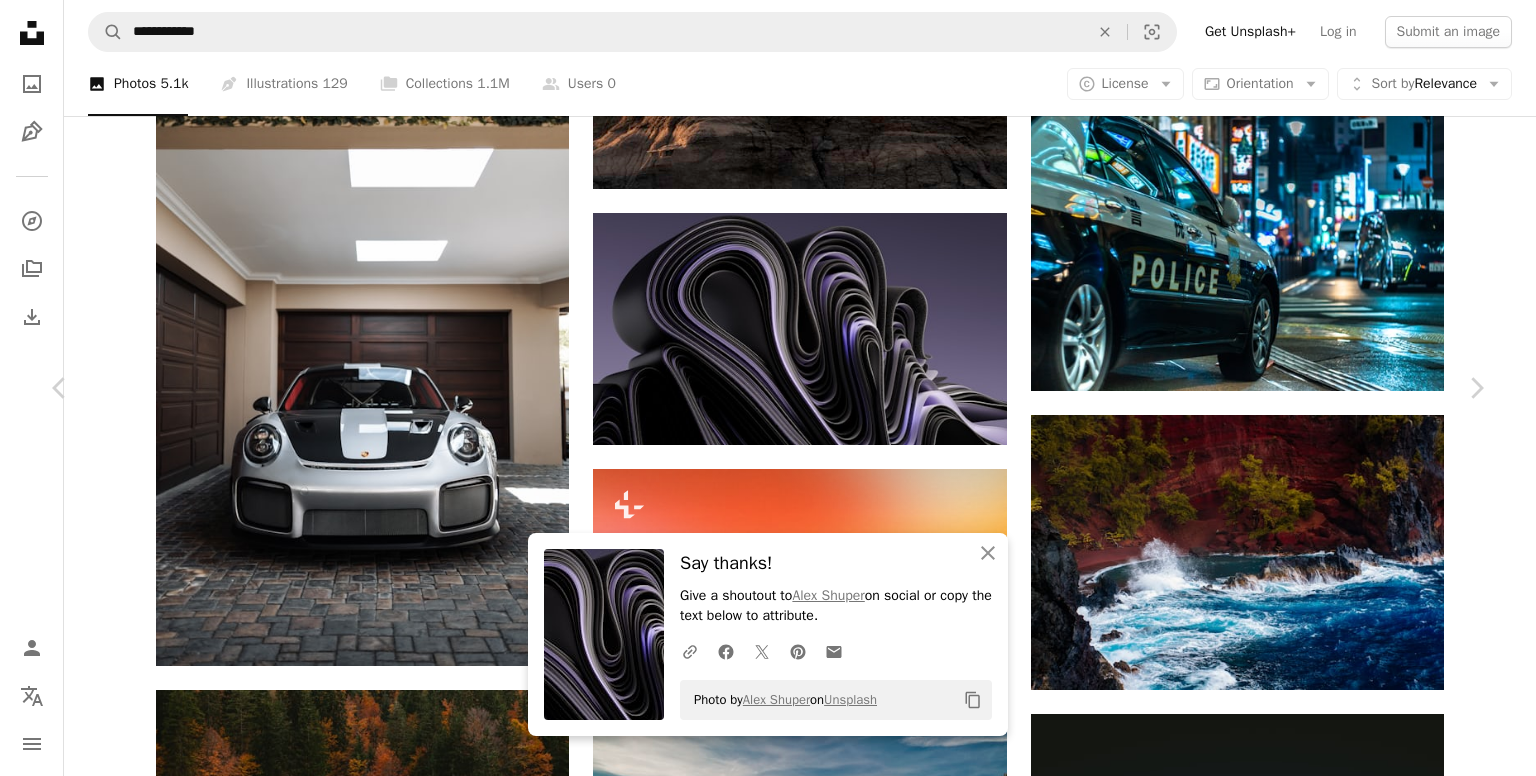 click at bounding box center (760, 4597) 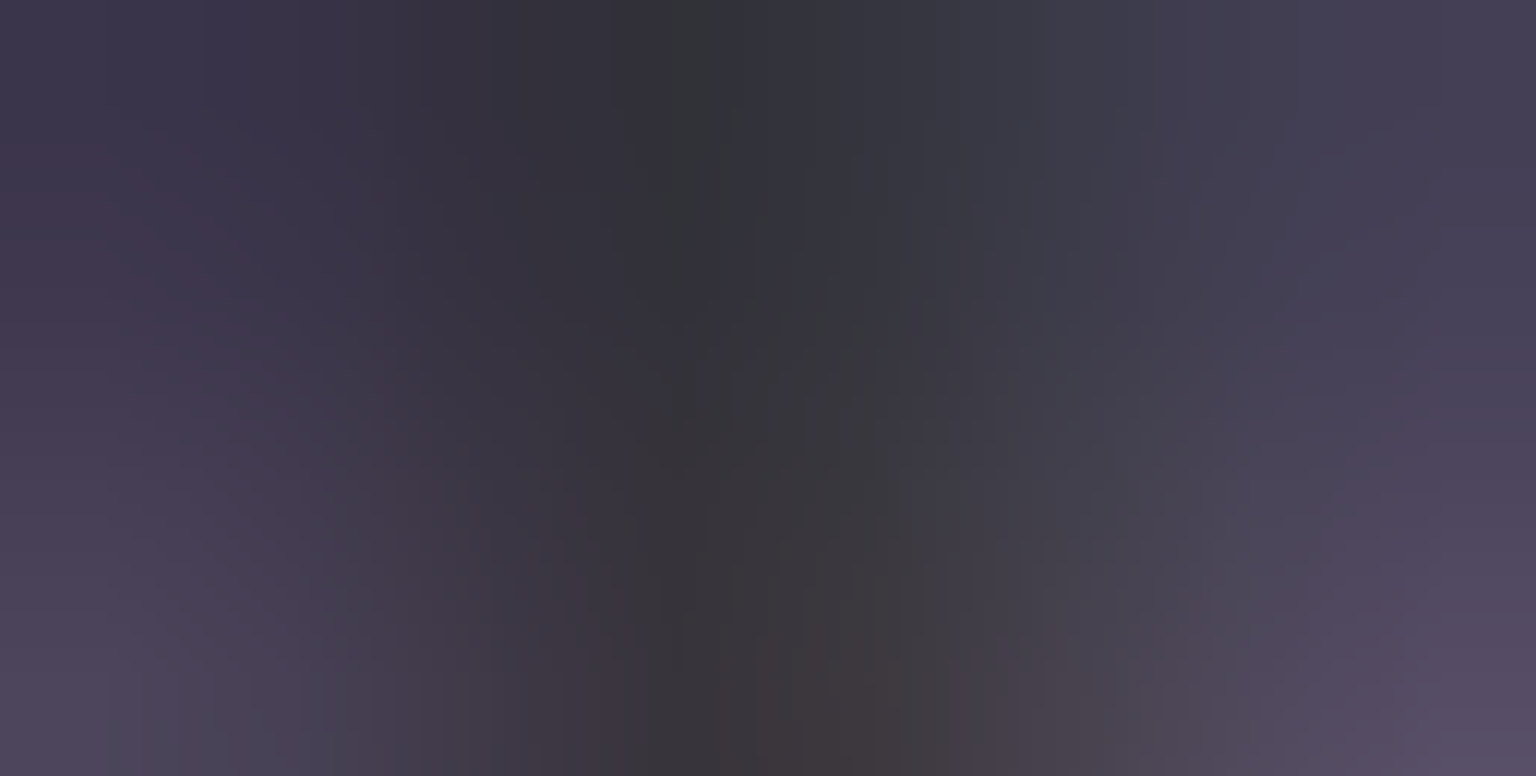 scroll, scrollTop: 36, scrollLeft: 0, axis: vertical 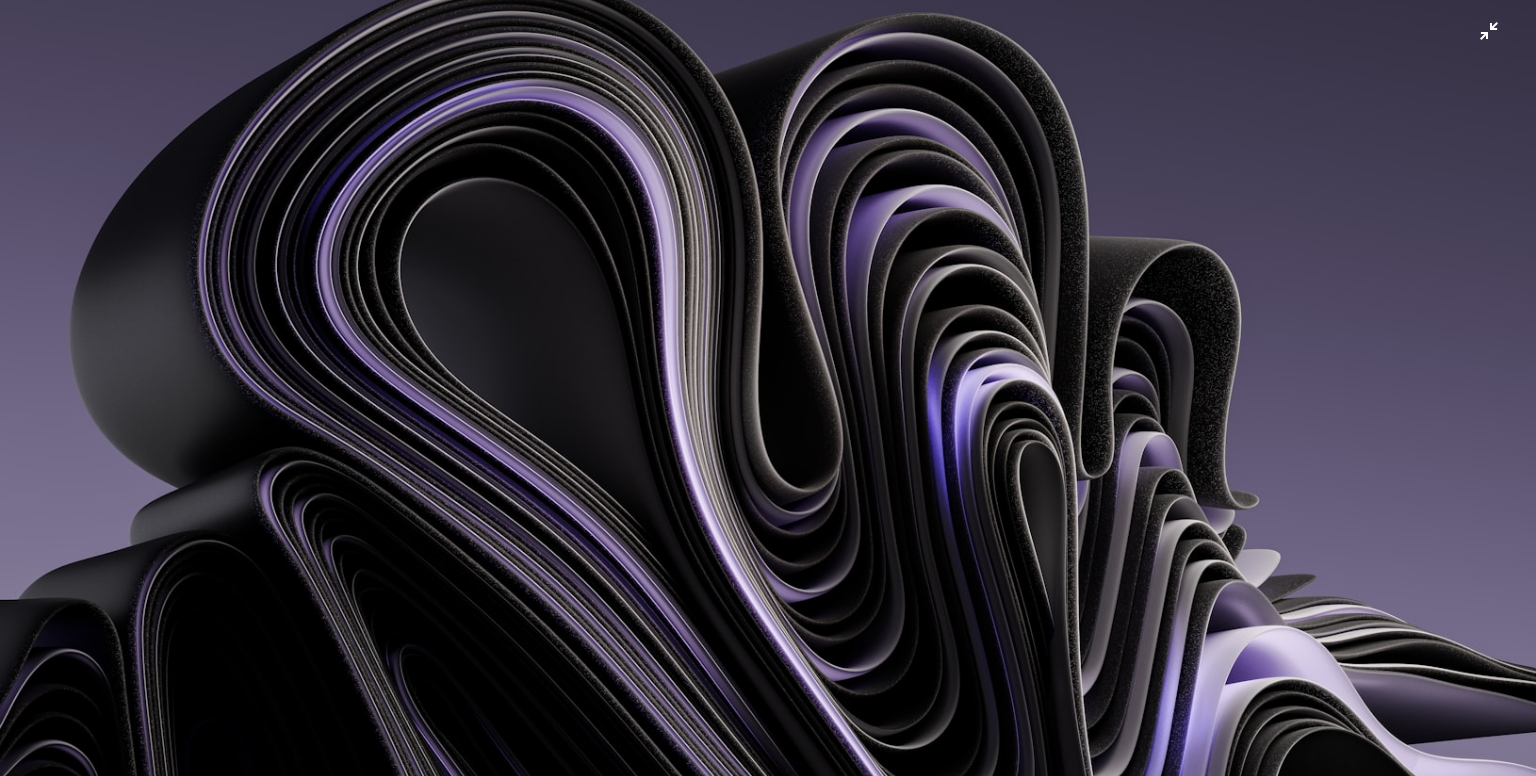 click at bounding box center [768, 395] 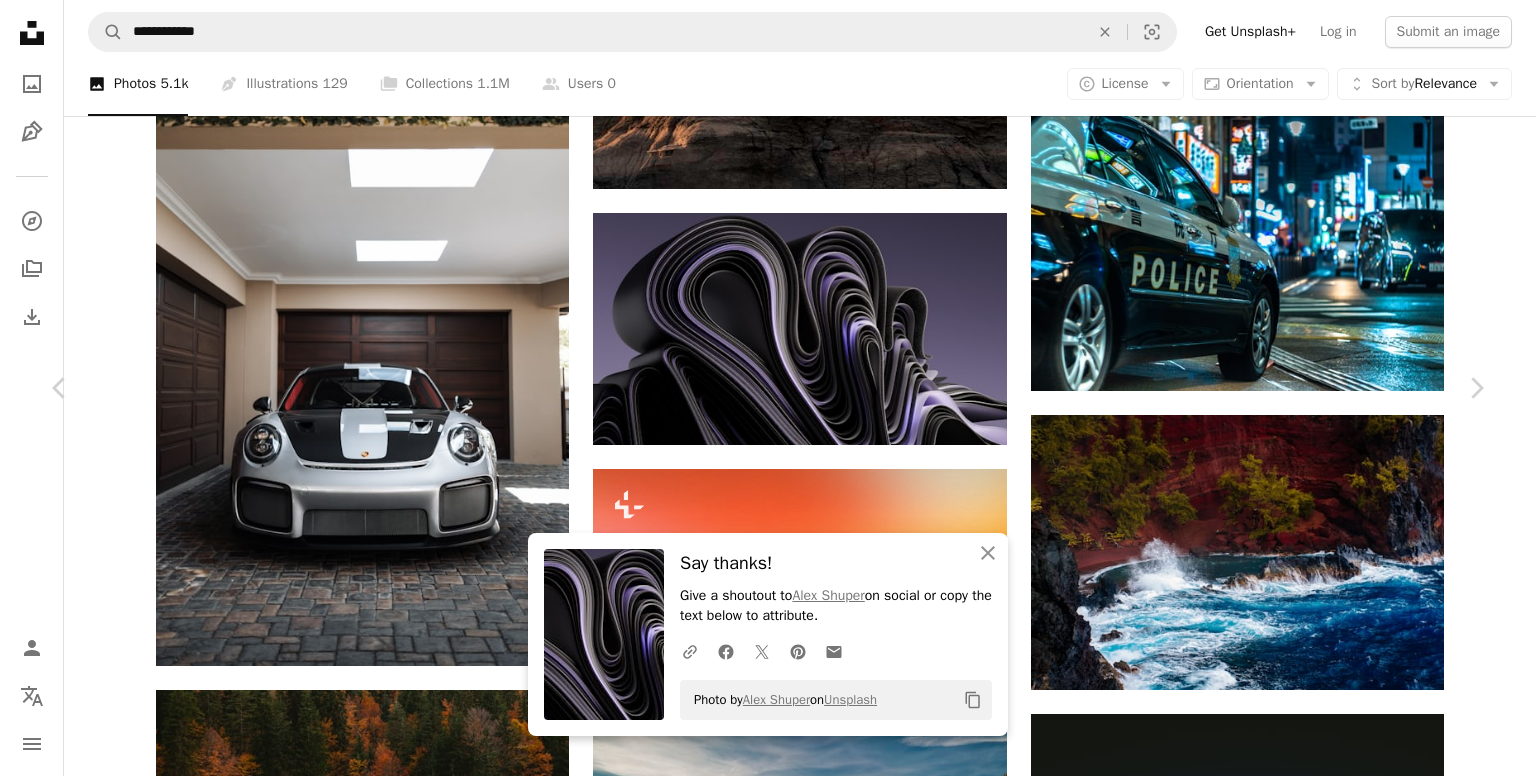 click on "Chevron down" 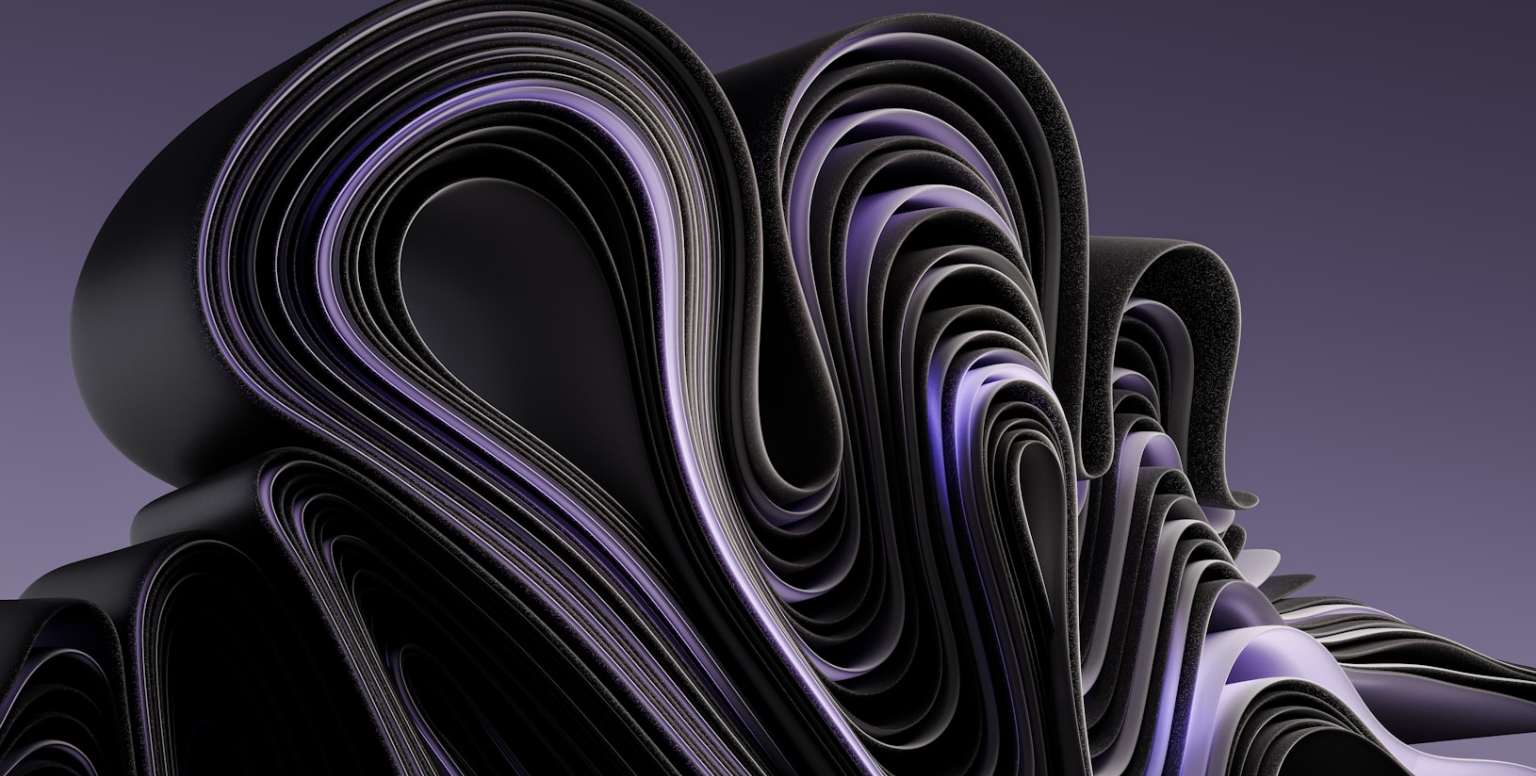 scroll, scrollTop: 69, scrollLeft: 0, axis: vertical 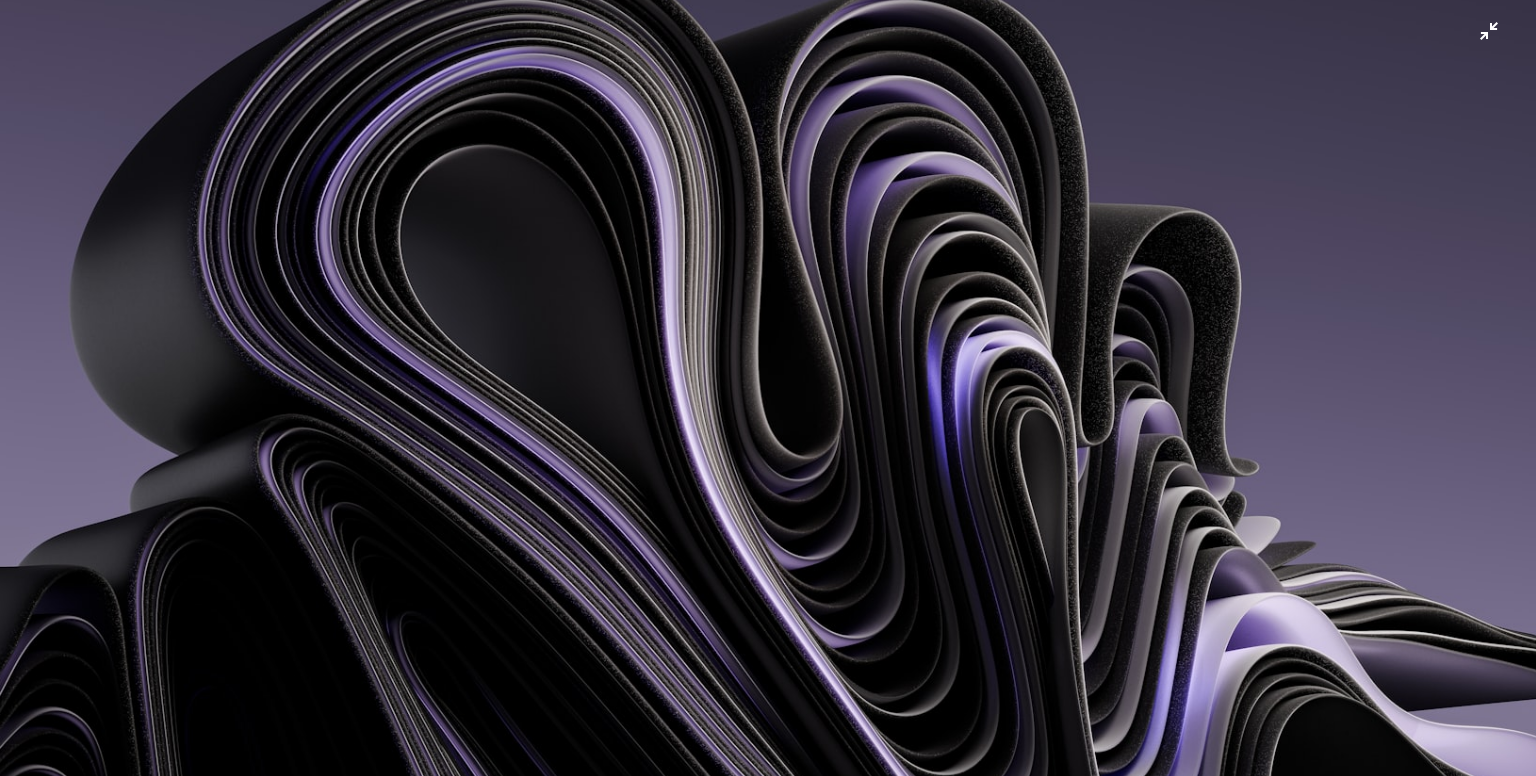 click at bounding box center (768, 362) 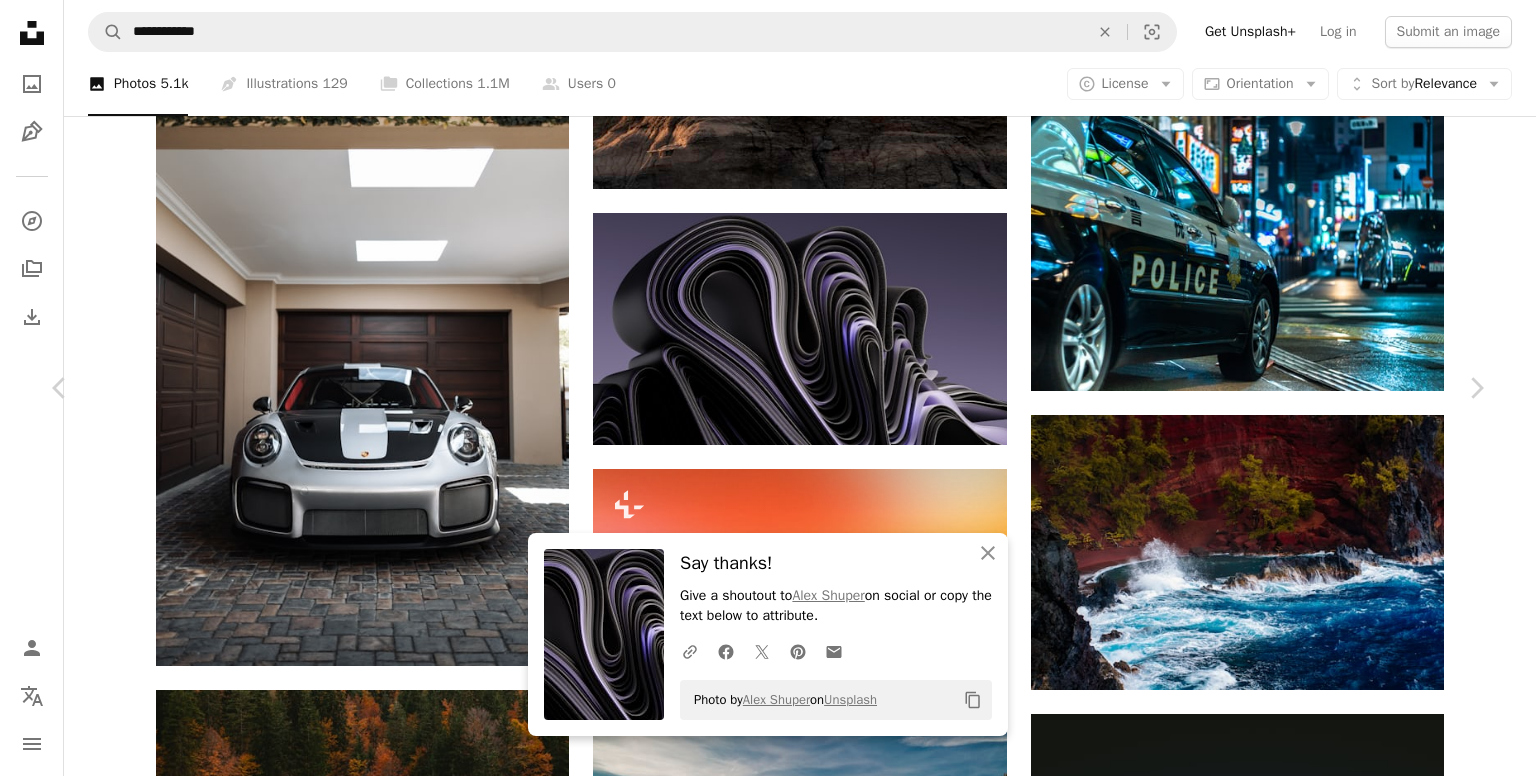 scroll, scrollTop: 3583, scrollLeft: 0, axis: vertical 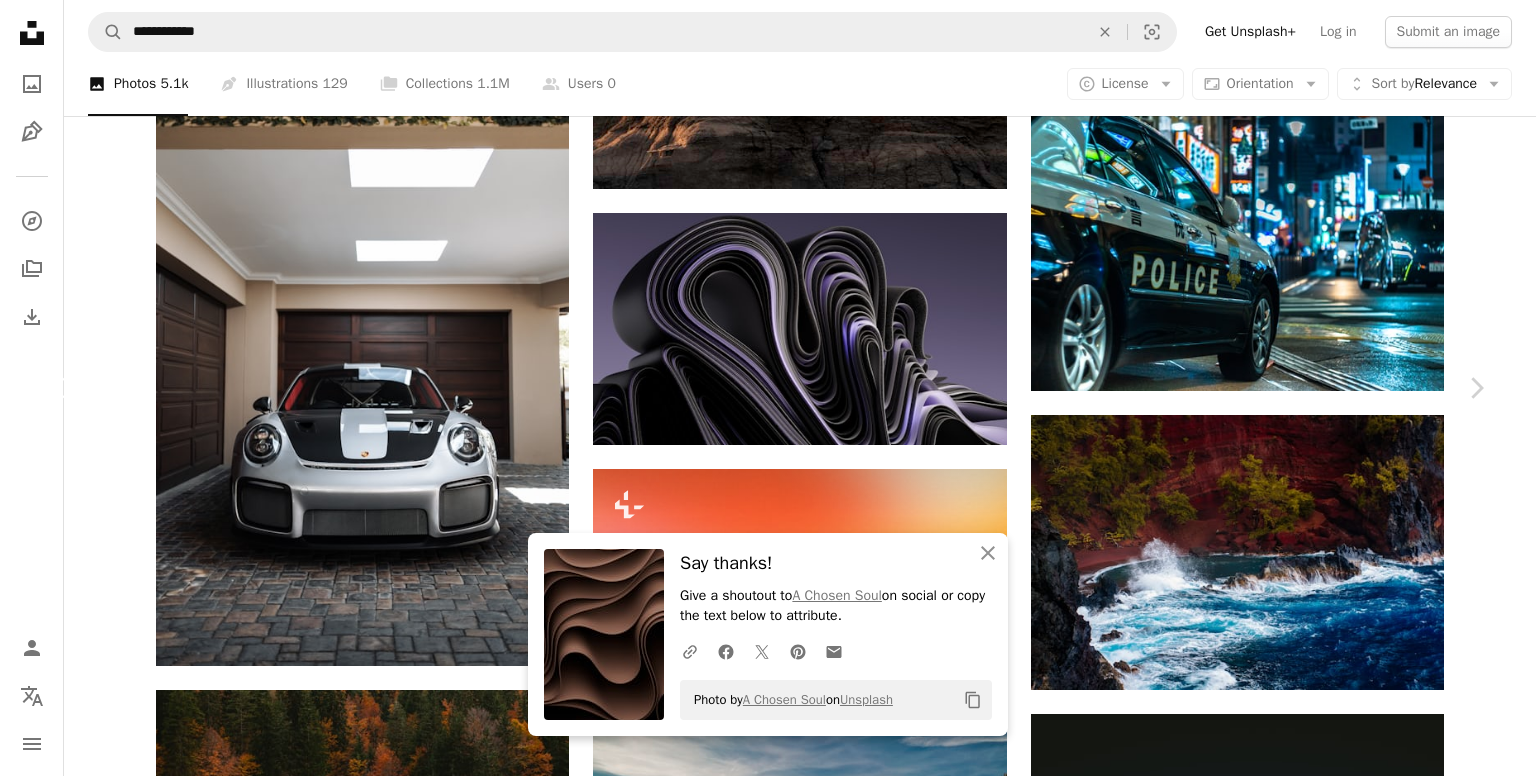 click on "Chevron left" 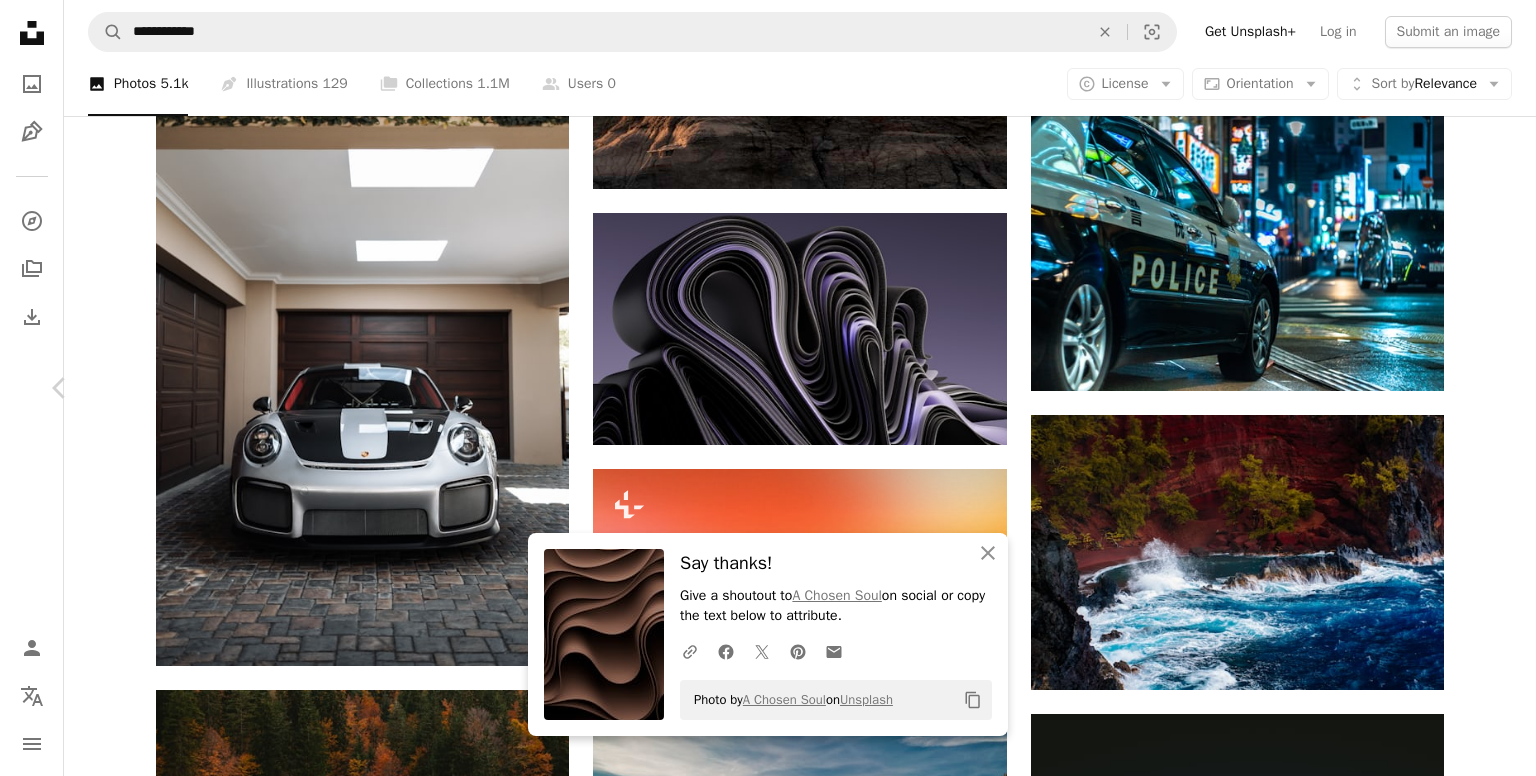 click on "Chevron right" 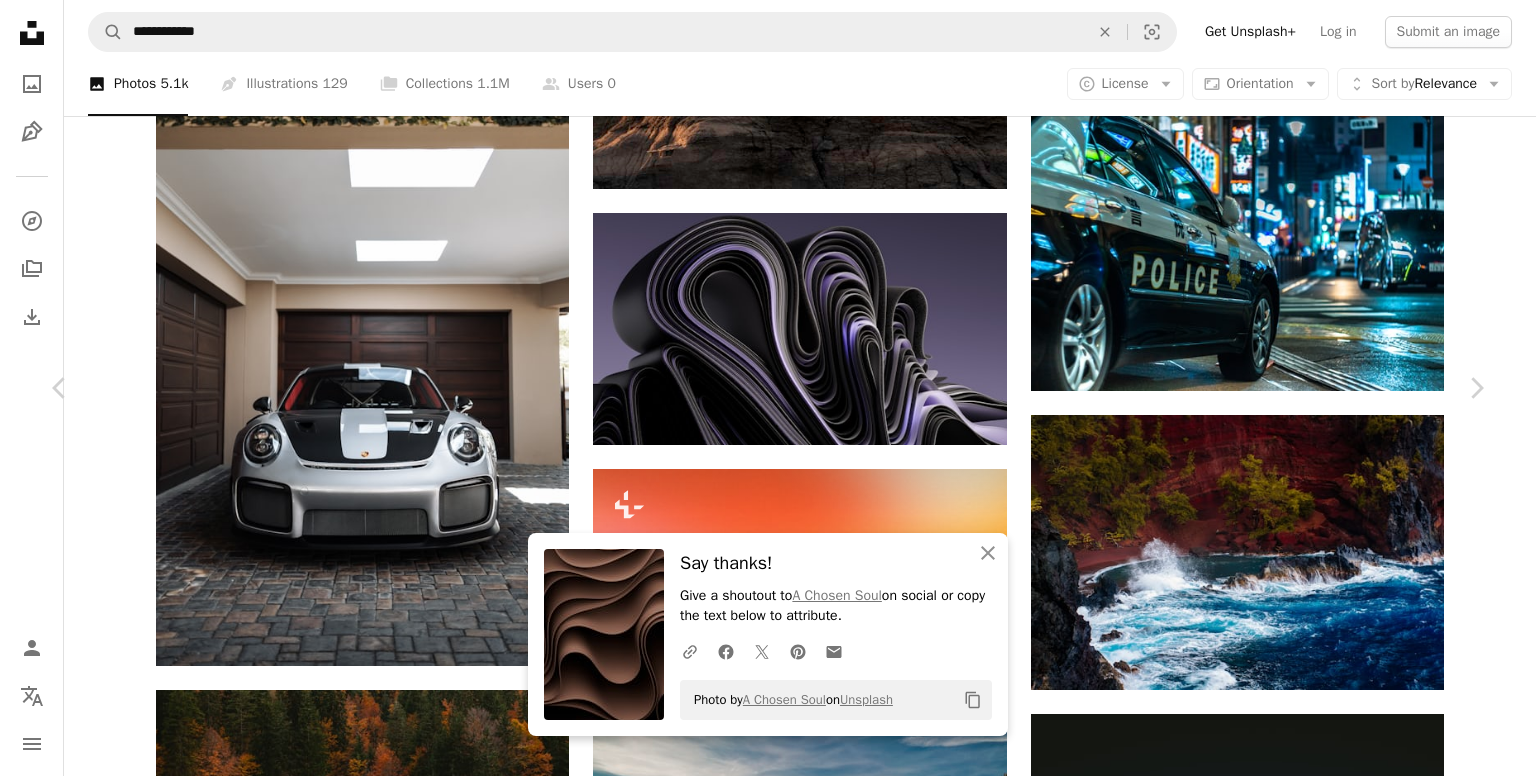 scroll, scrollTop: 3351, scrollLeft: 0, axis: vertical 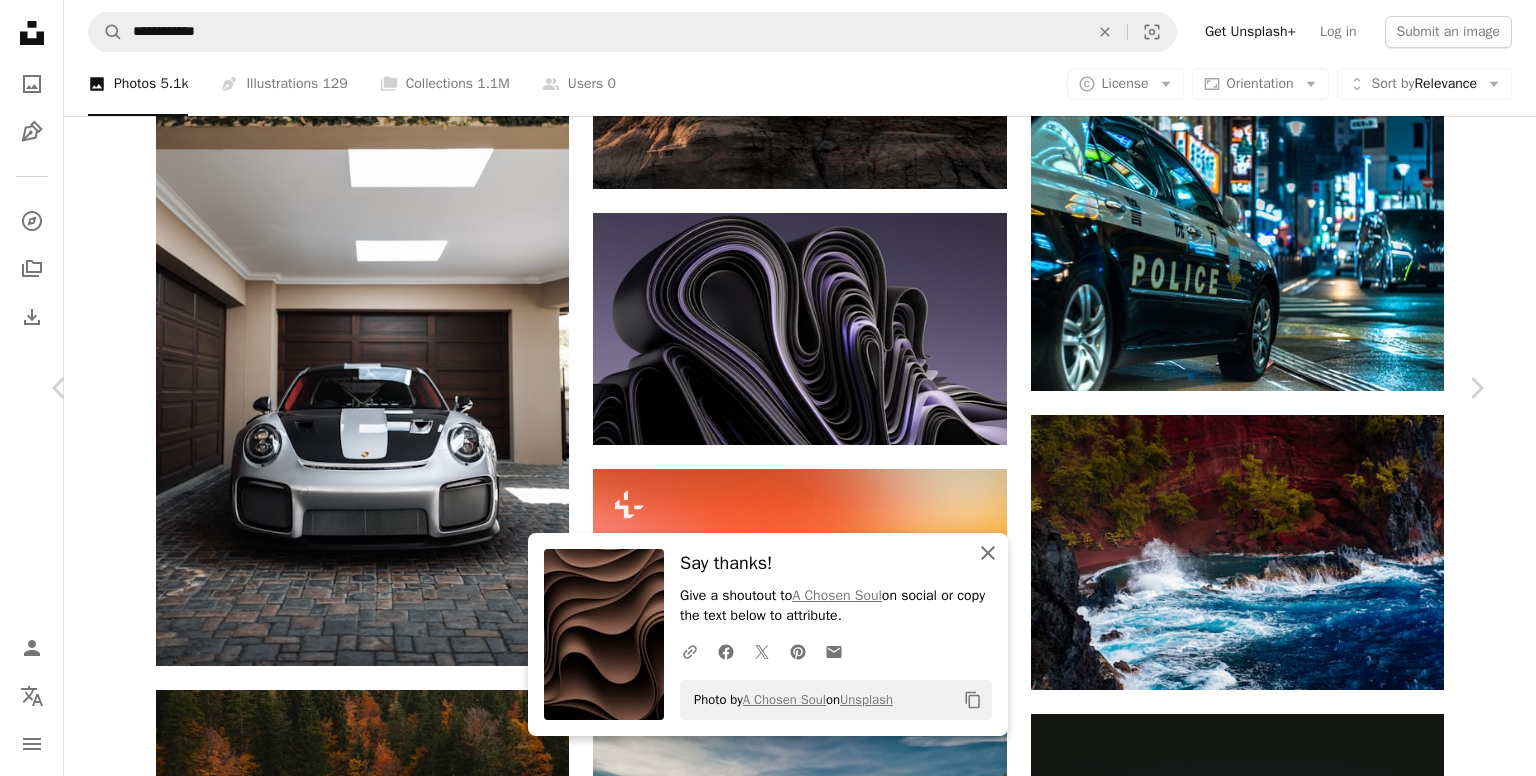 click 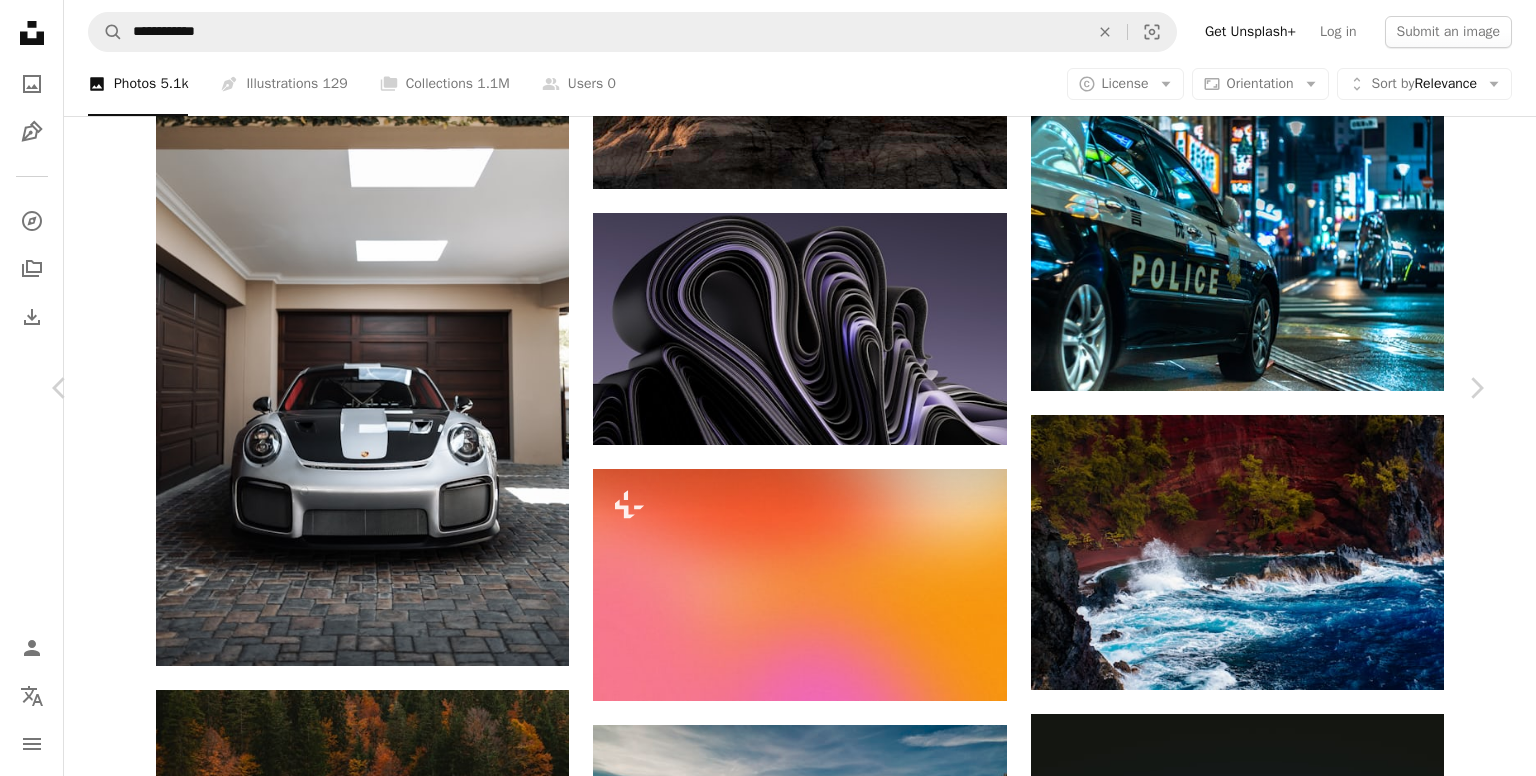 scroll, scrollTop: 3972, scrollLeft: 0, axis: vertical 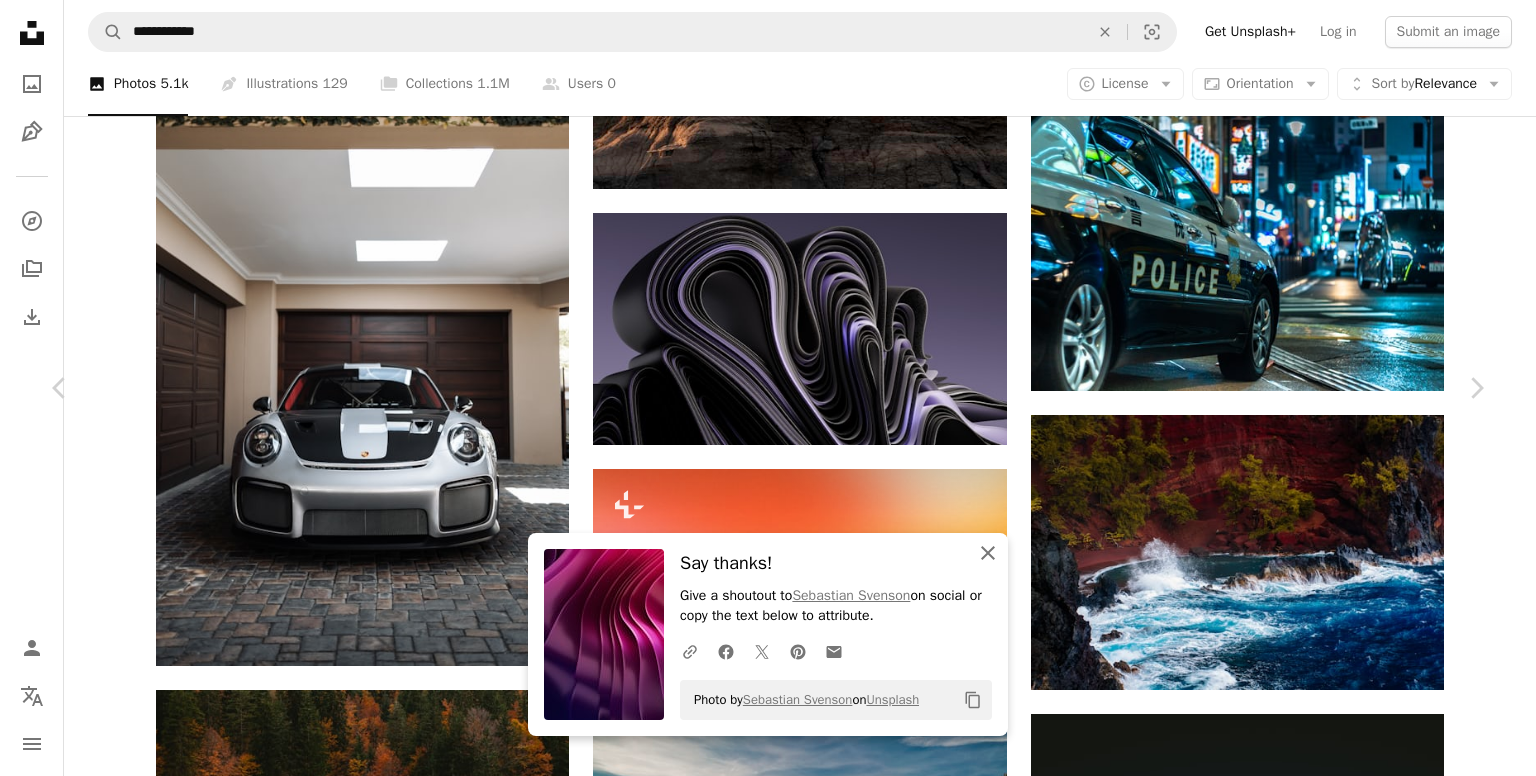 click on "An X shape" 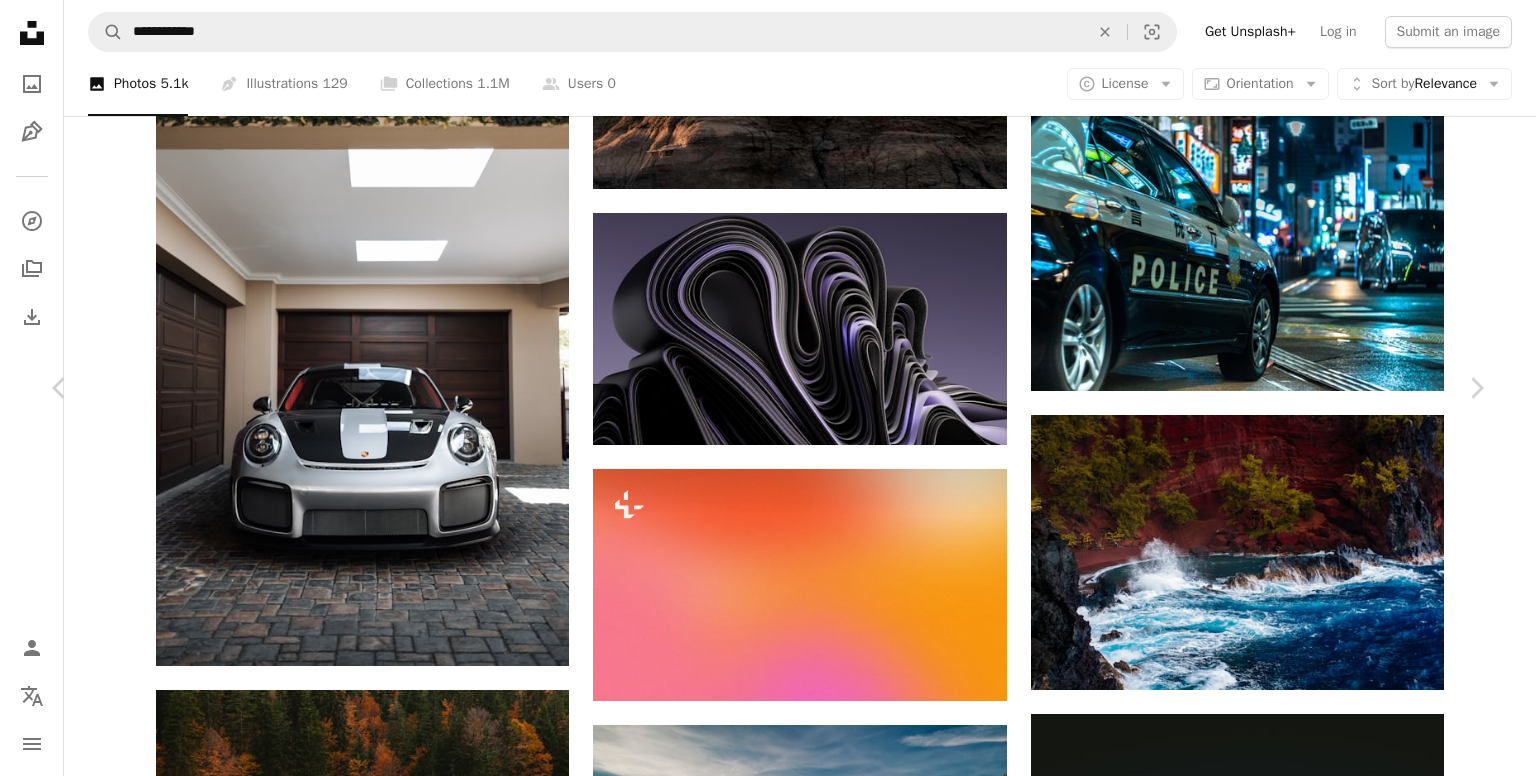 scroll, scrollTop: 3883, scrollLeft: 0, axis: vertical 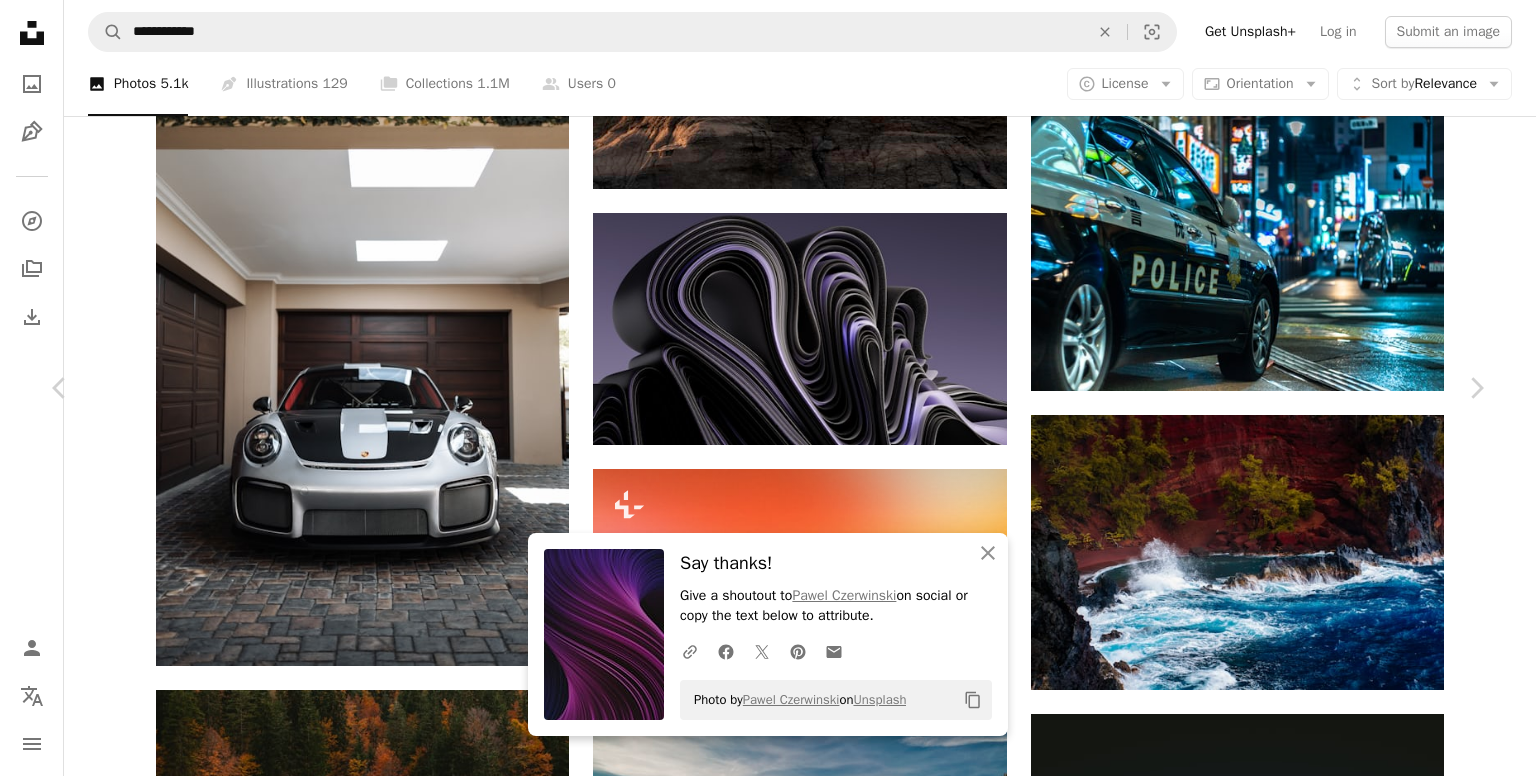 click at bounding box center (760, 4549) 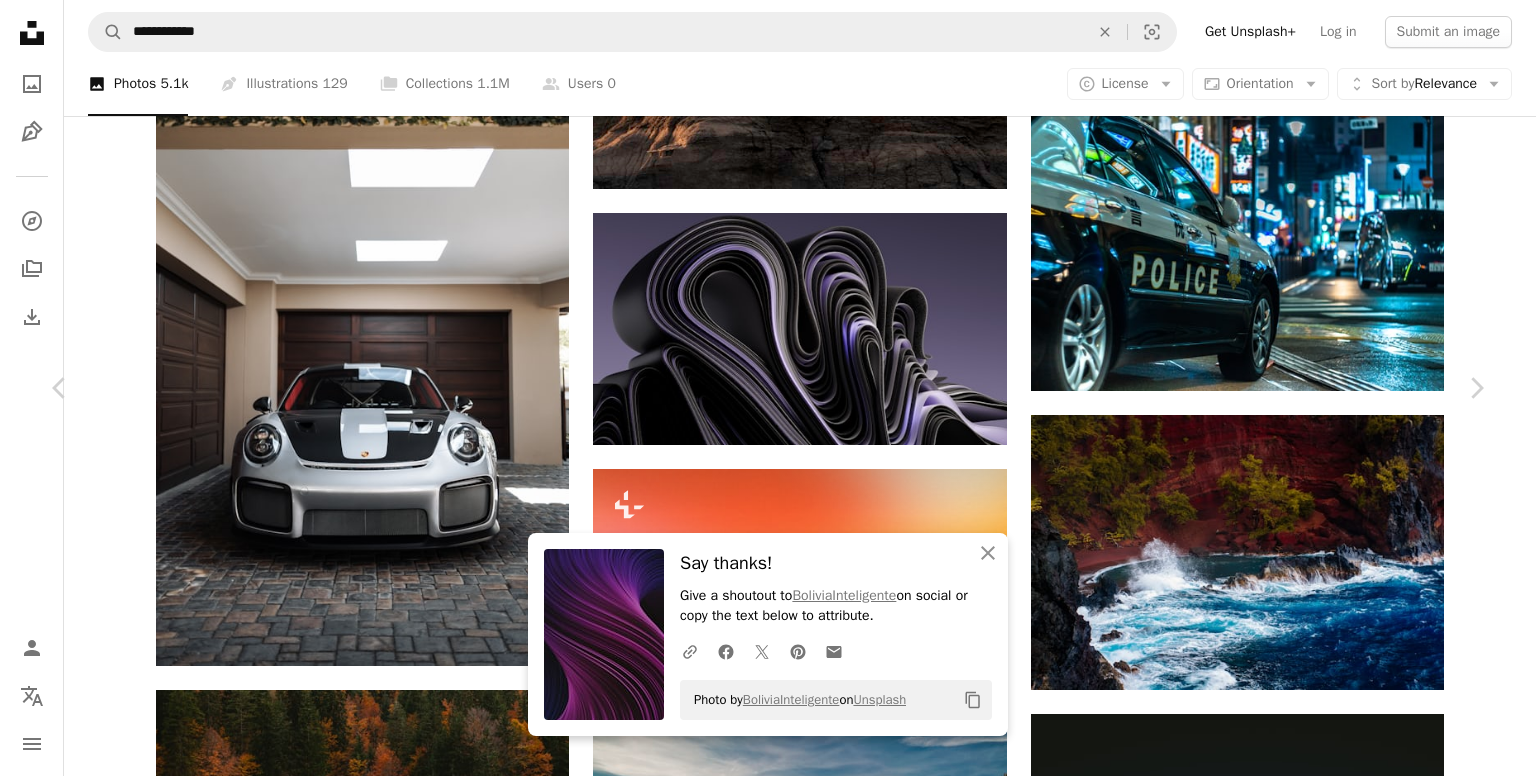 scroll, scrollTop: 2176, scrollLeft: 0, axis: vertical 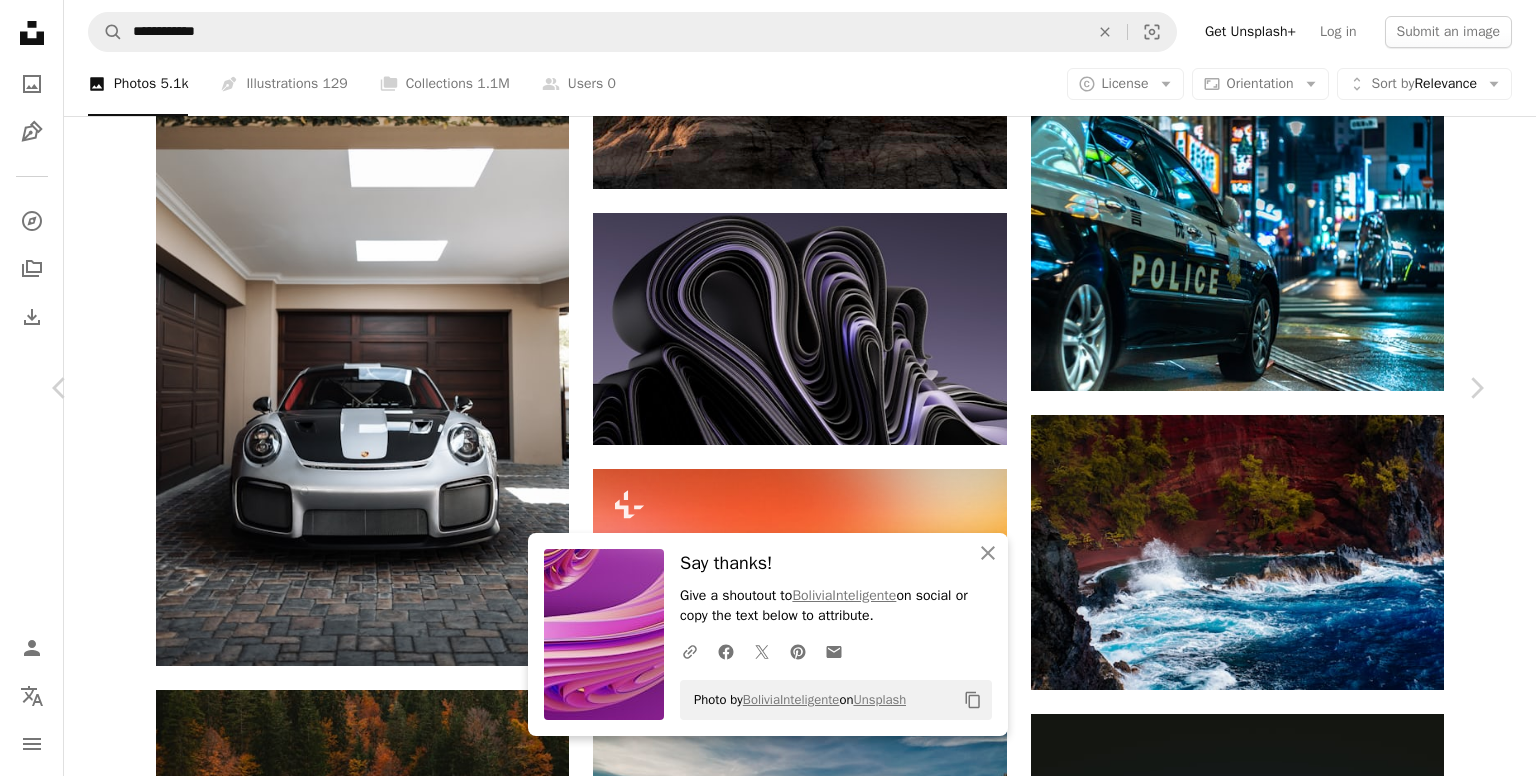 click at bounding box center [341, 4738] 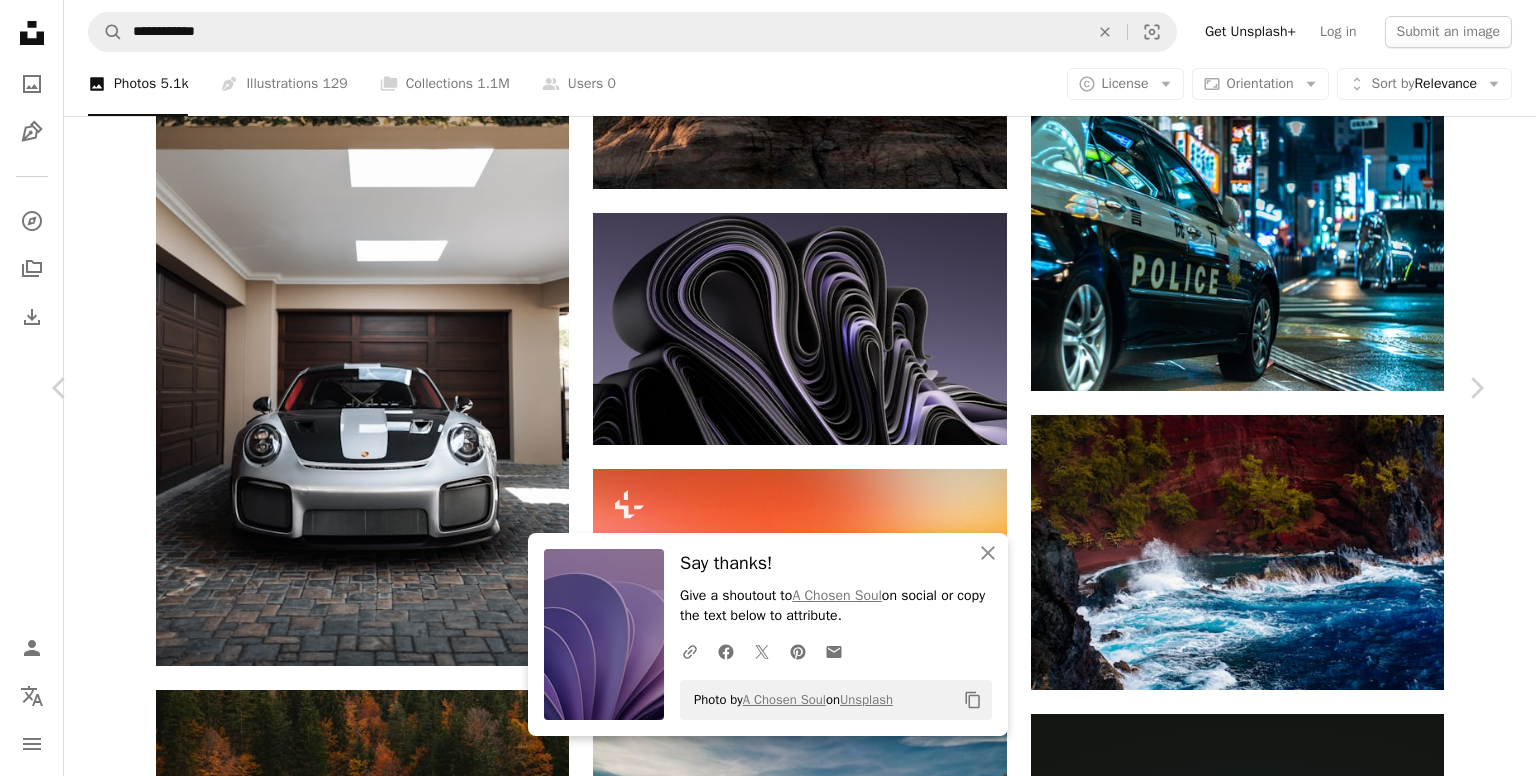 scroll, scrollTop: 3881, scrollLeft: 0, axis: vertical 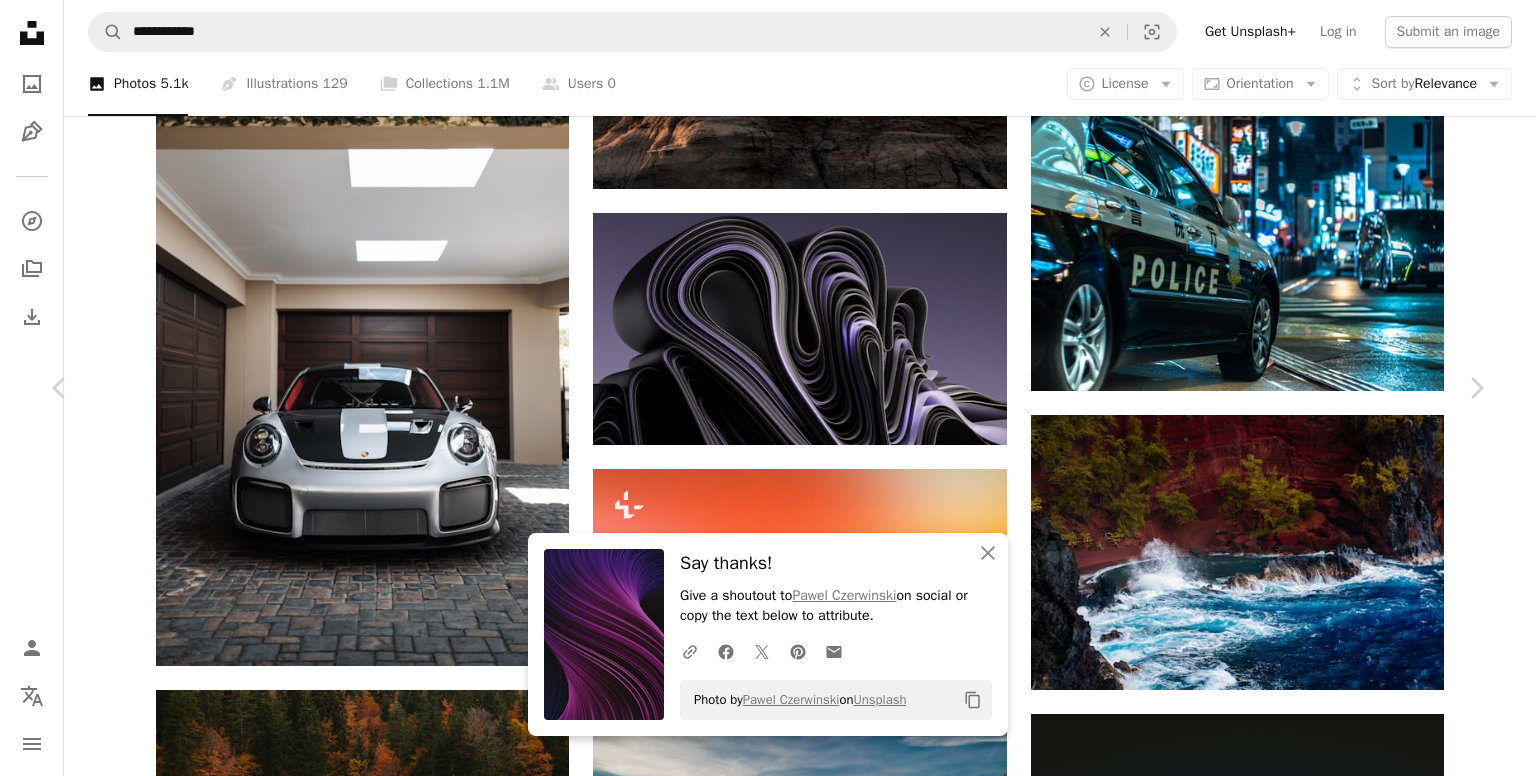 click on "Related images" at bounding box center (760, 4612) 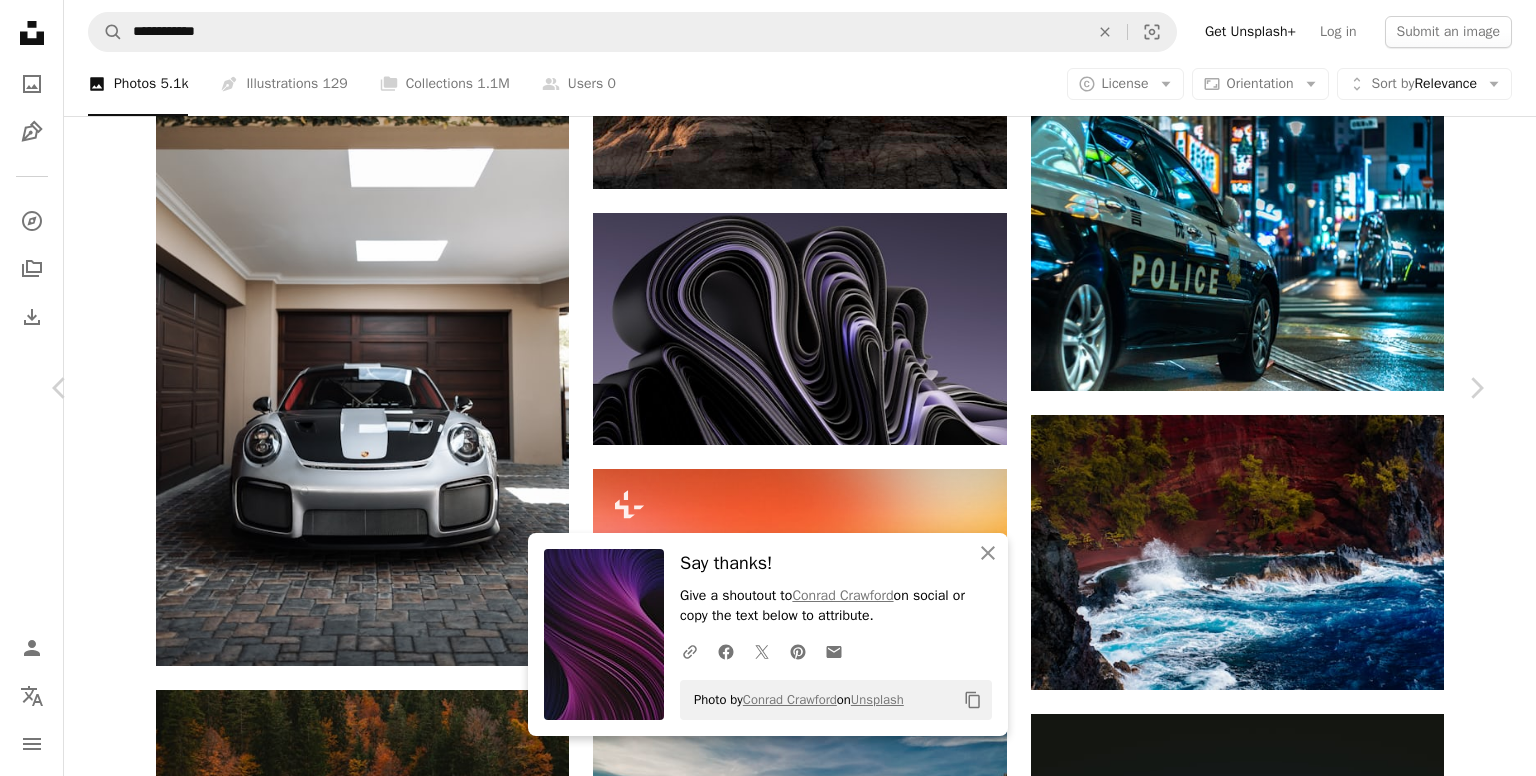 scroll, scrollTop: 1291, scrollLeft: 0, axis: vertical 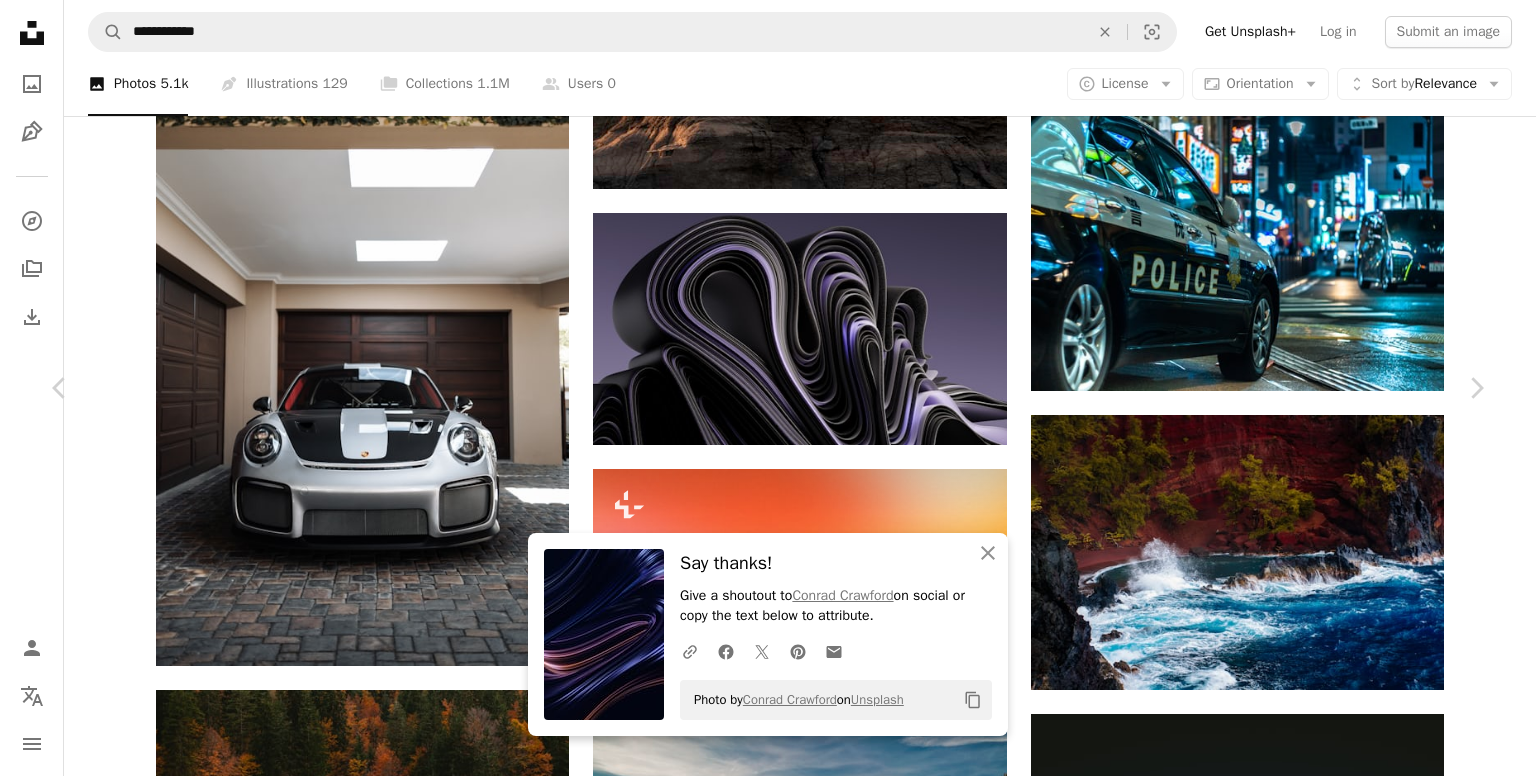 click at bounding box center (341, 4639) 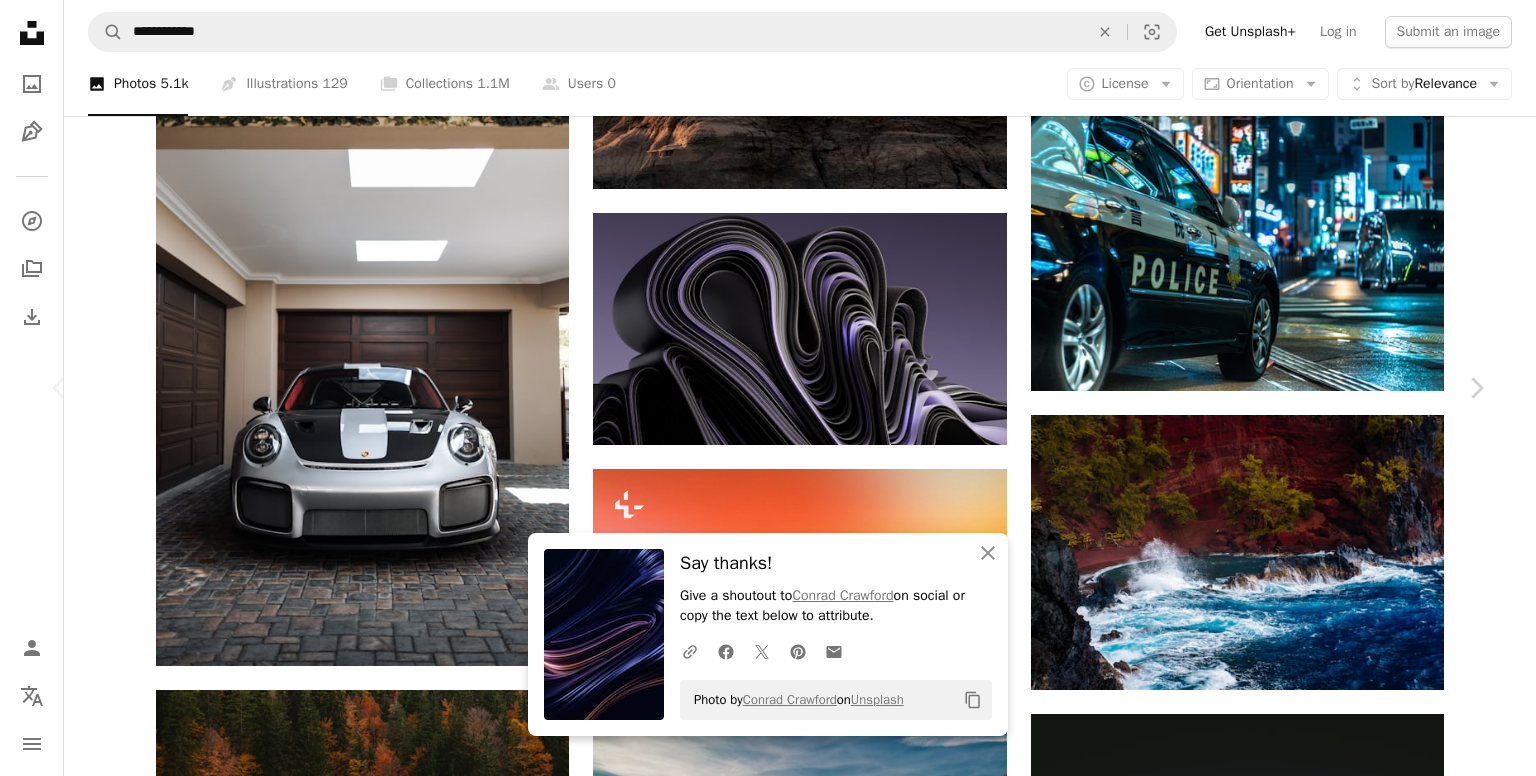 scroll, scrollTop: 0, scrollLeft: 0, axis: both 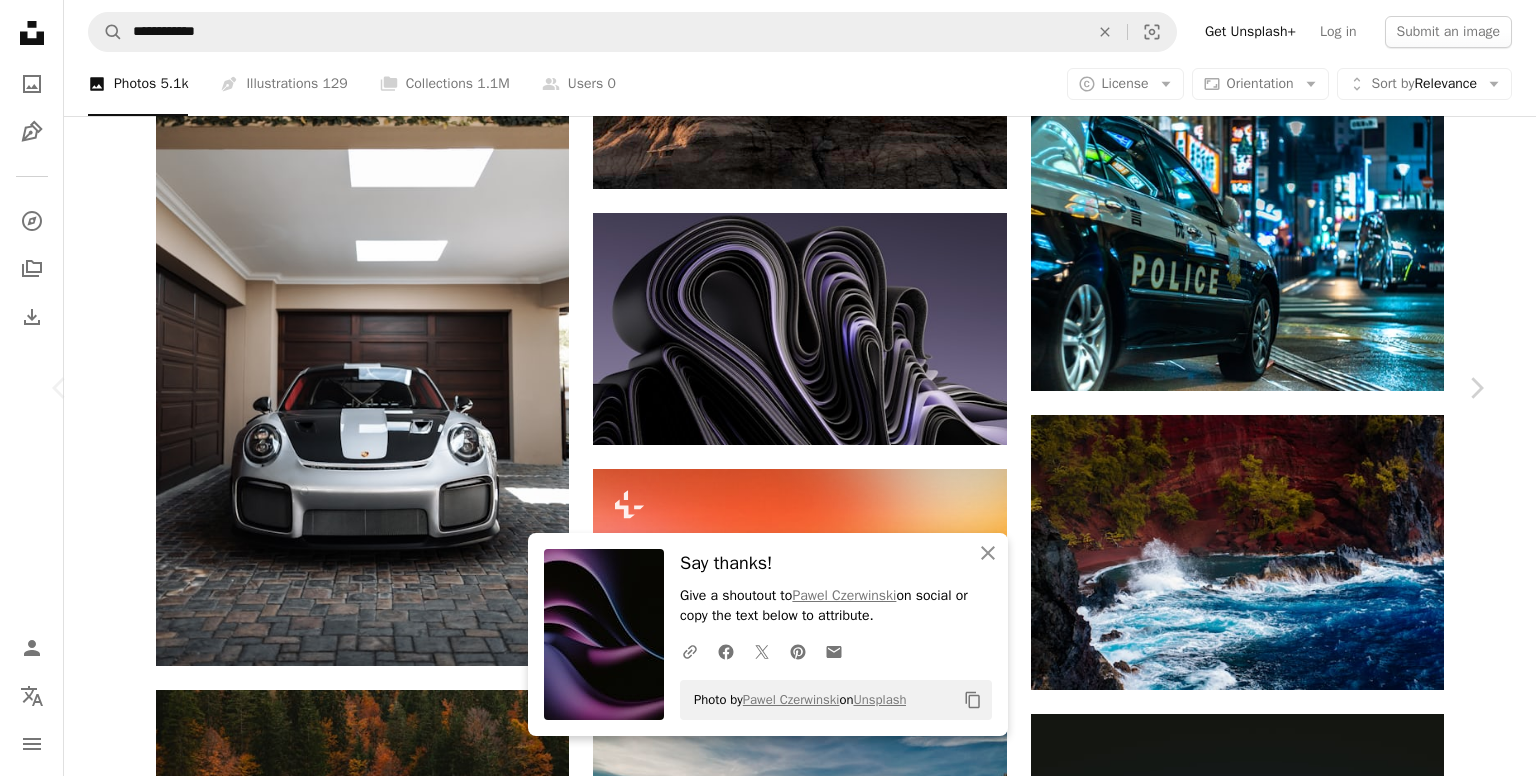 click at bounding box center (341, 4454) 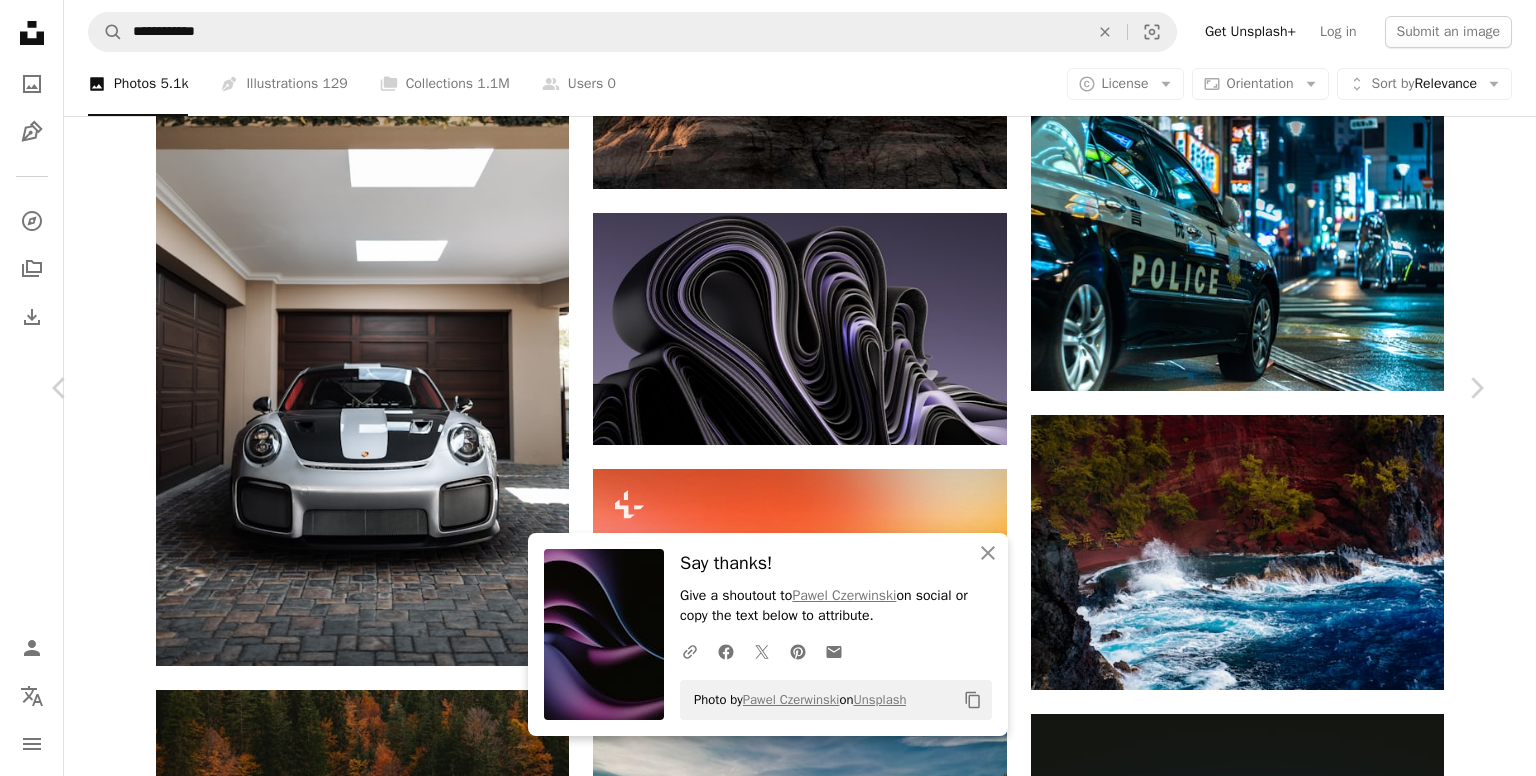scroll, scrollTop: 0, scrollLeft: 0, axis: both 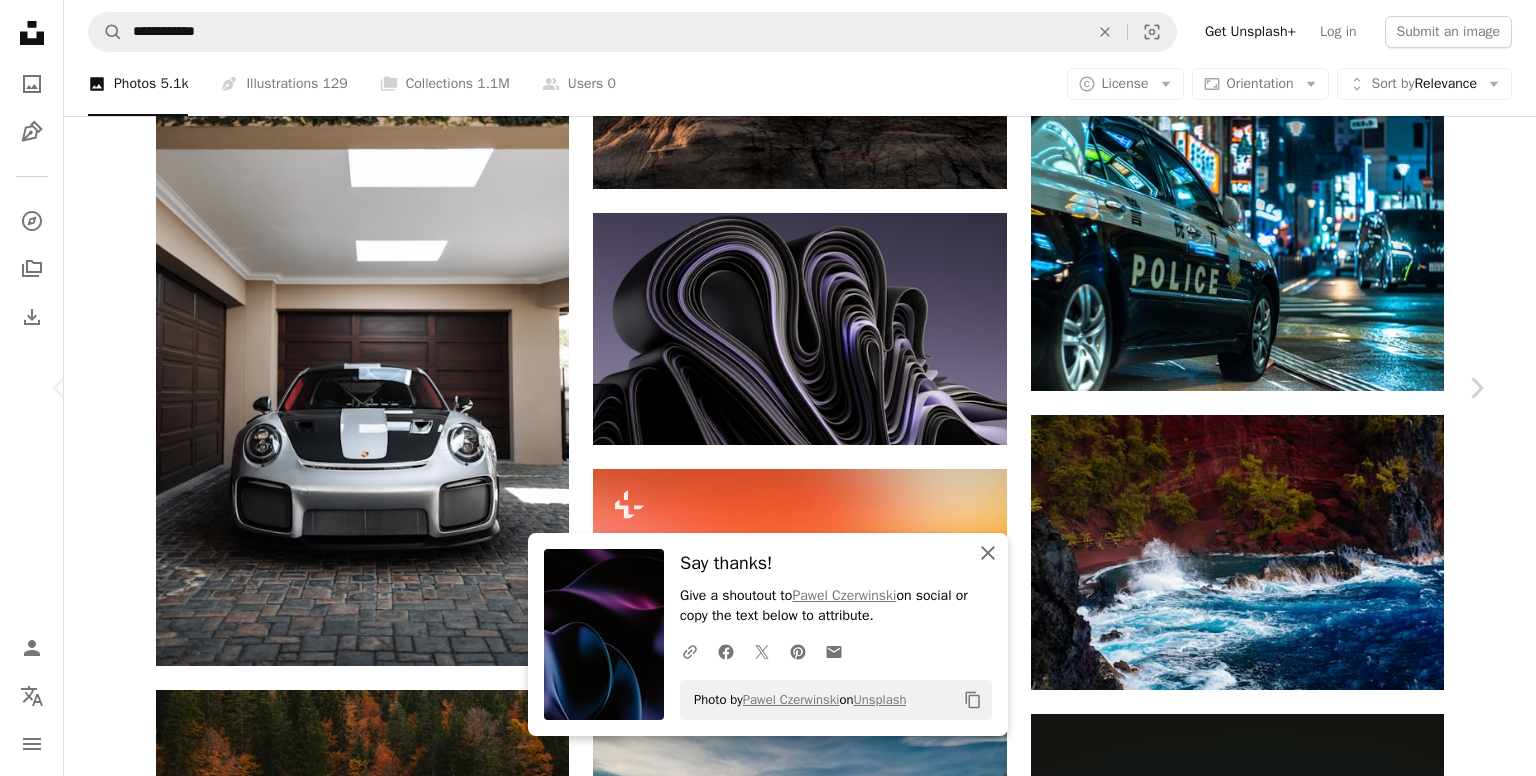 click on "An X shape" 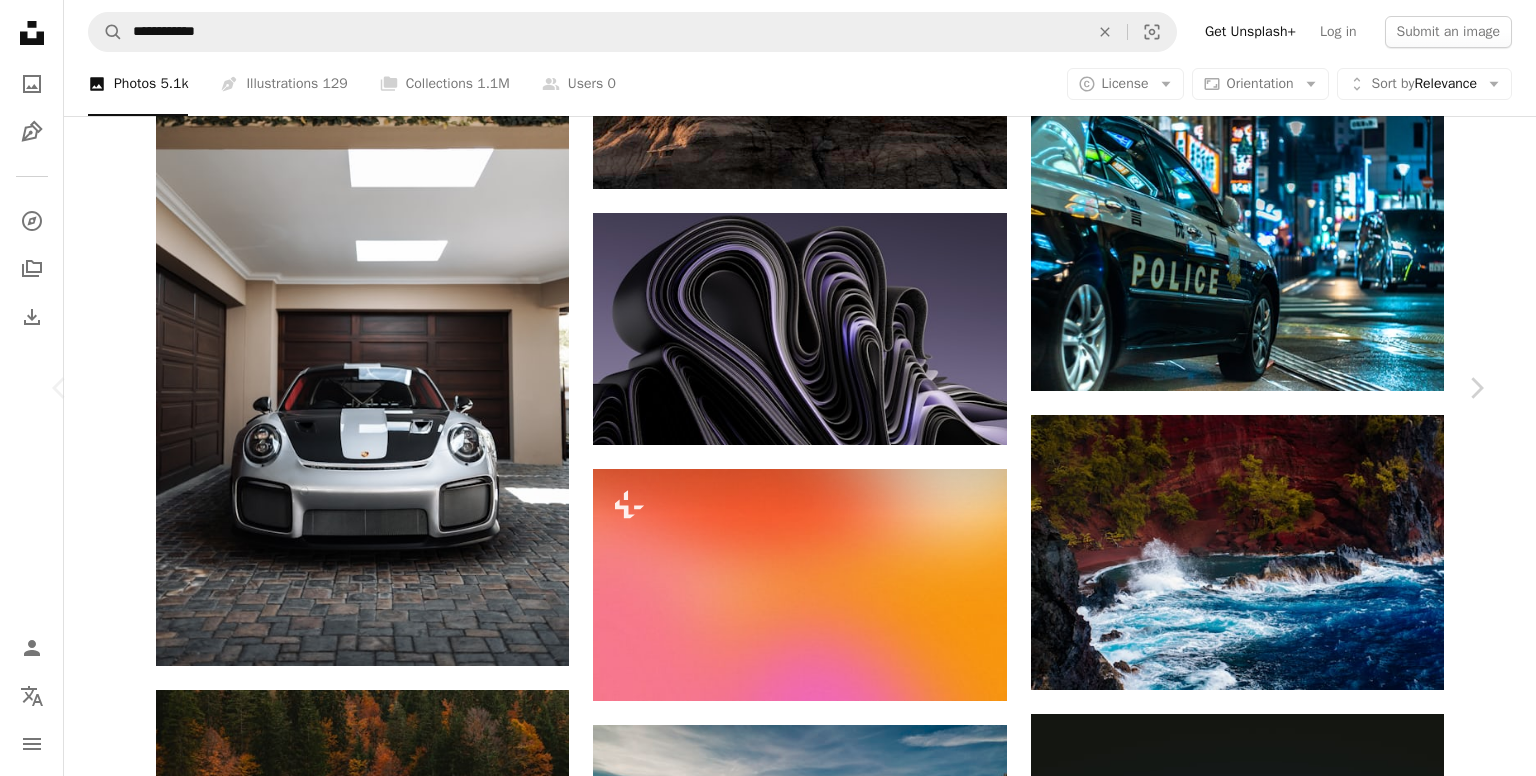 scroll, scrollTop: 4333, scrollLeft: 0, axis: vertical 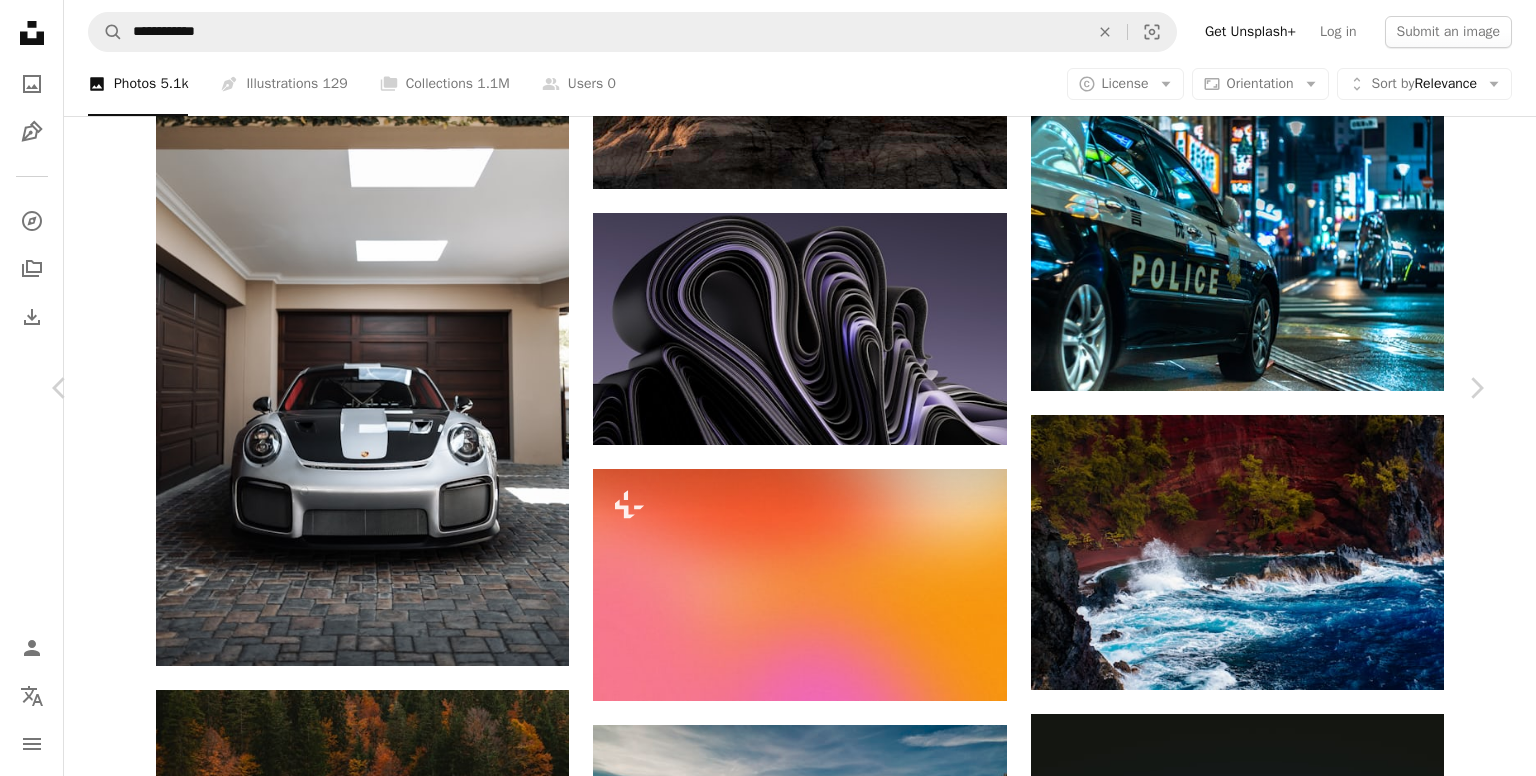 click on "Chevron down" 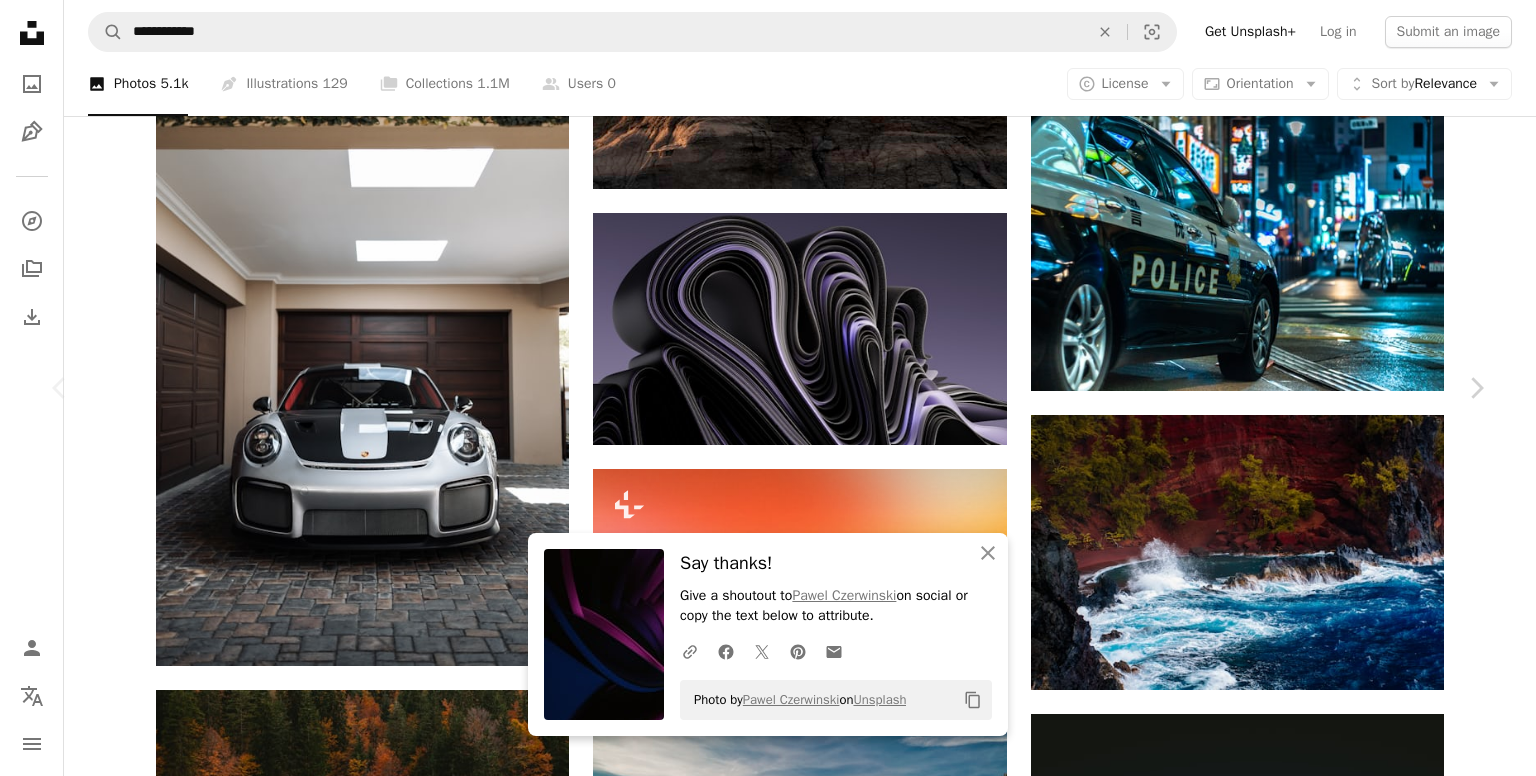 scroll, scrollTop: 3284, scrollLeft: 0, axis: vertical 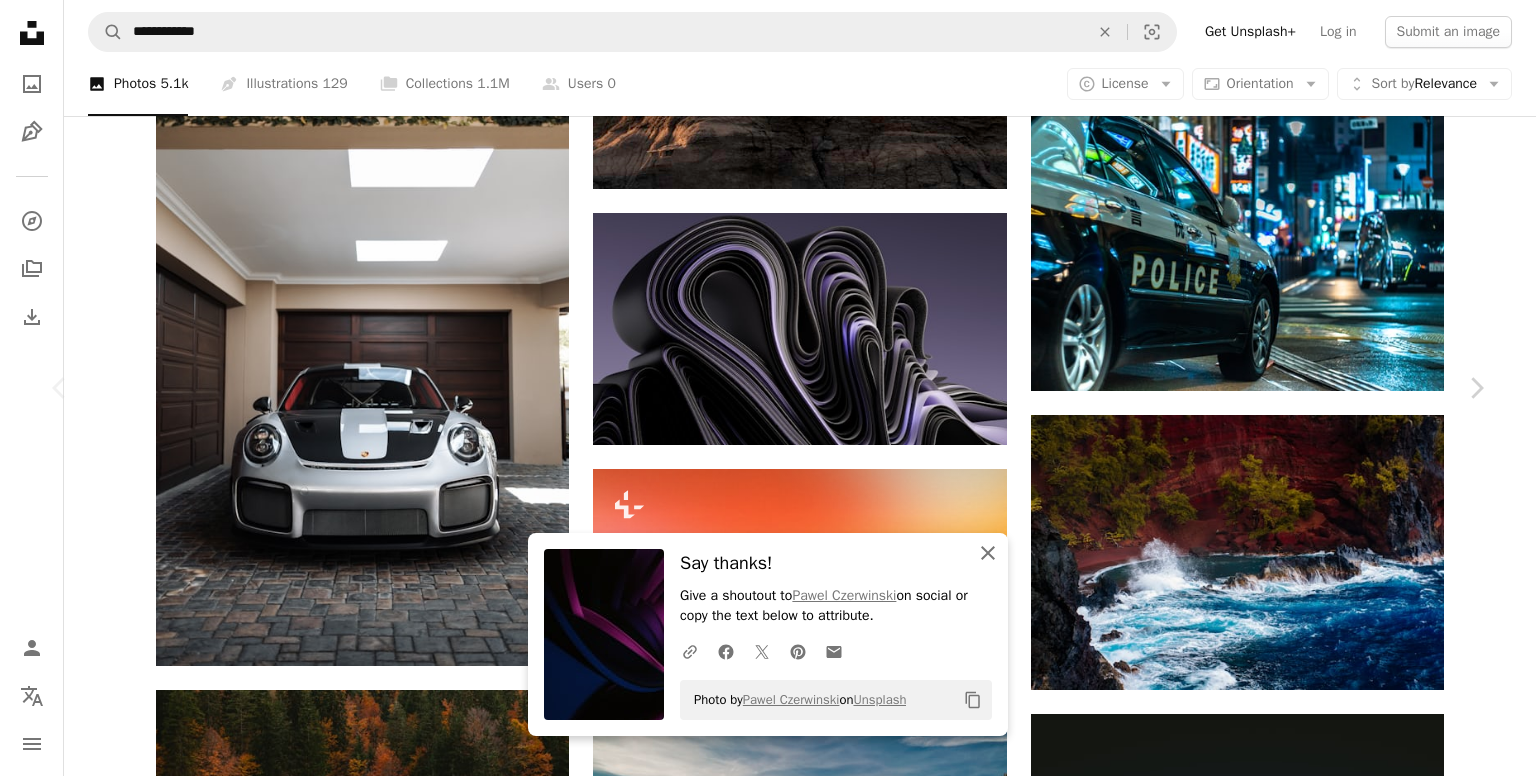 click on "An X shape" 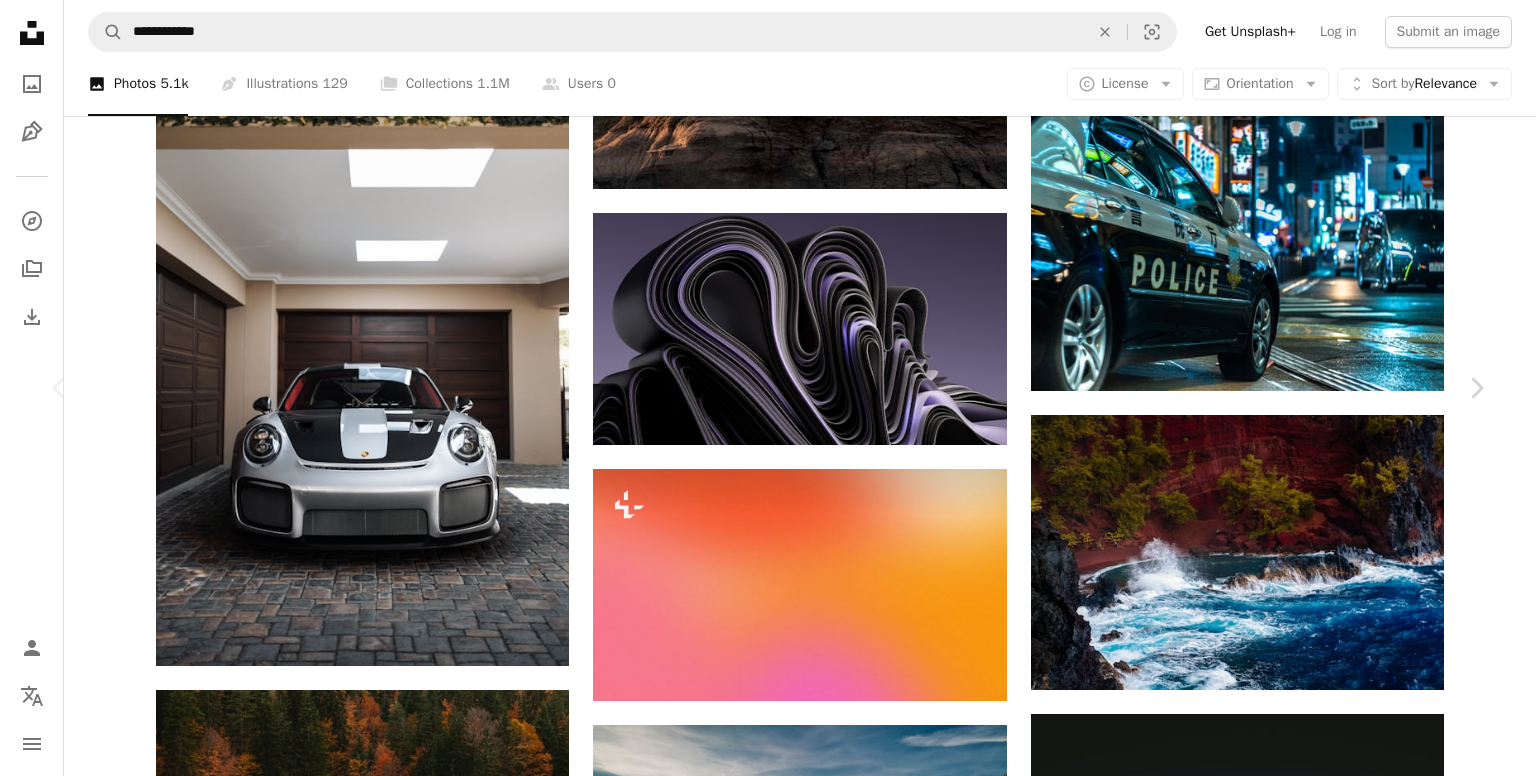 scroll, scrollTop: 4680, scrollLeft: 0, axis: vertical 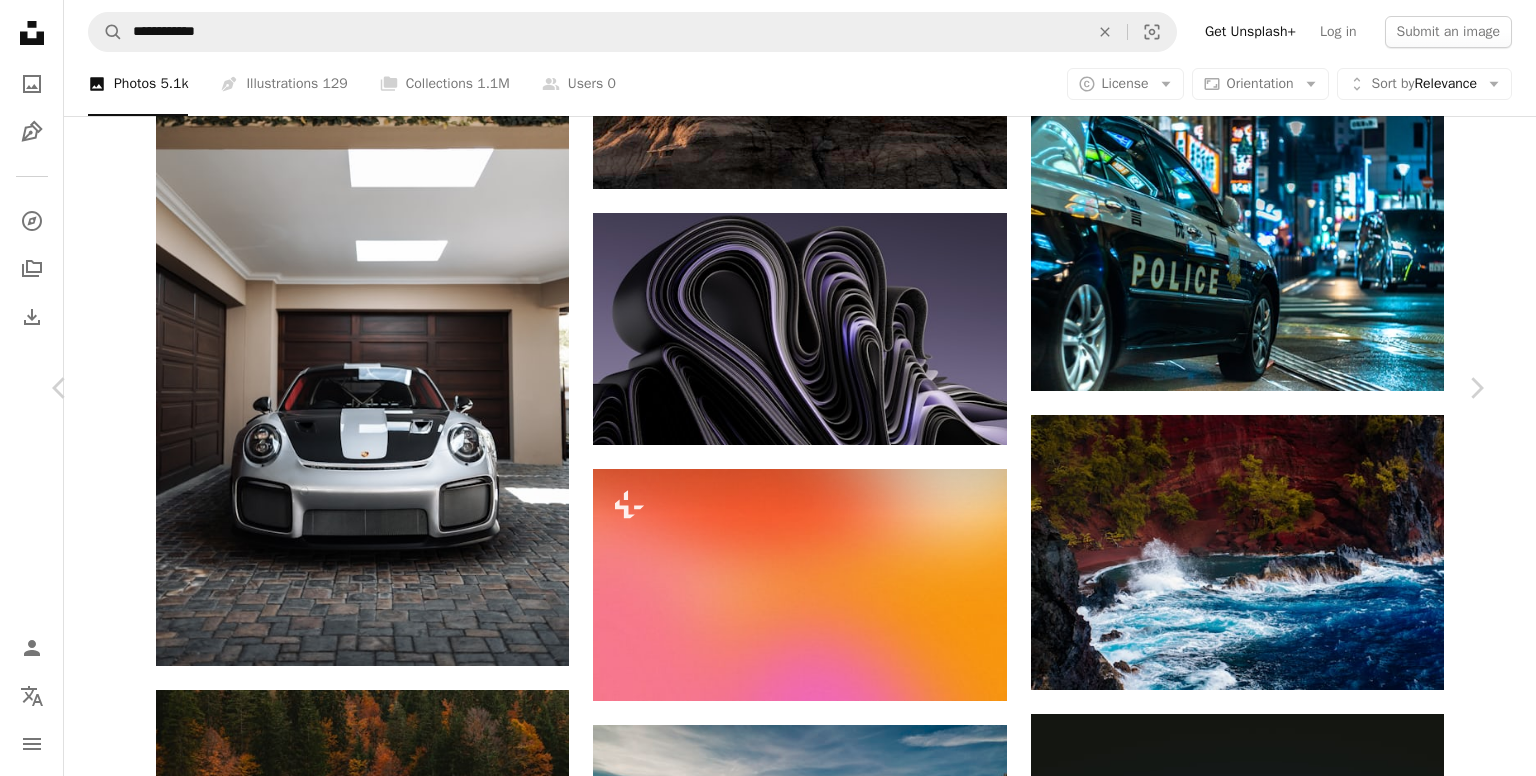 click on "Chevron down" 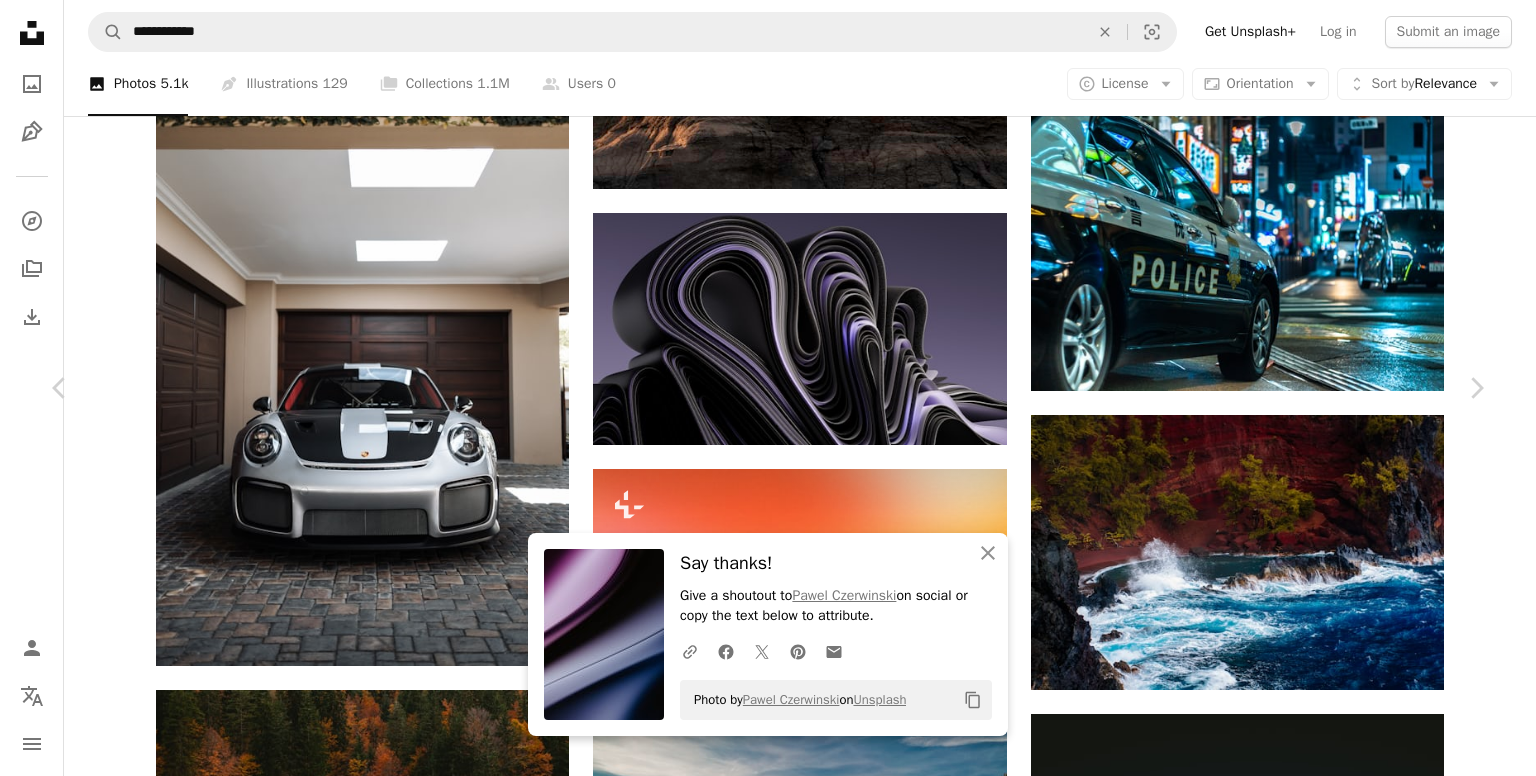 scroll, scrollTop: 2232, scrollLeft: 0, axis: vertical 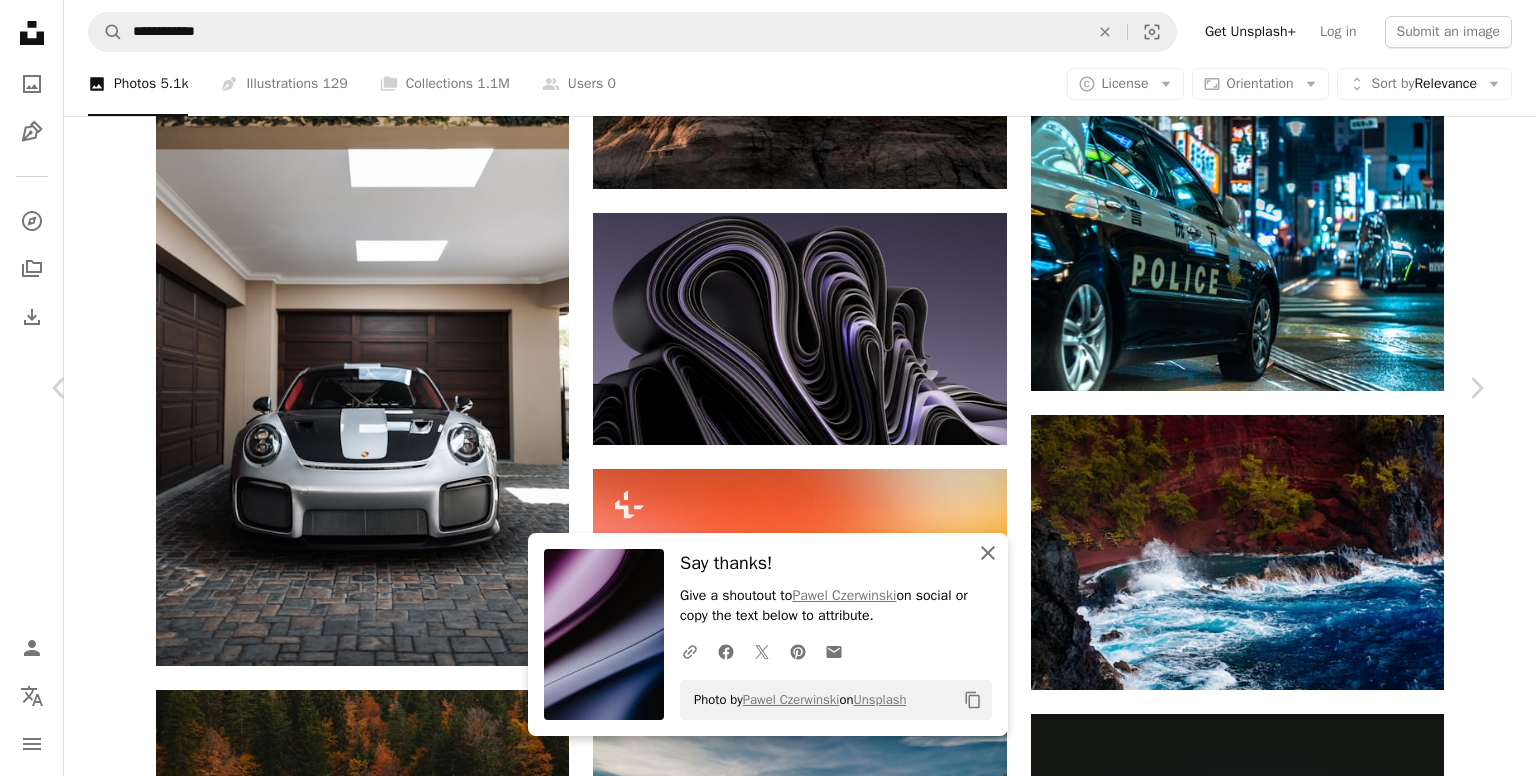 click 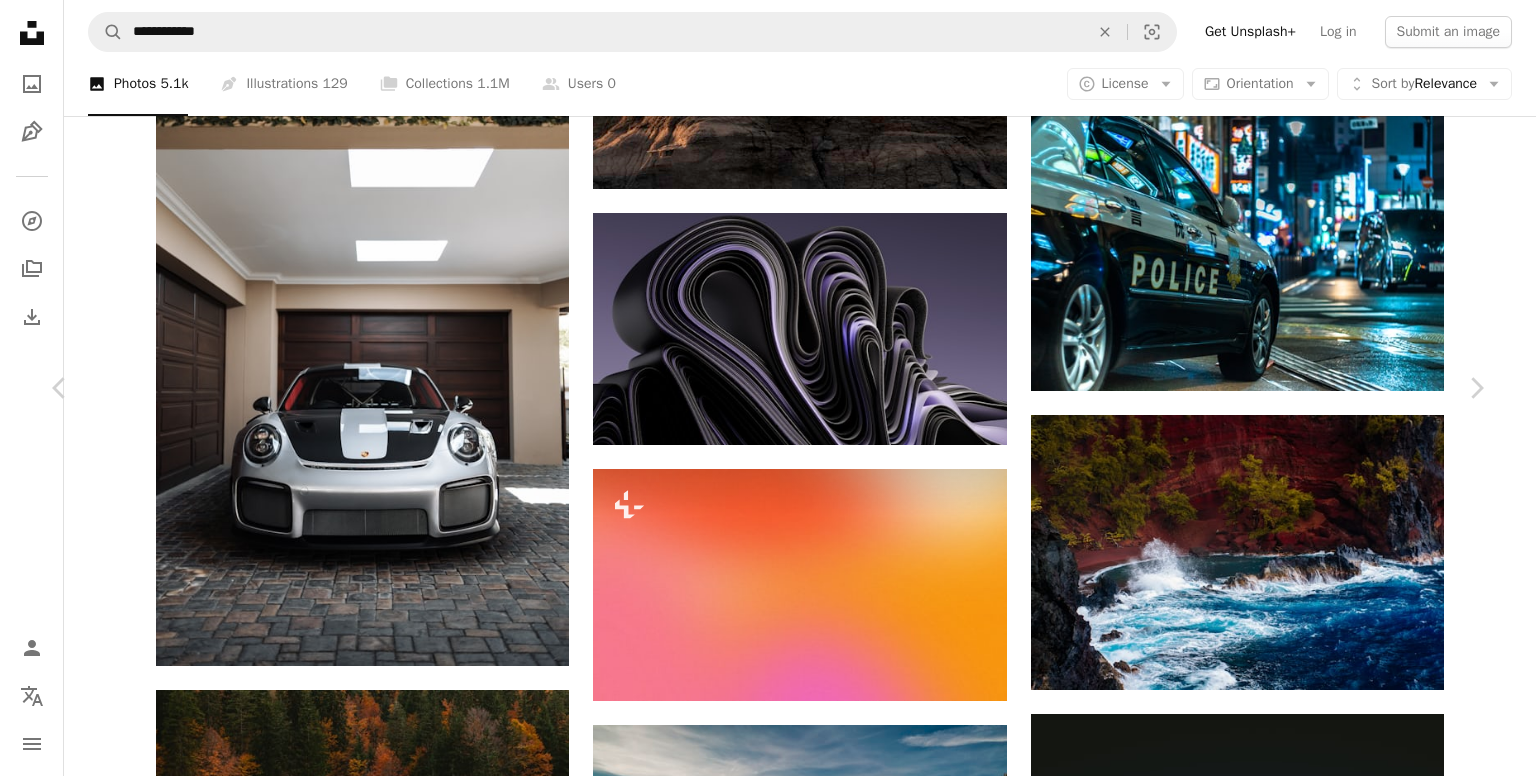 scroll, scrollTop: 2375, scrollLeft: 0, axis: vertical 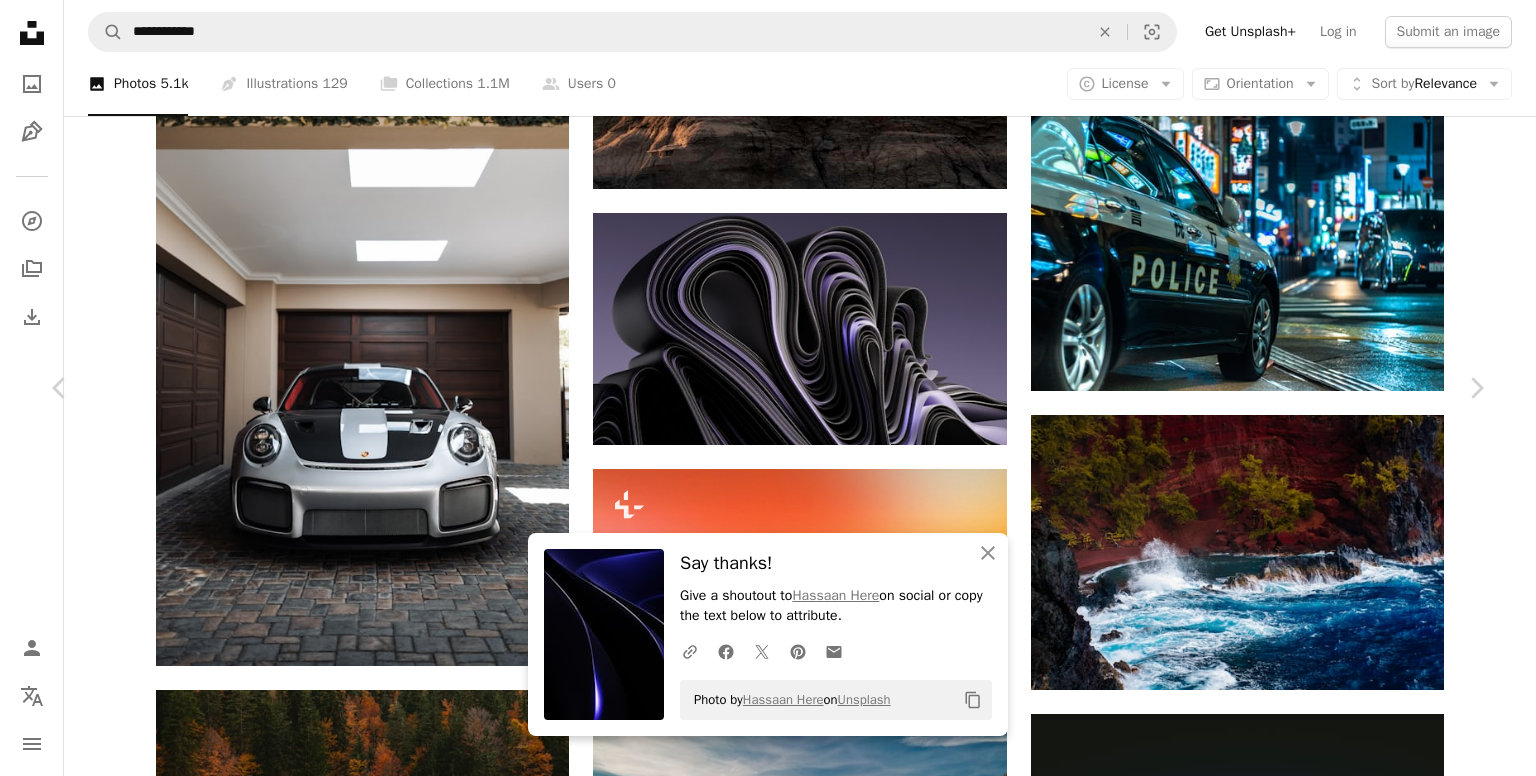 click at bounding box center (760, 4384) 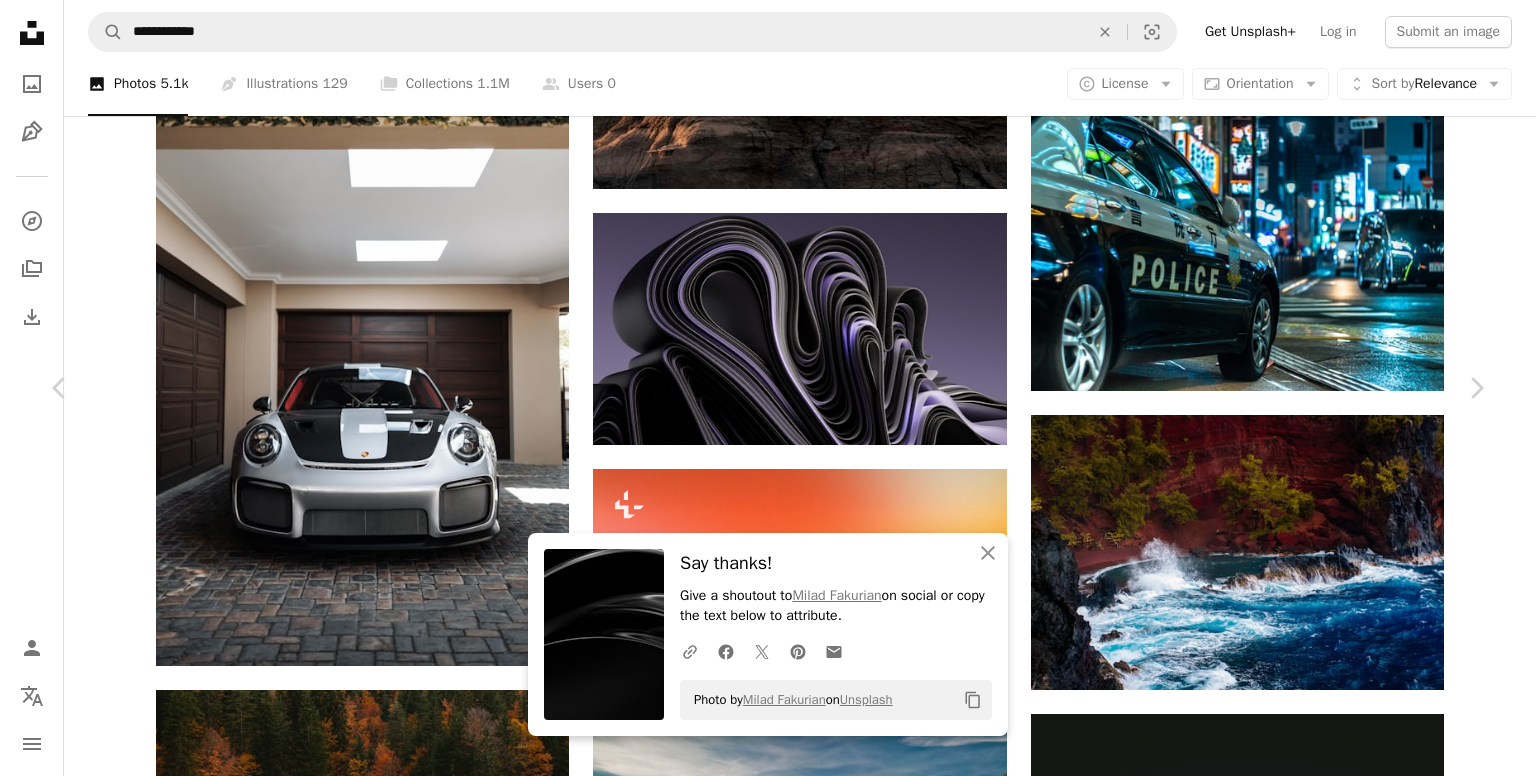 scroll, scrollTop: 657, scrollLeft: 0, axis: vertical 